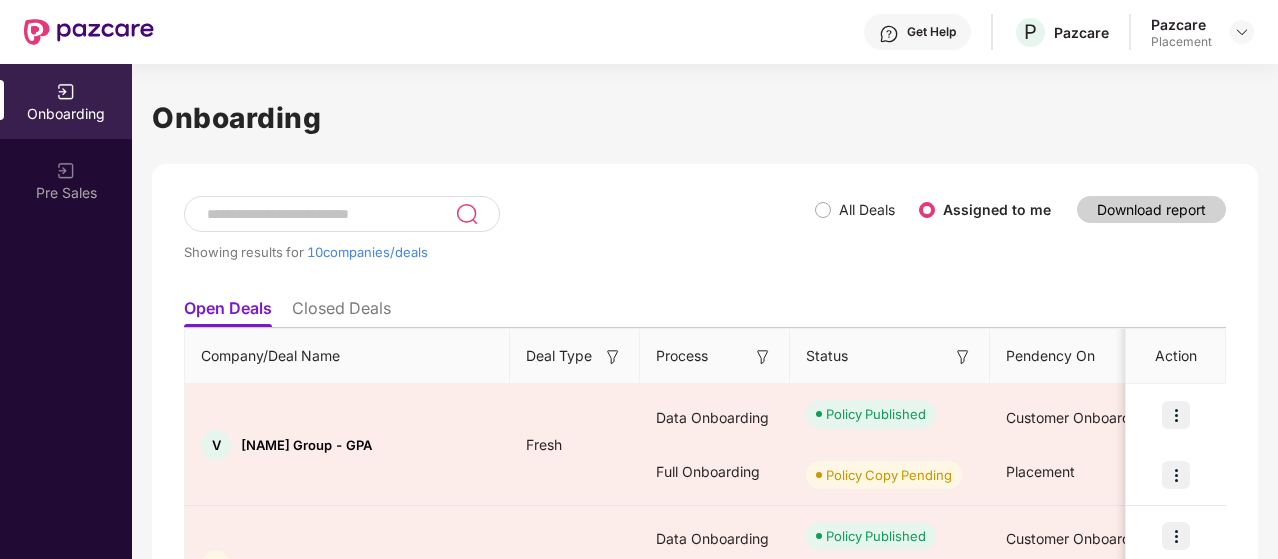 scroll, scrollTop: 0, scrollLeft: 0, axis: both 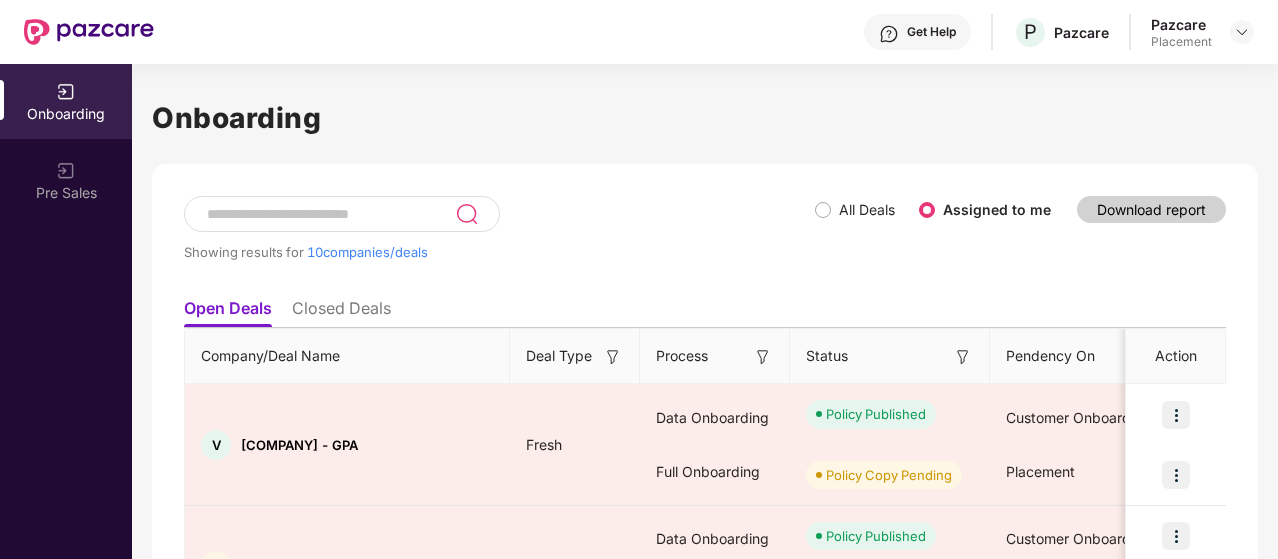 click on "Placement" at bounding box center (1181, 42) 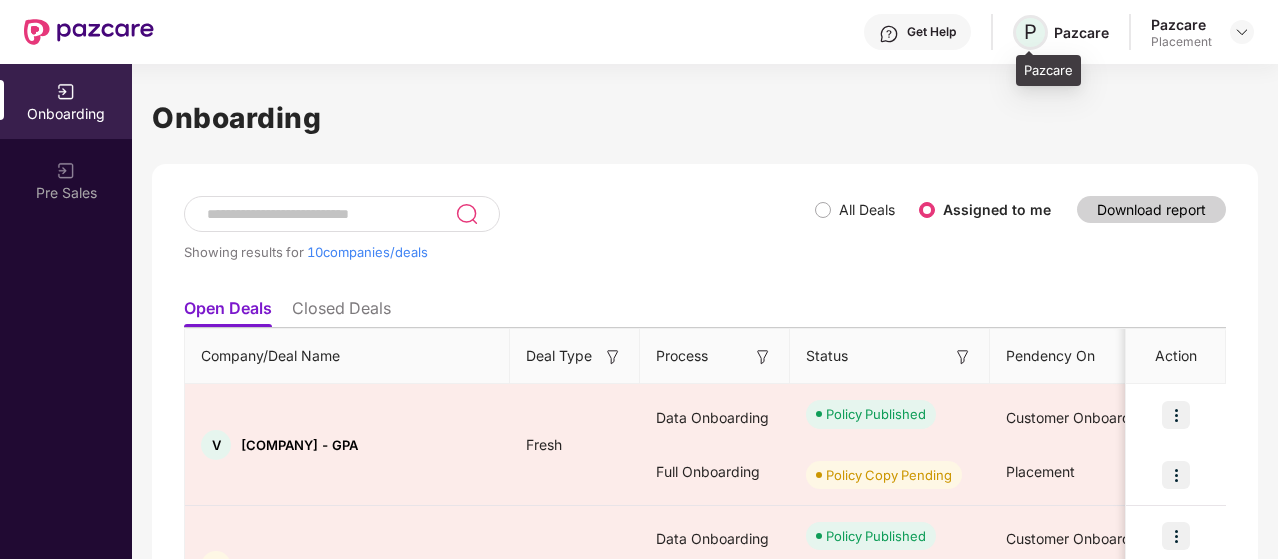 click on "P" at bounding box center (1030, 32) 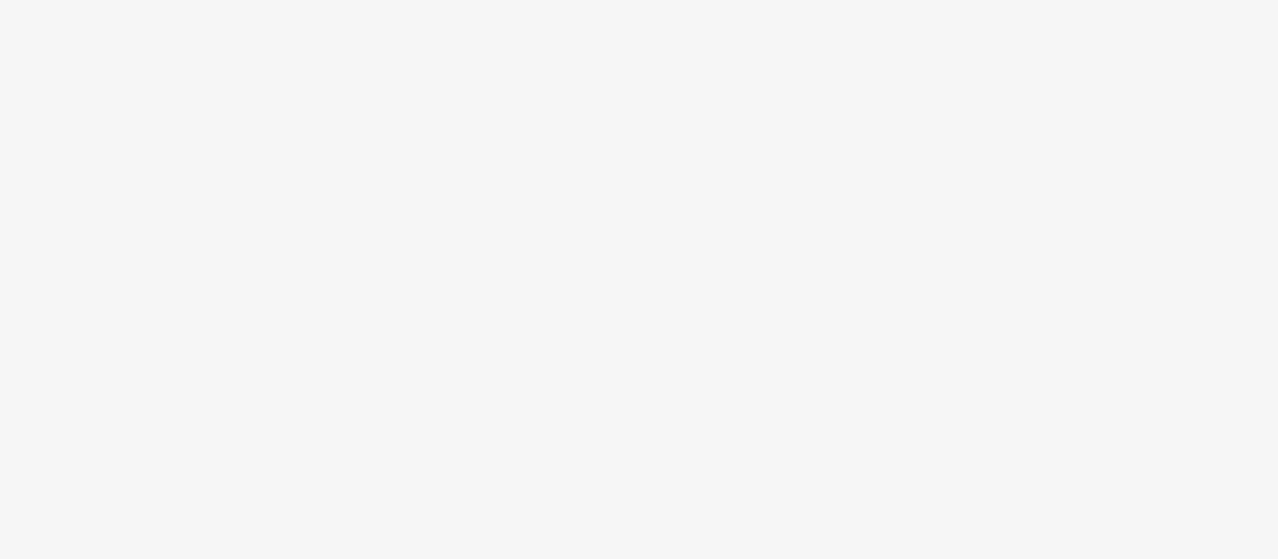 scroll, scrollTop: 0, scrollLeft: 0, axis: both 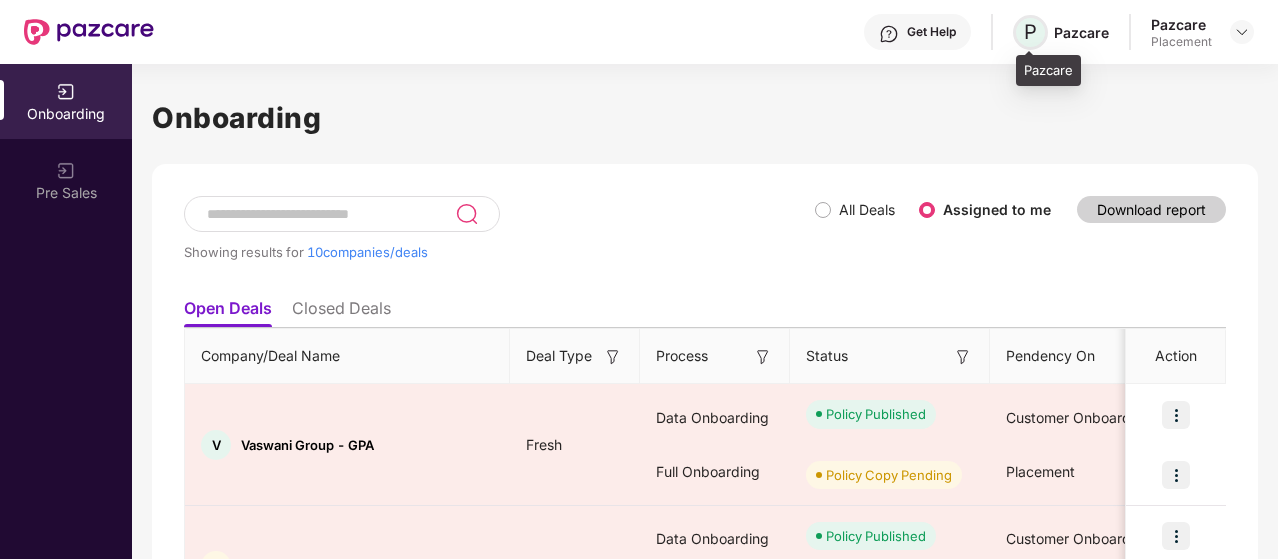 click on "P" at bounding box center [1030, 32] 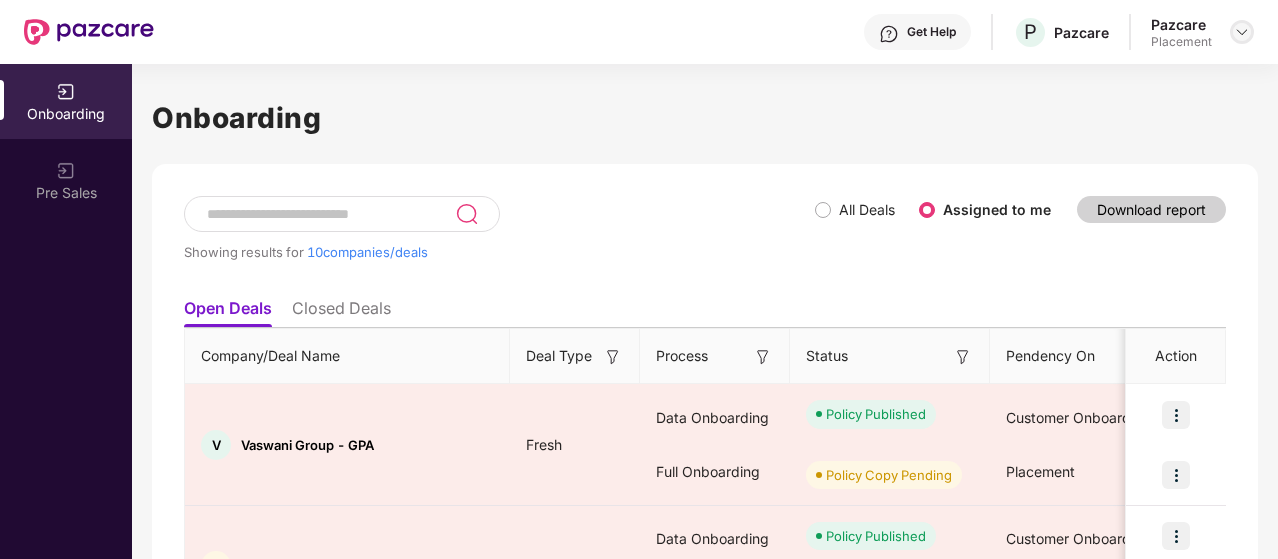 click at bounding box center (1242, 32) 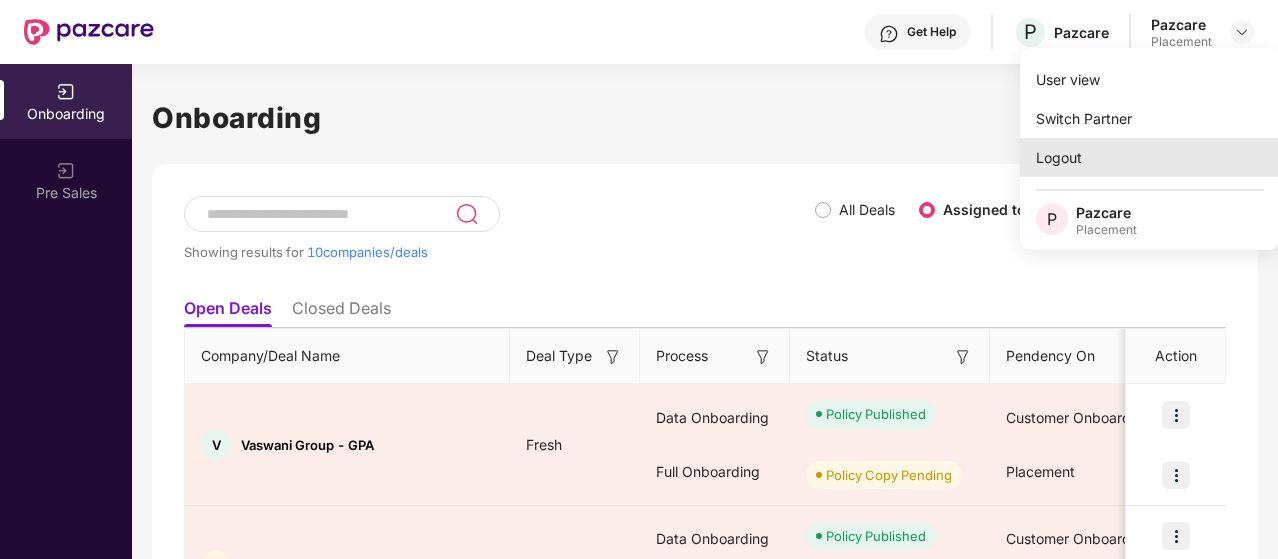 click on "Logout" at bounding box center (1150, 157) 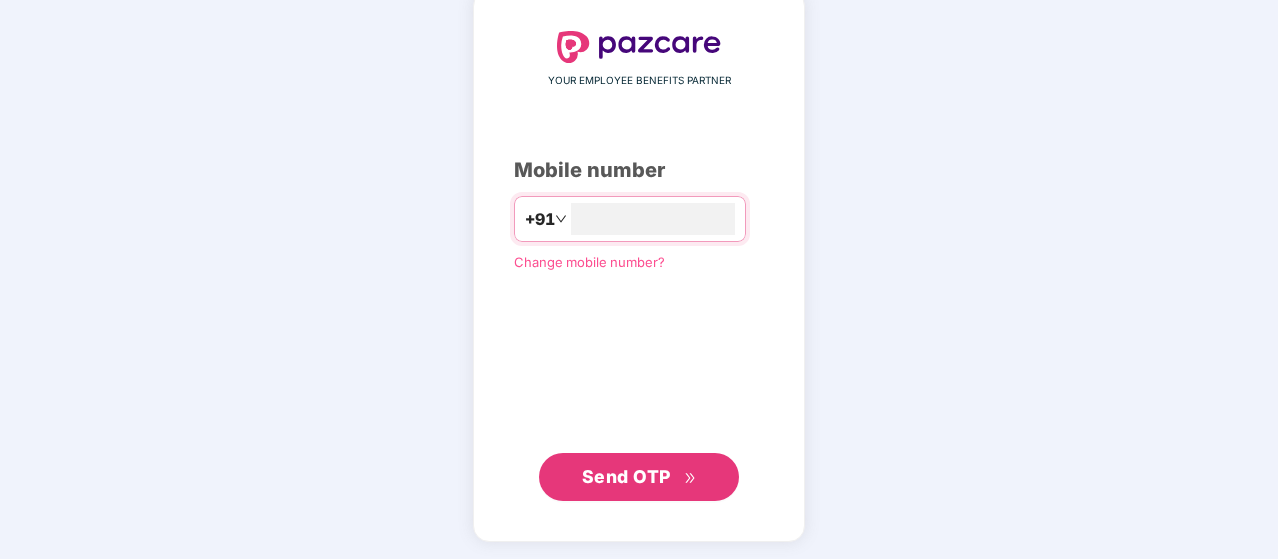 type on "**********" 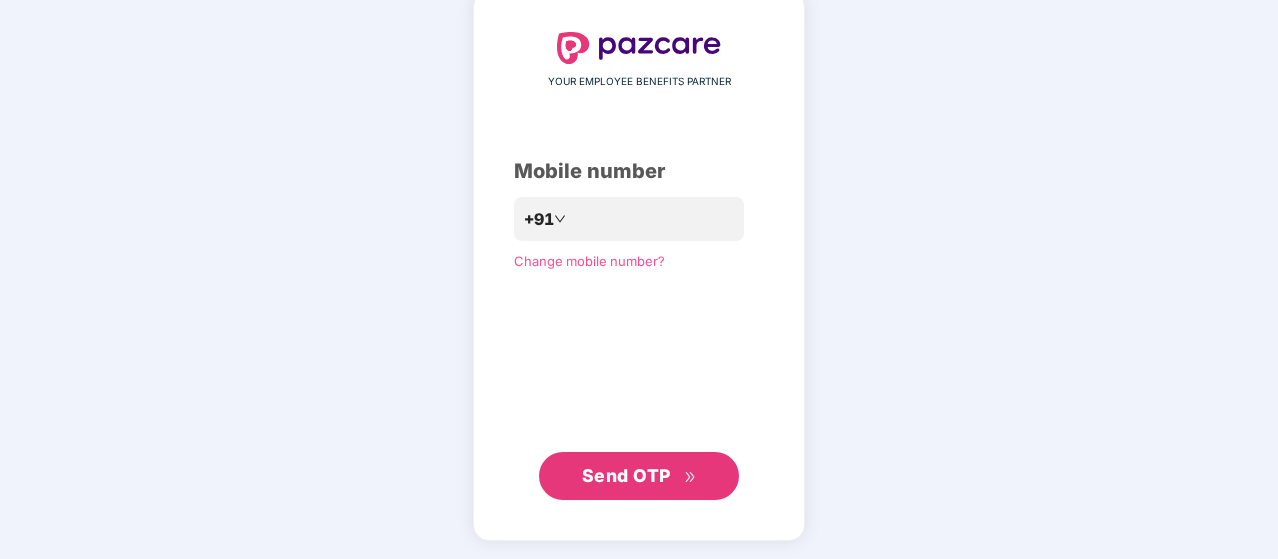 click on "Send OTP" at bounding box center [626, 475] 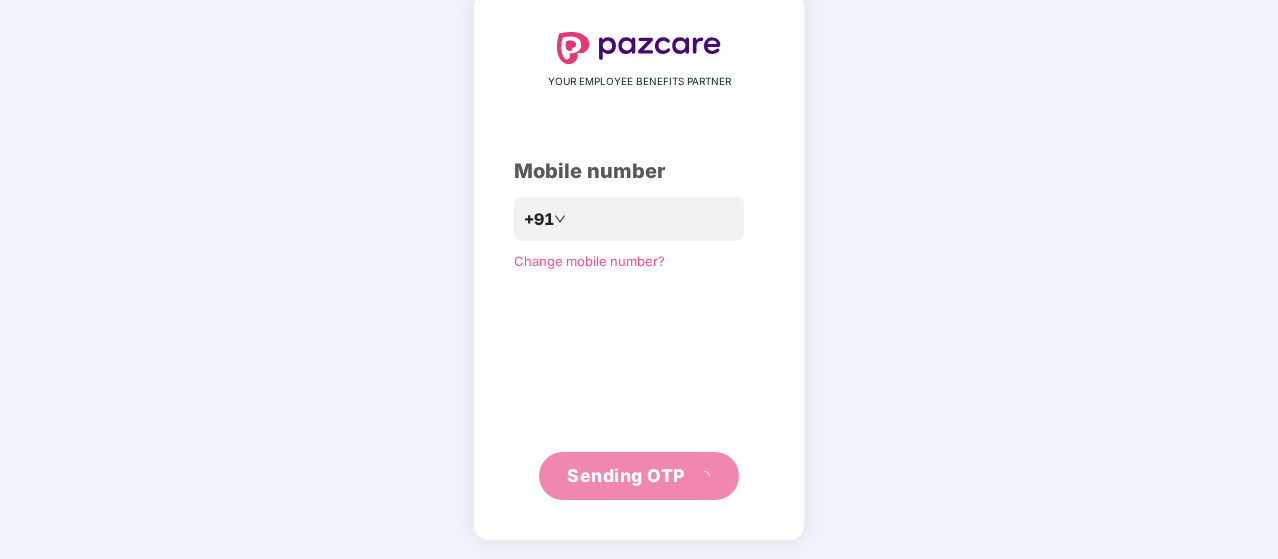 scroll, scrollTop: 92, scrollLeft: 0, axis: vertical 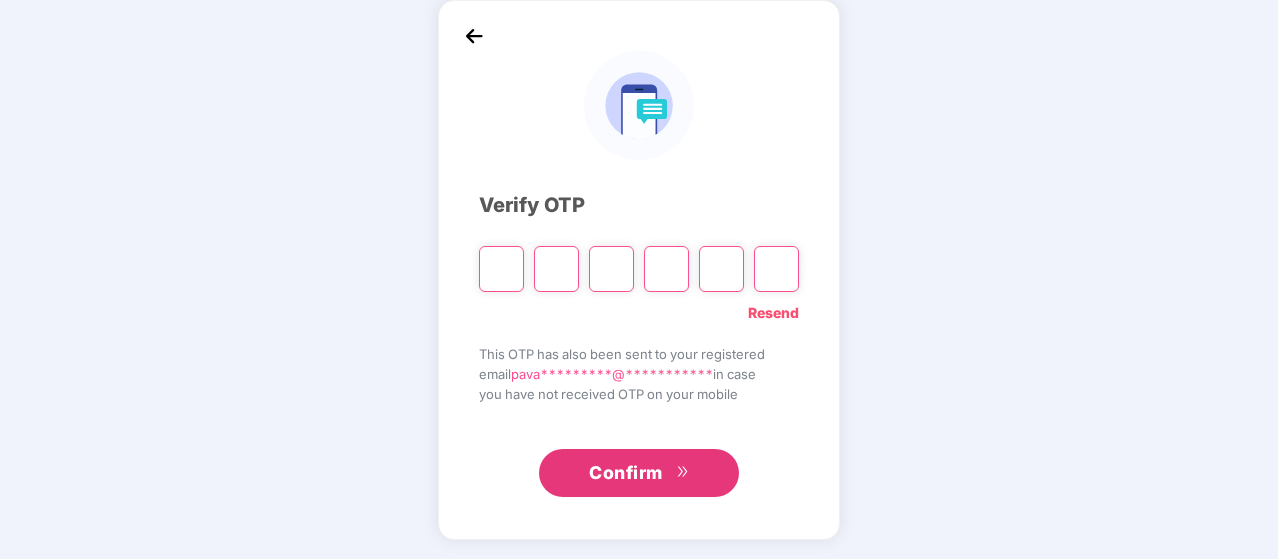 type on "*" 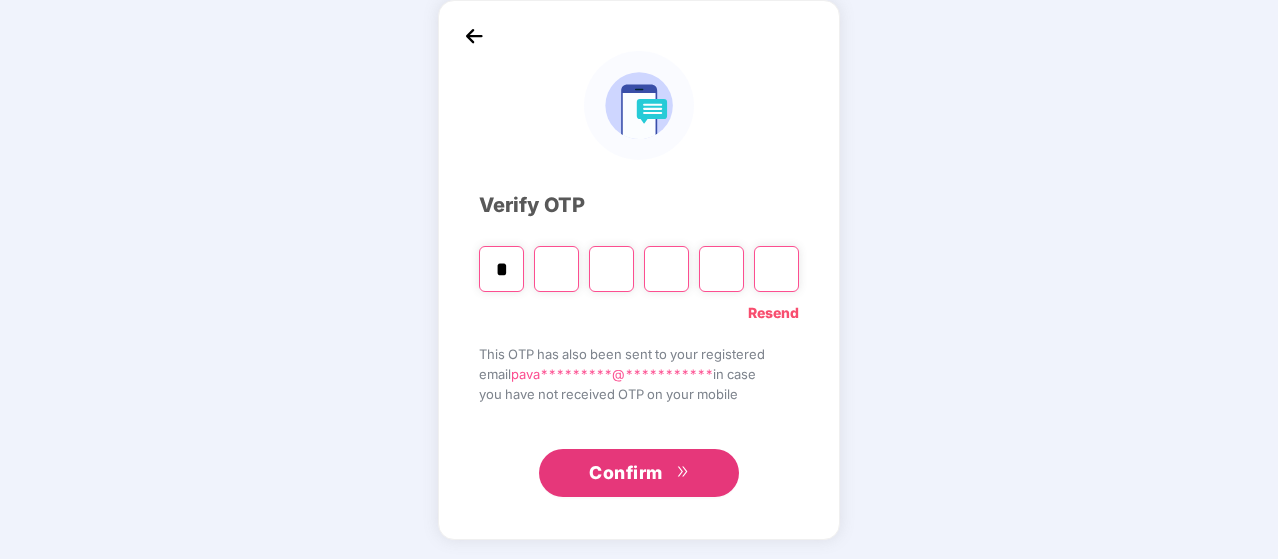type on "*" 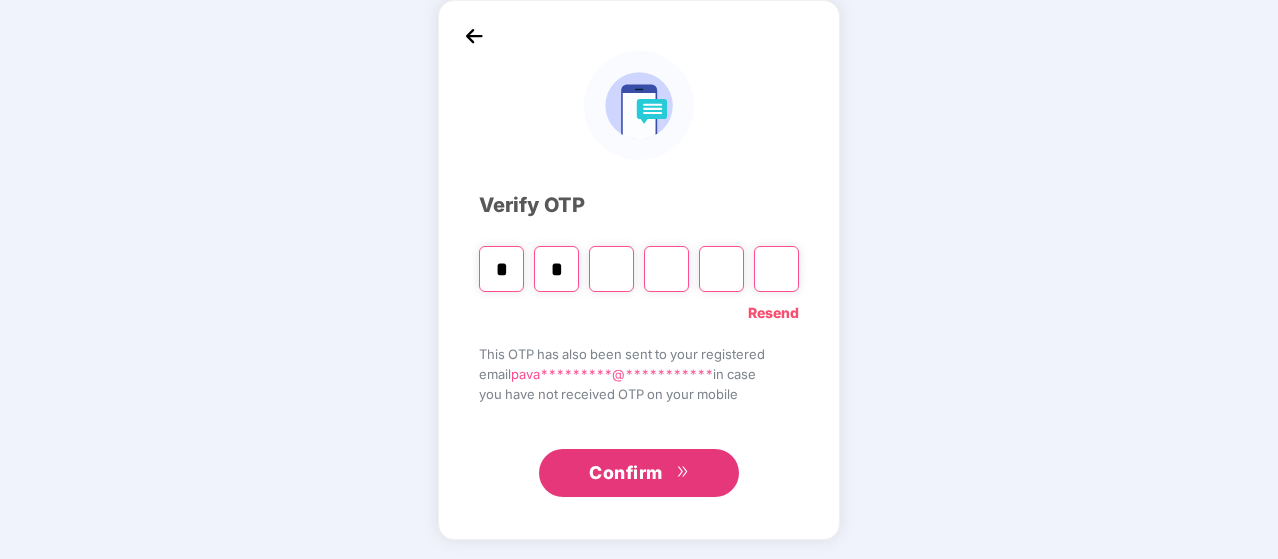 type on "*" 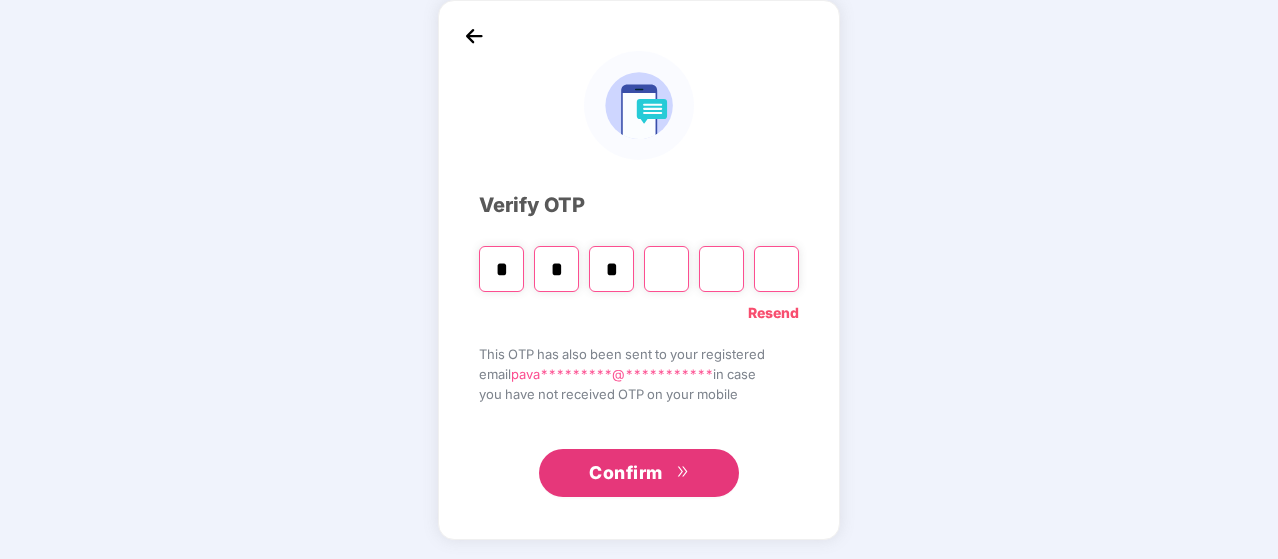type on "*" 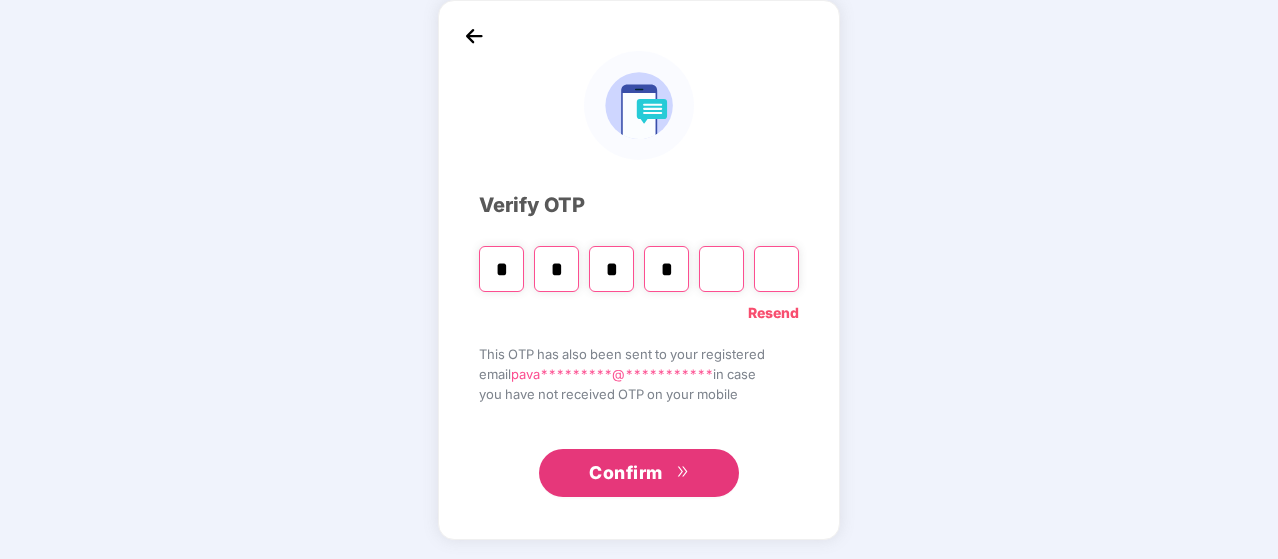 type on "*" 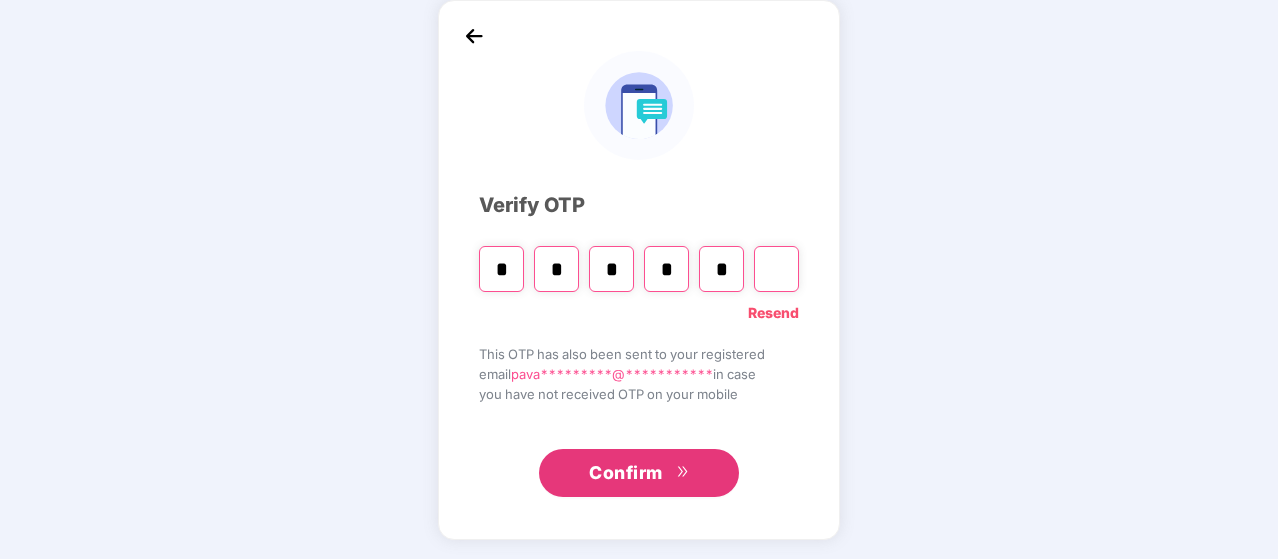 type on "*" 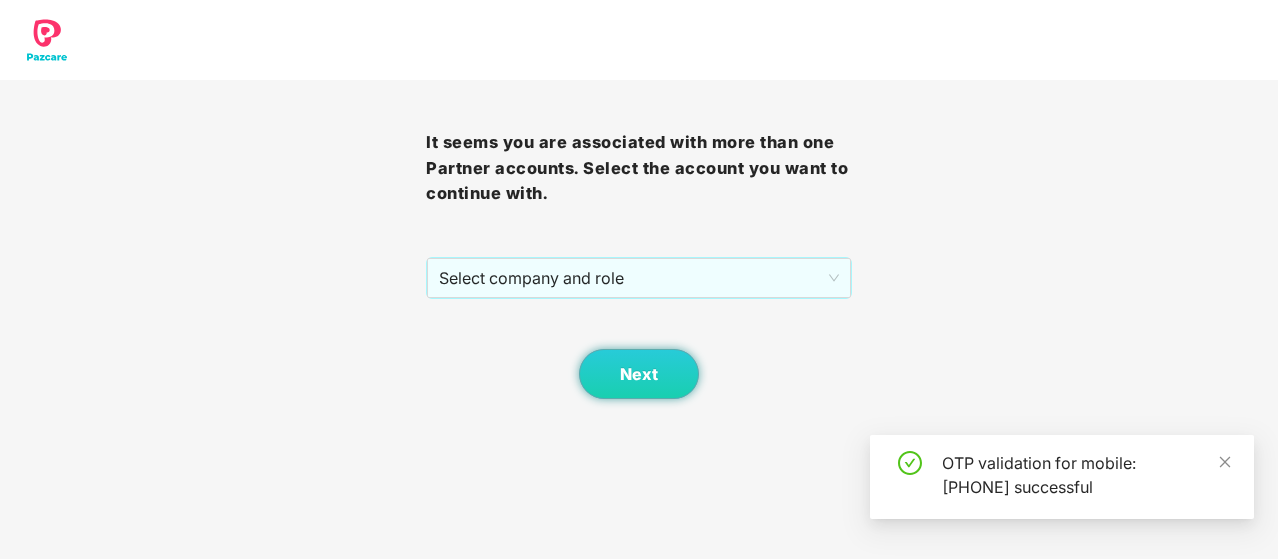 scroll, scrollTop: 0, scrollLeft: 0, axis: both 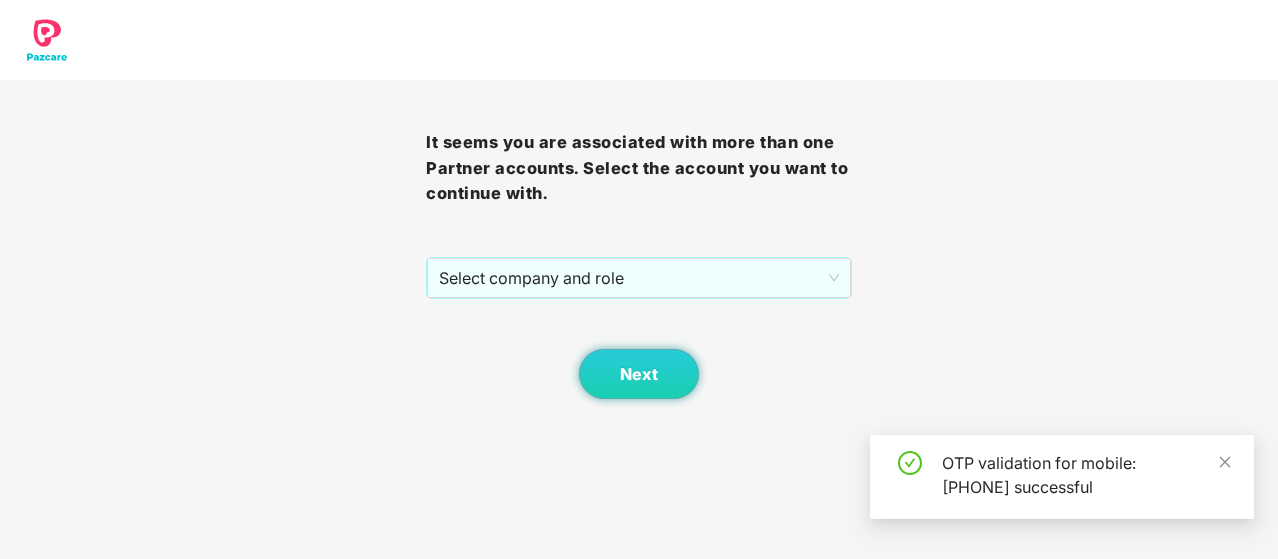 click on "Next" at bounding box center [639, 349] 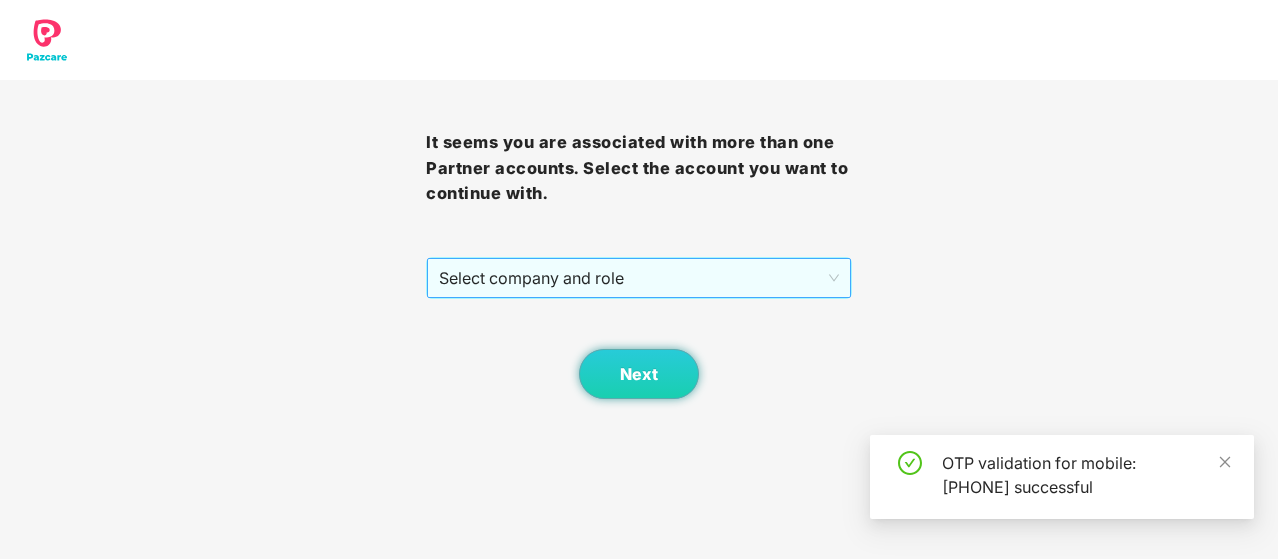 click on "Select company and role" at bounding box center [639, 278] 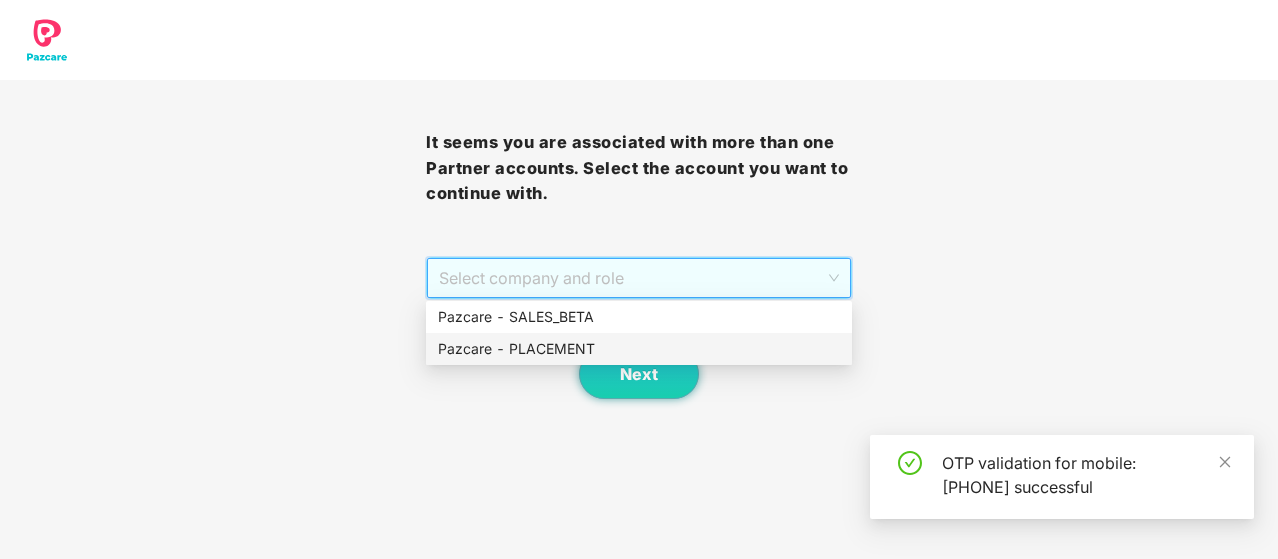 click on "Pazcare - PLACEMENT" at bounding box center [639, 349] 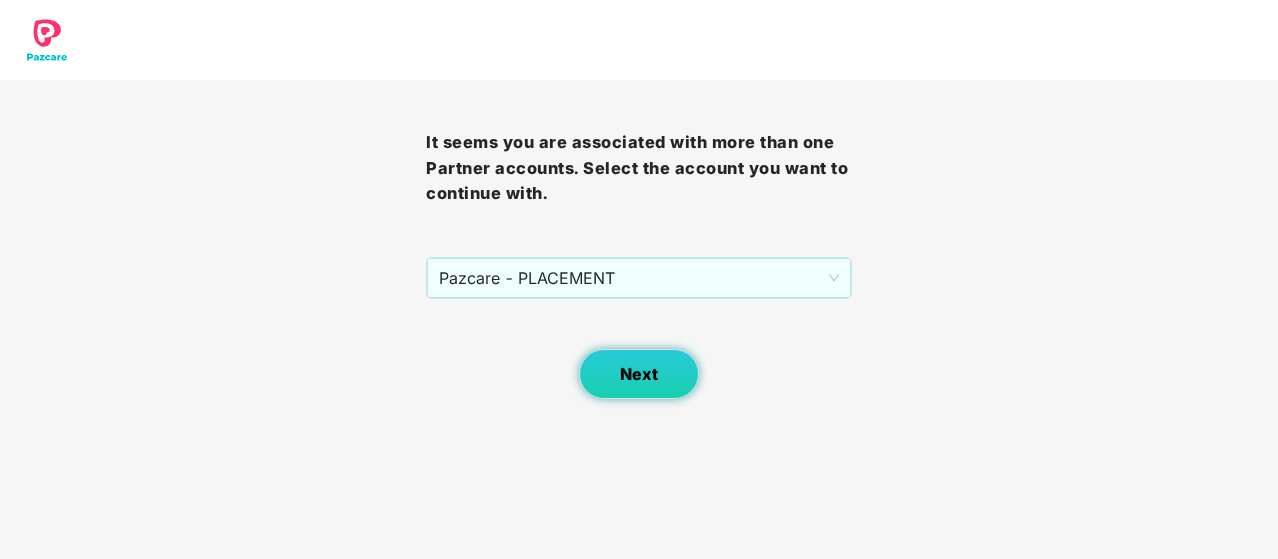 click on "Next" at bounding box center (639, 374) 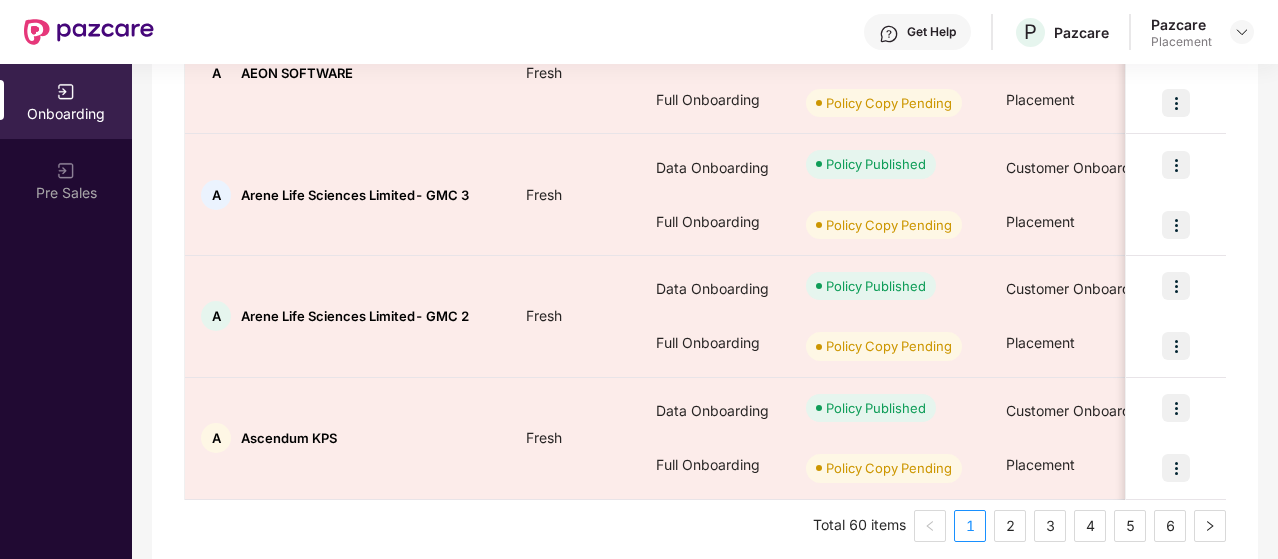 scroll, scrollTop: 1112, scrollLeft: 0, axis: vertical 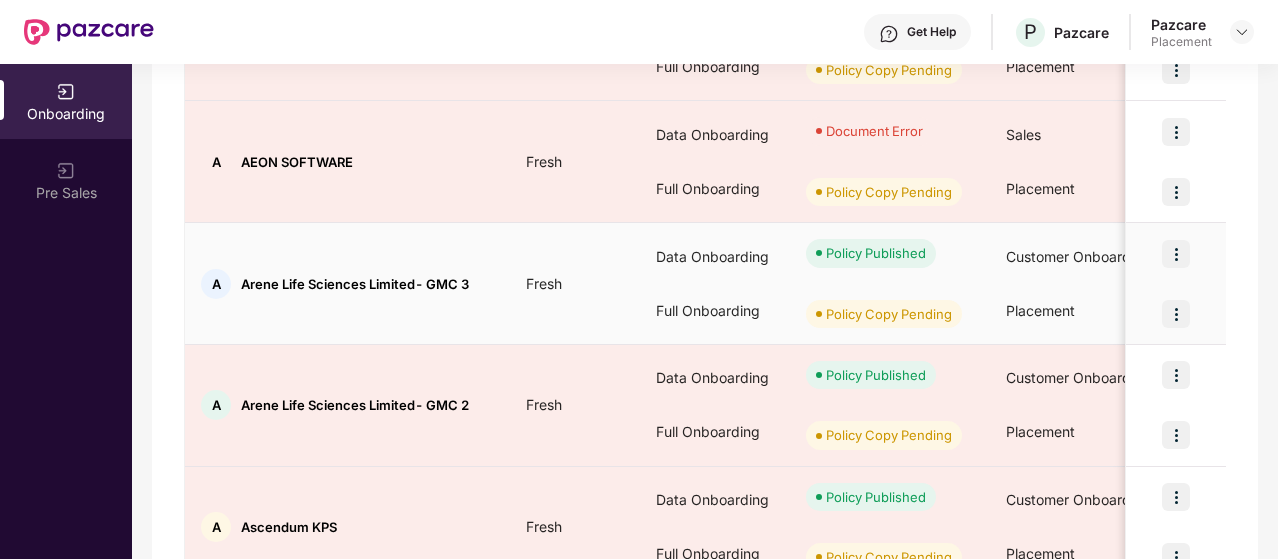 click at bounding box center [1176, 314] 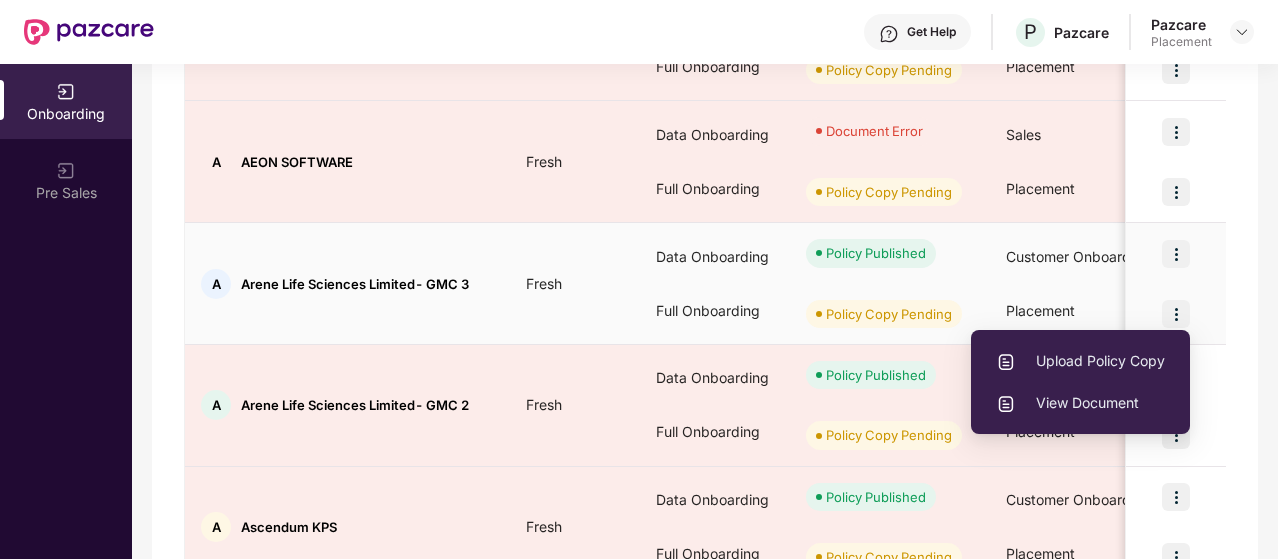 click on "Upload Policy Copy" at bounding box center [1080, 361] 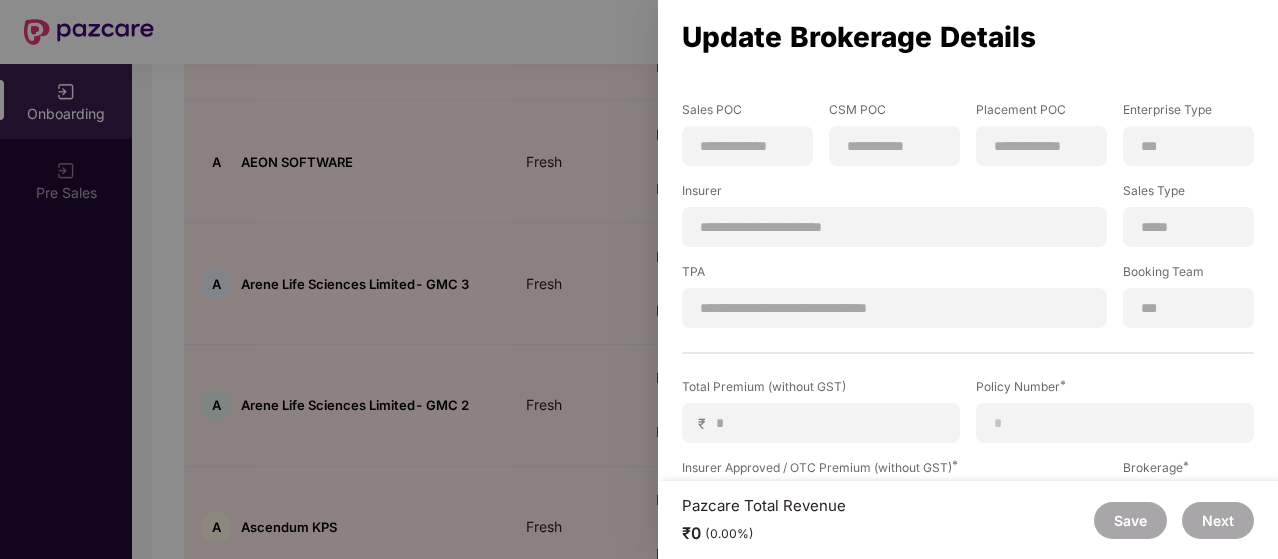 scroll, scrollTop: 205, scrollLeft: 0, axis: vertical 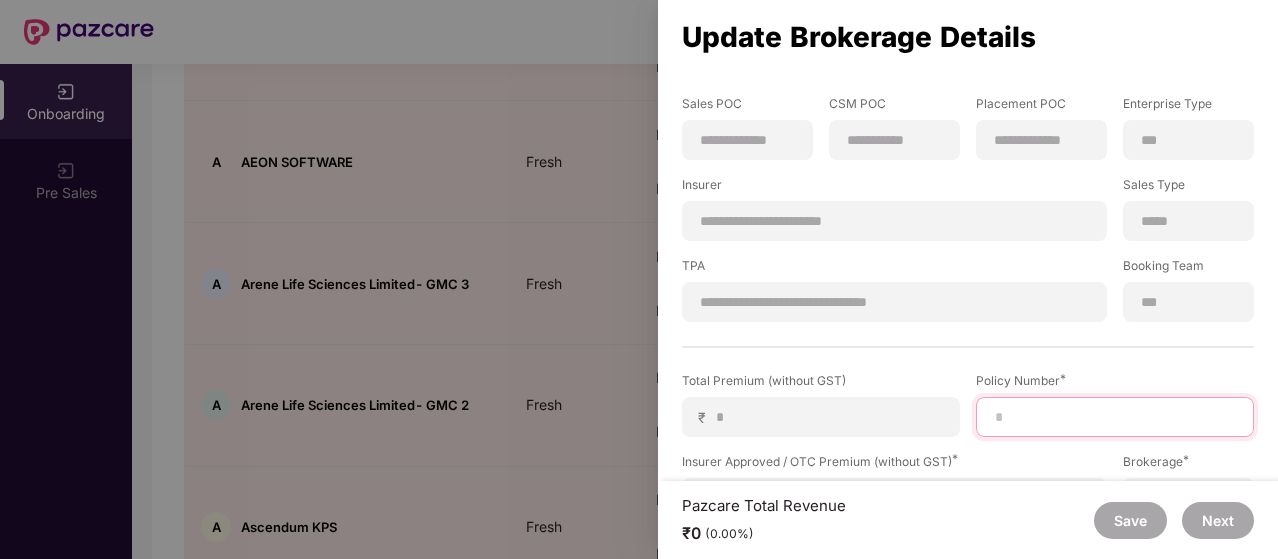 click at bounding box center [1115, 417] 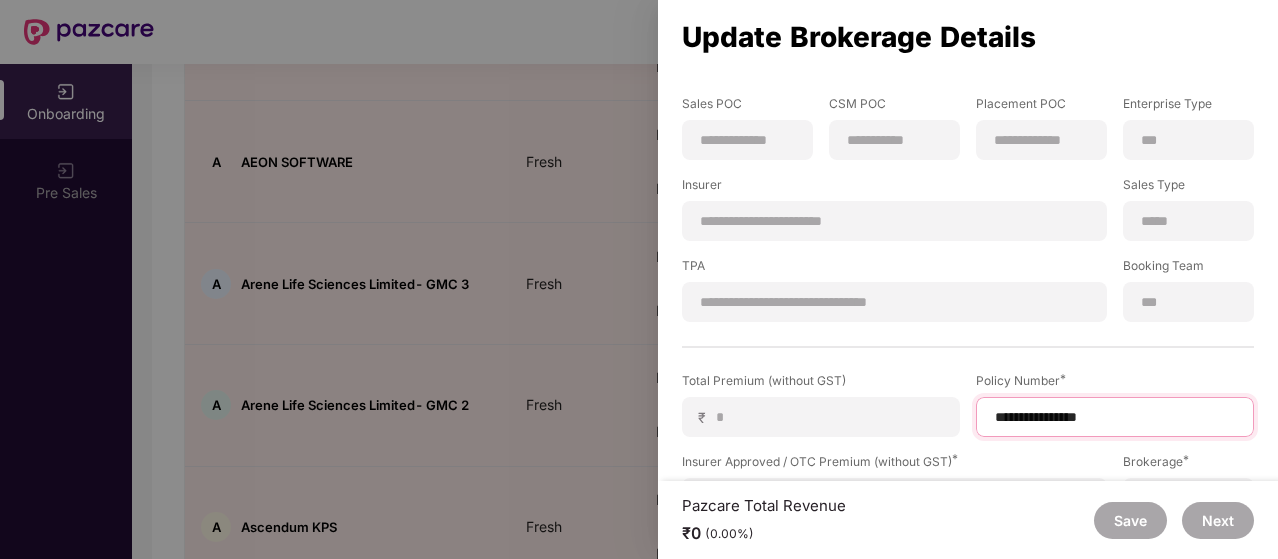 type on "**********" 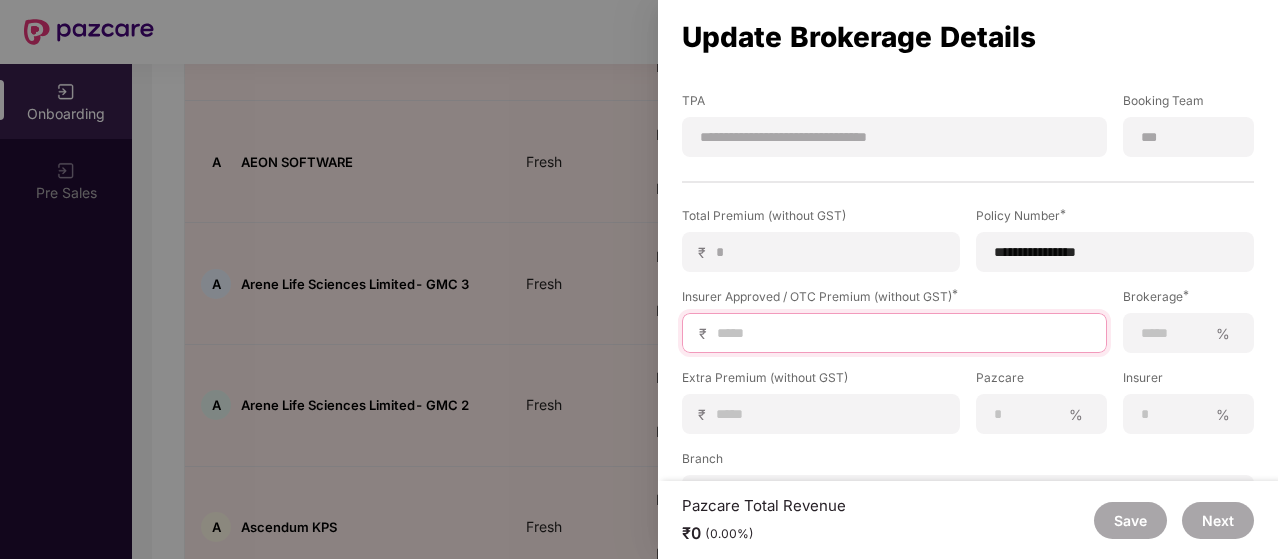 click at bounding box center [902, 333] 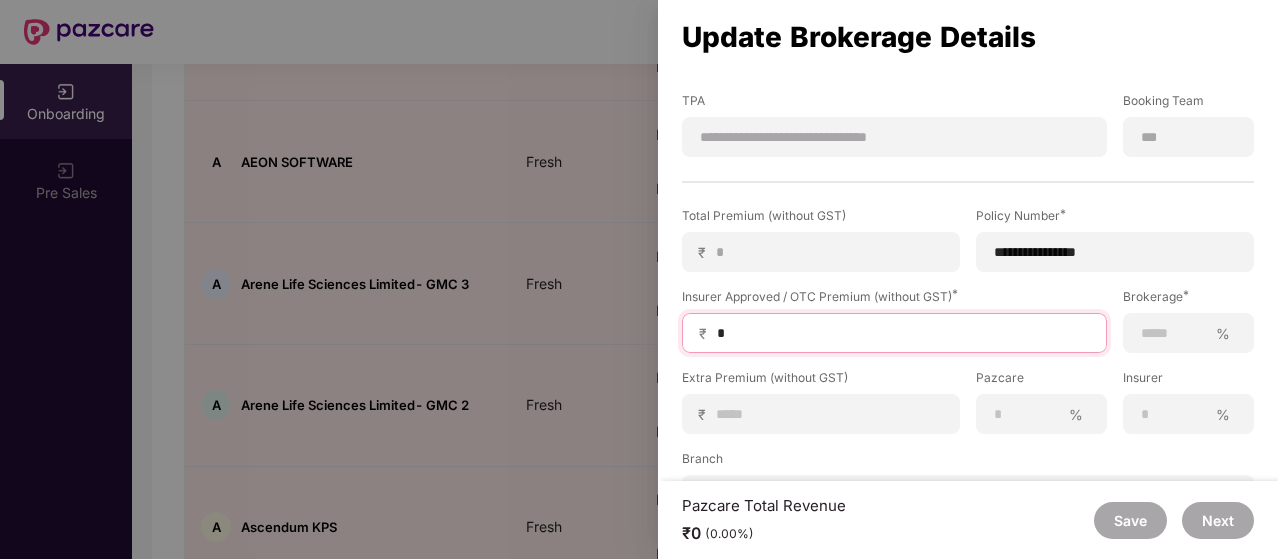type on "**" 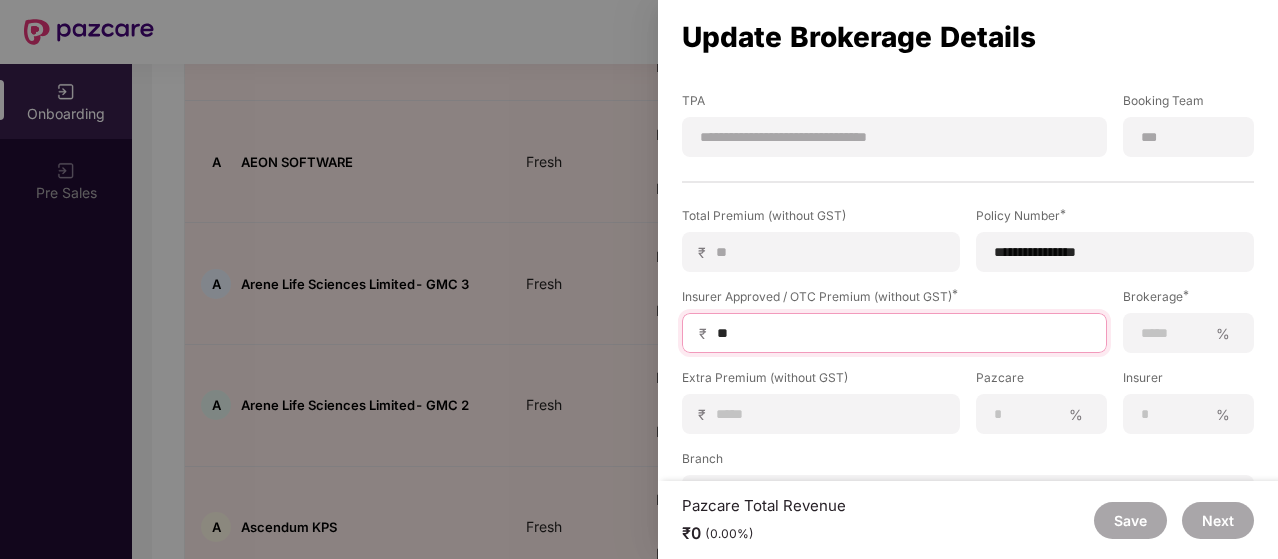 type on "***" 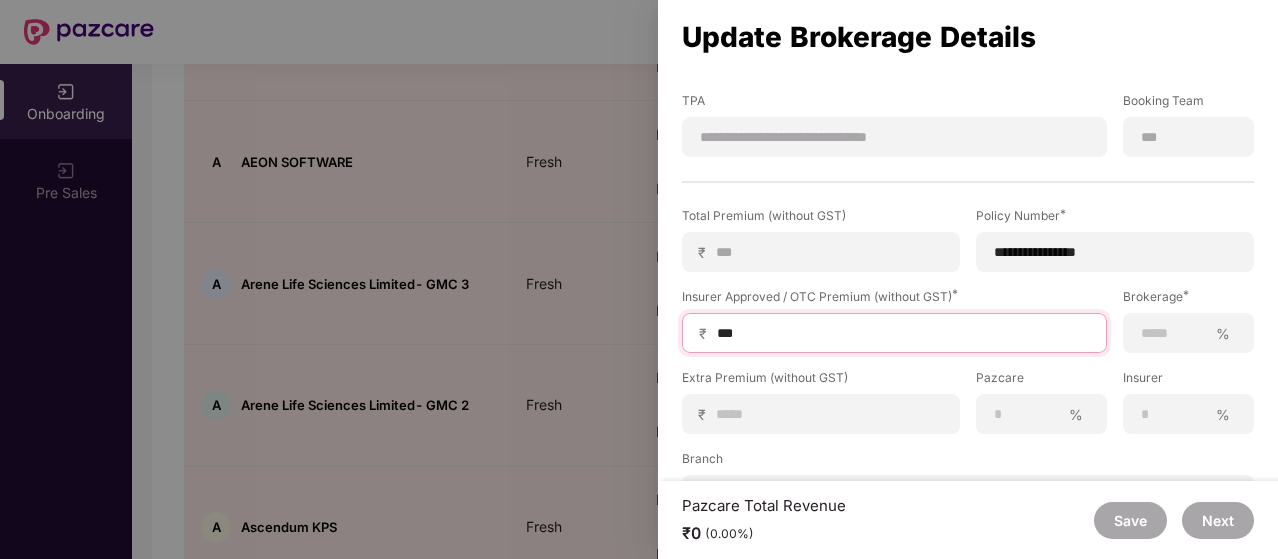 type on "****" 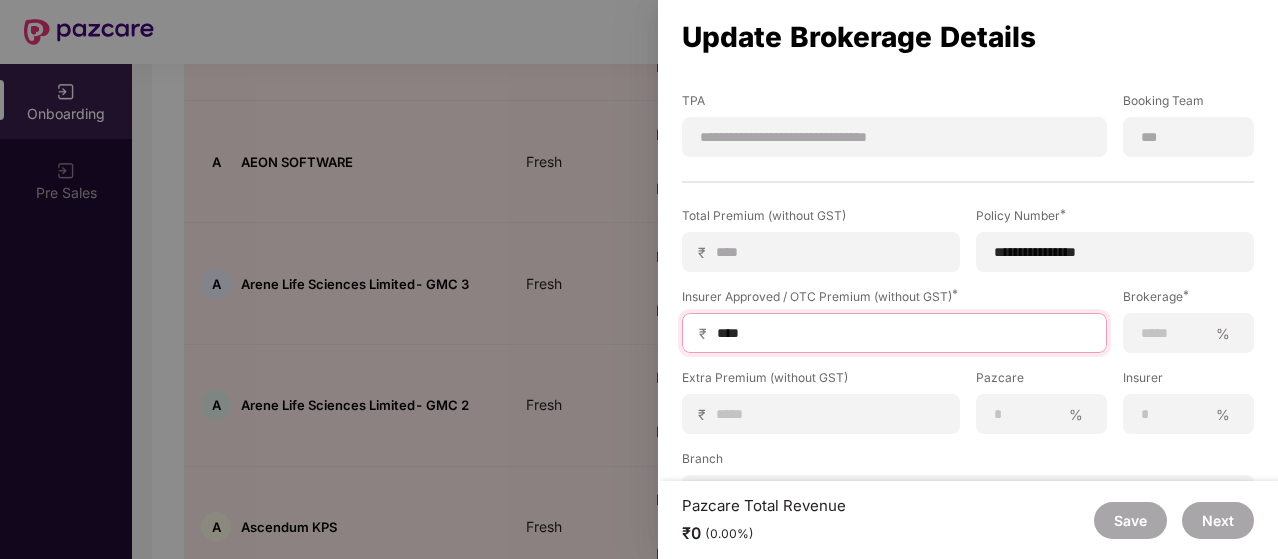 type on "*****" 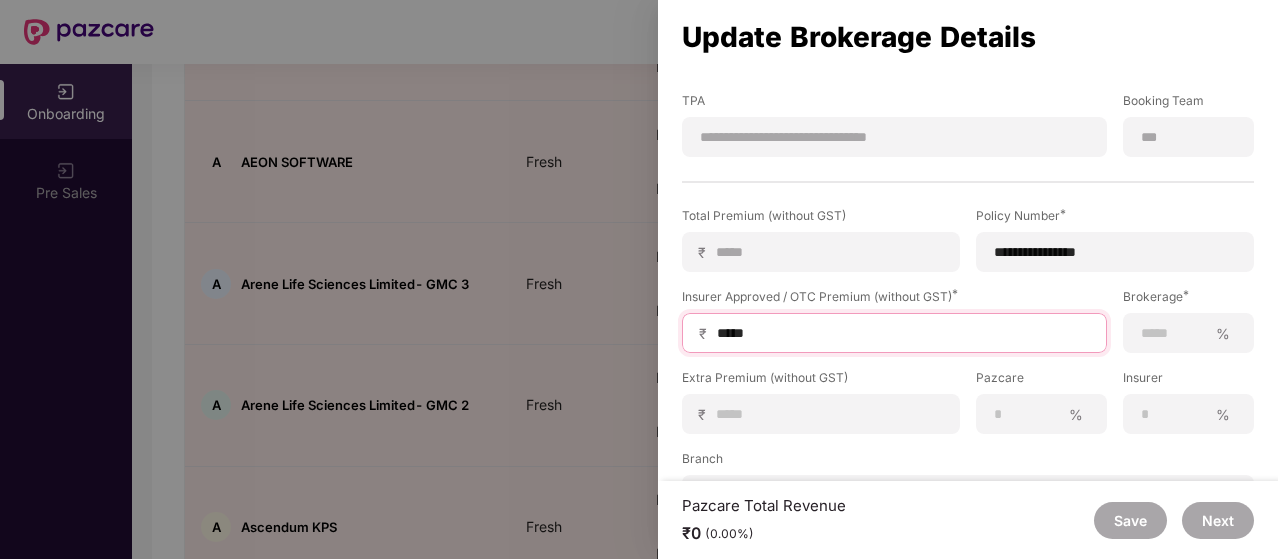 type on "******" 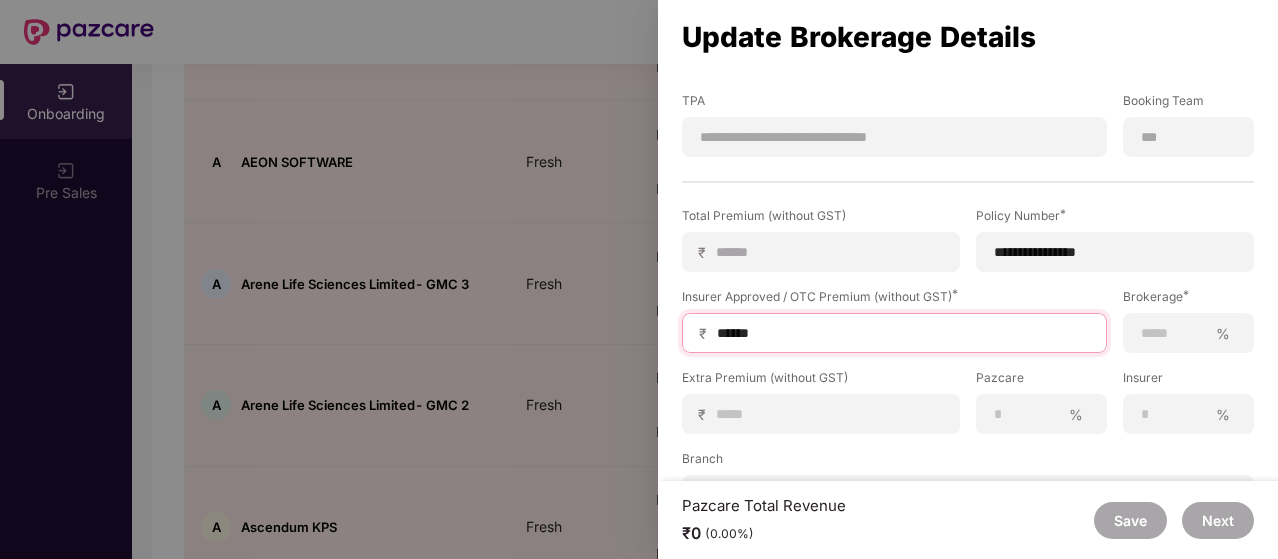 type on "*******" 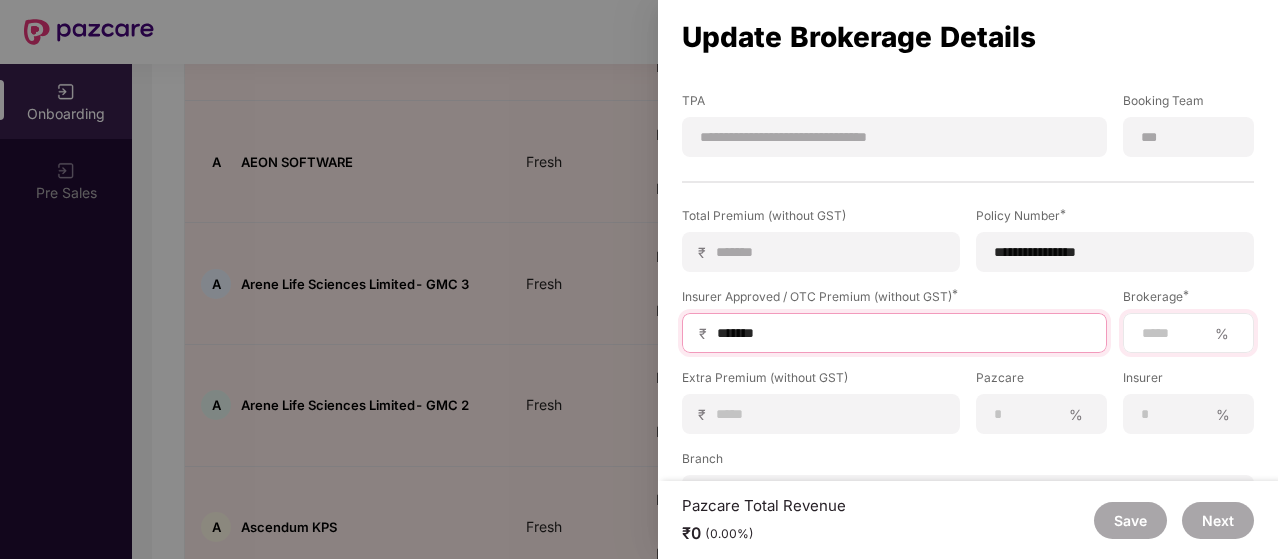 type on "*******" 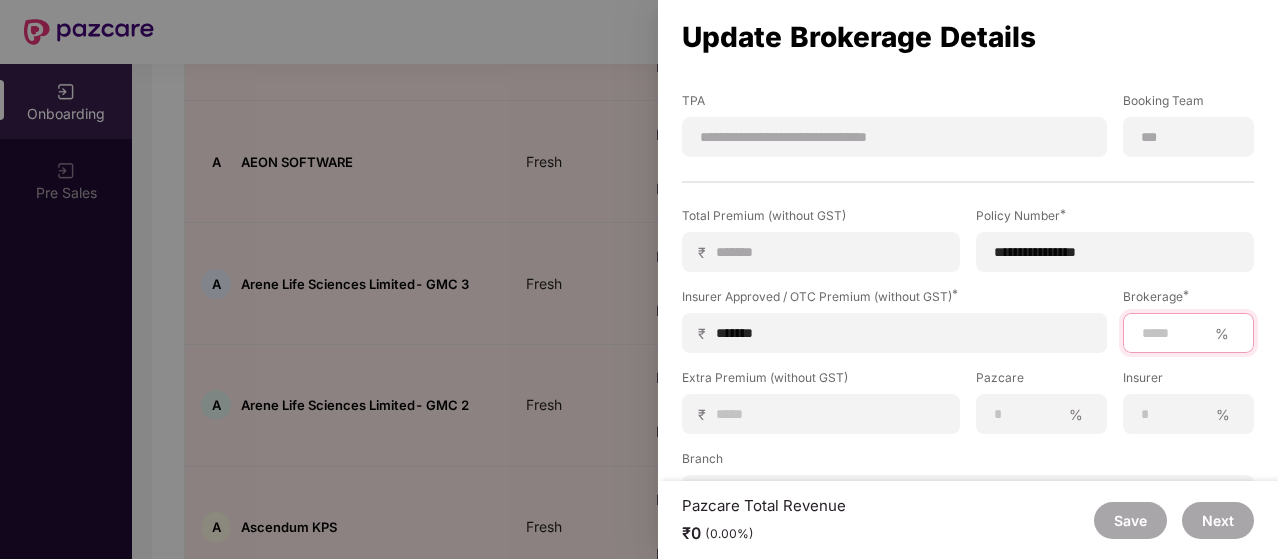 click at bounding box center (1173, 333) 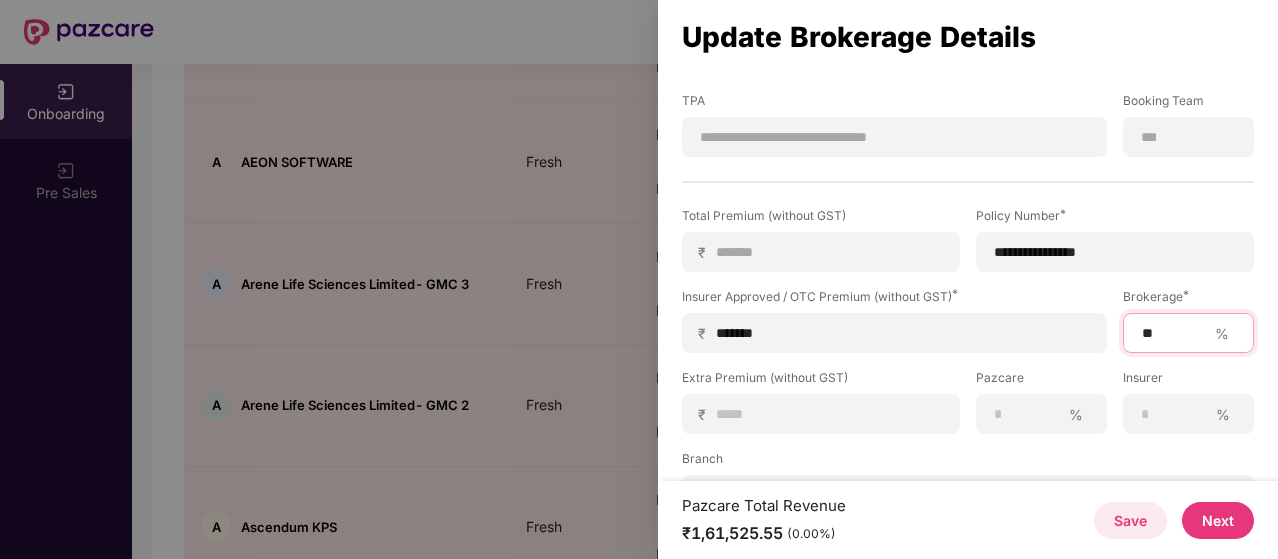 scroll, scrollTop: 420, scrollLeft: 0, axis: vertical 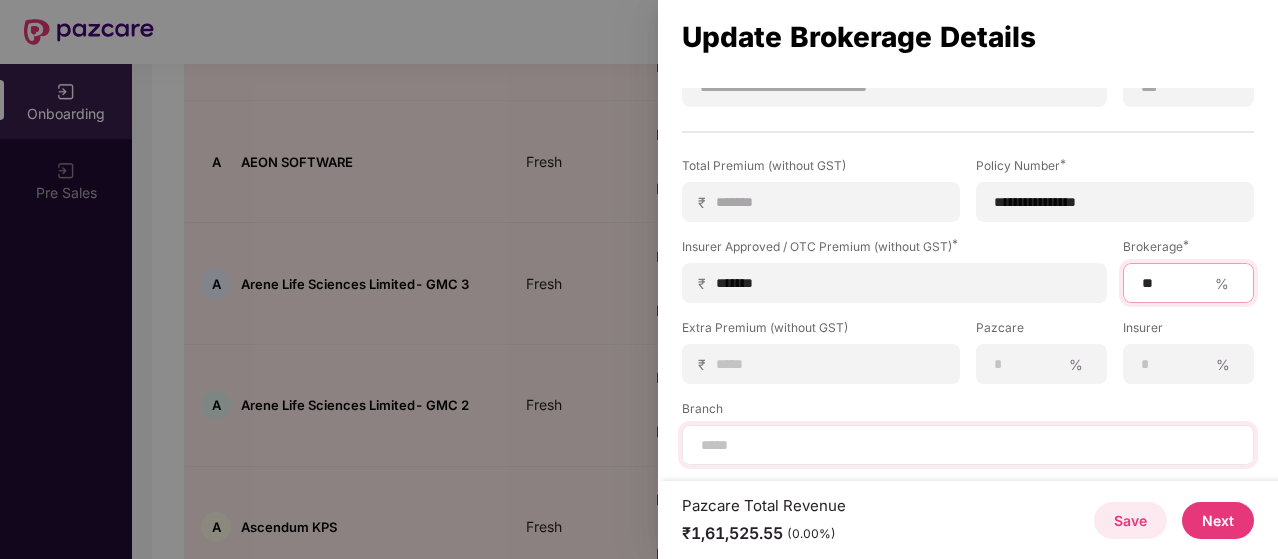 type on "**" 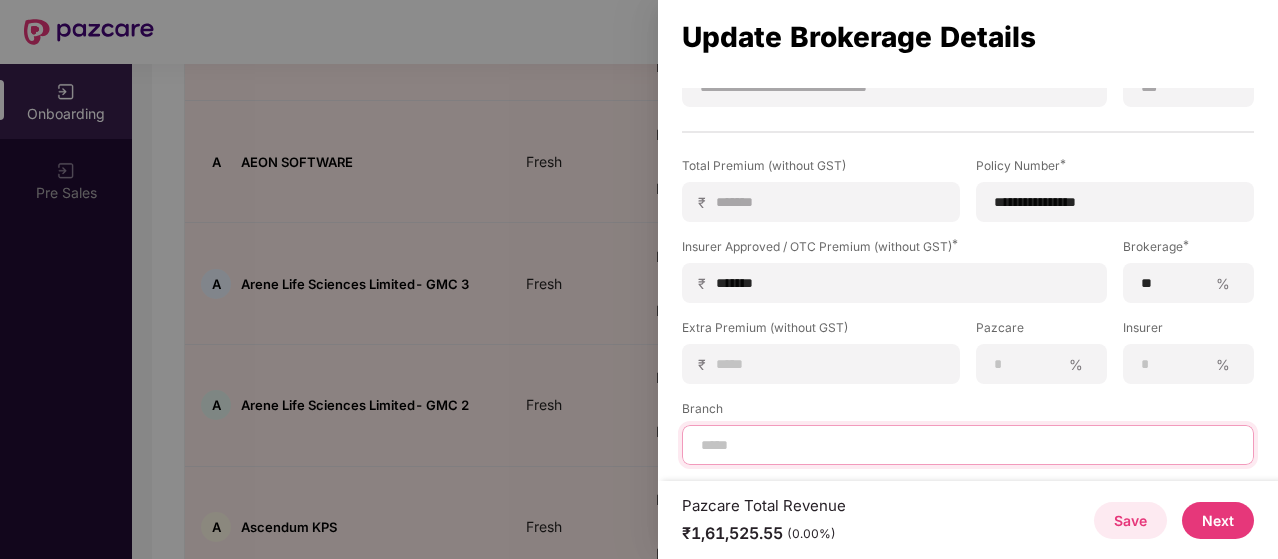 click at bounding box center [968, 445] 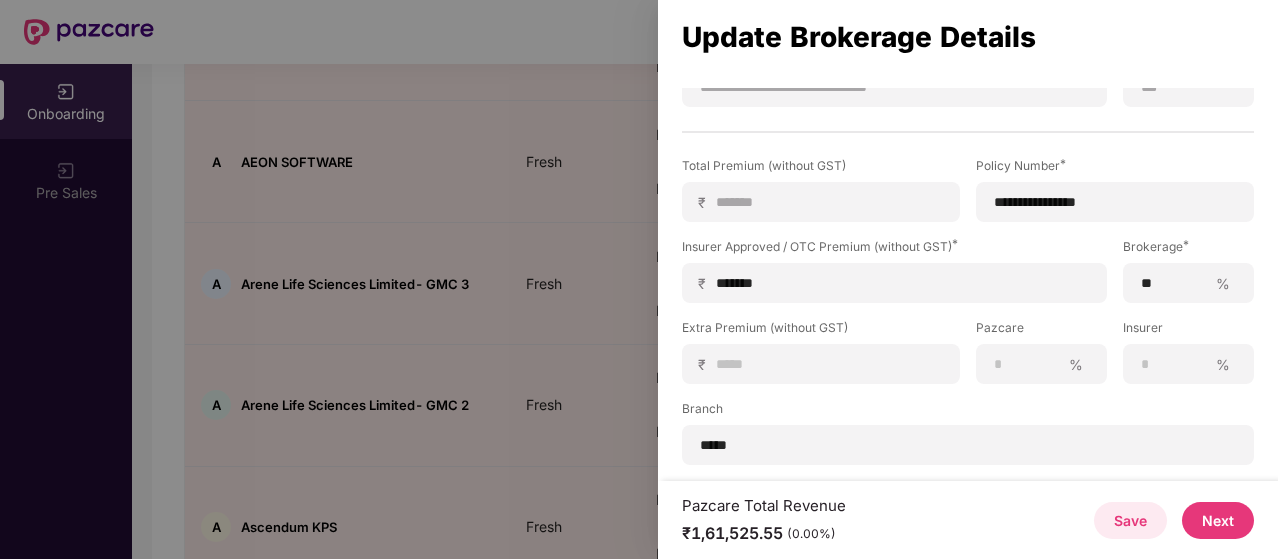 click on "Next" at bounding box center [1218, 520] 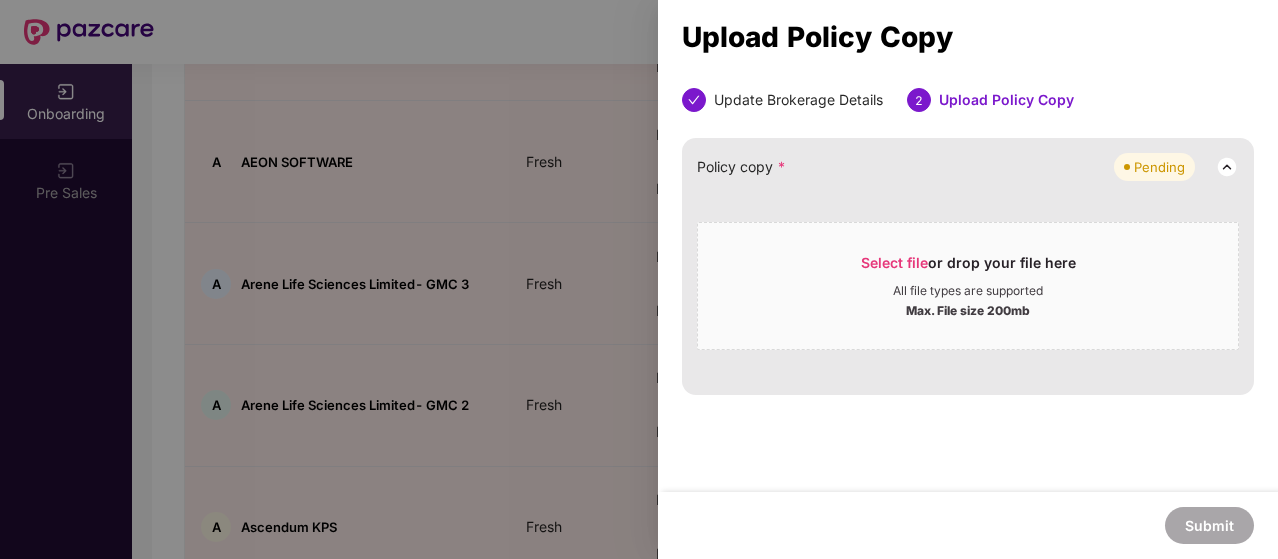 scroll, scrollTop: 0, scrollLeft: 0, axis: both 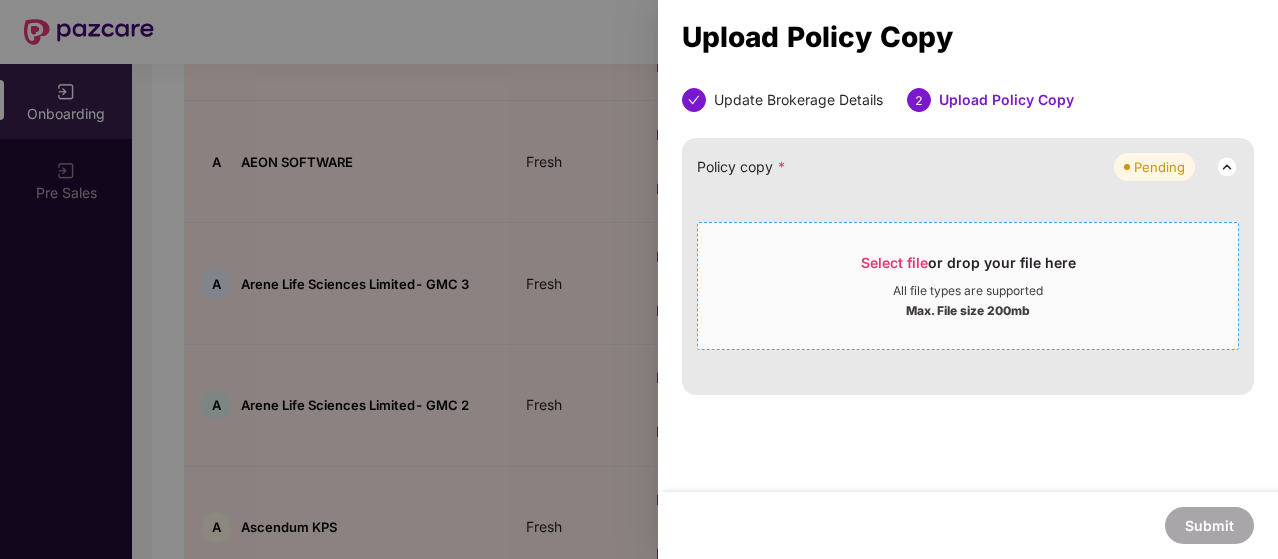 click on "Select file  or drop your file here" at bounding box center (968, 268) 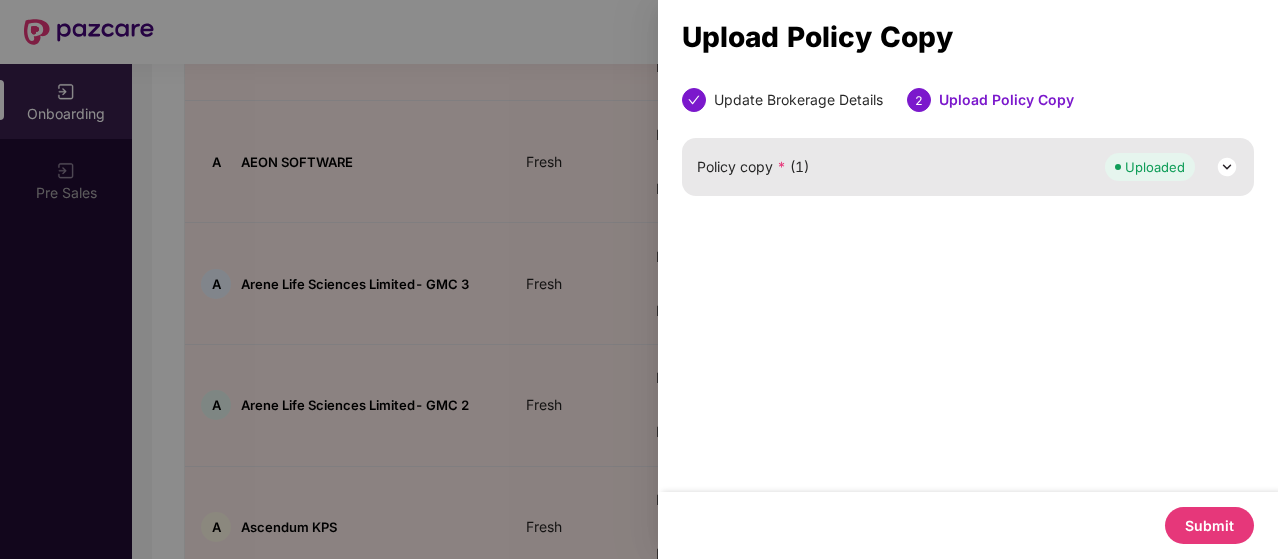 click on "Submit" at bounding box center [1209, 525] 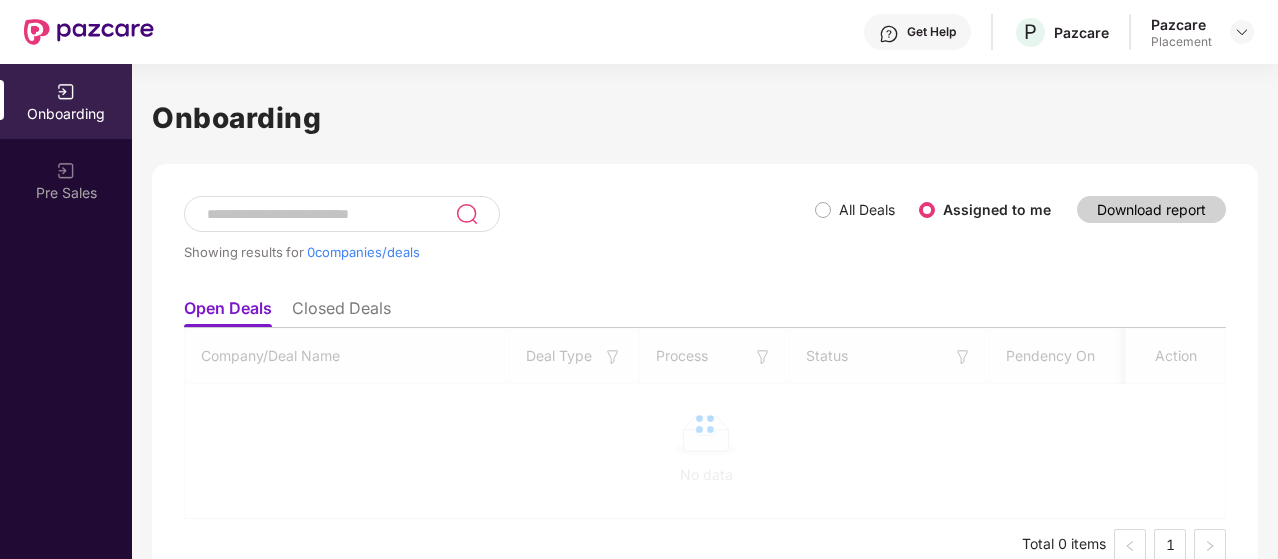 scroll, scrollTop: 0, scrollLeft: 0, axis: both 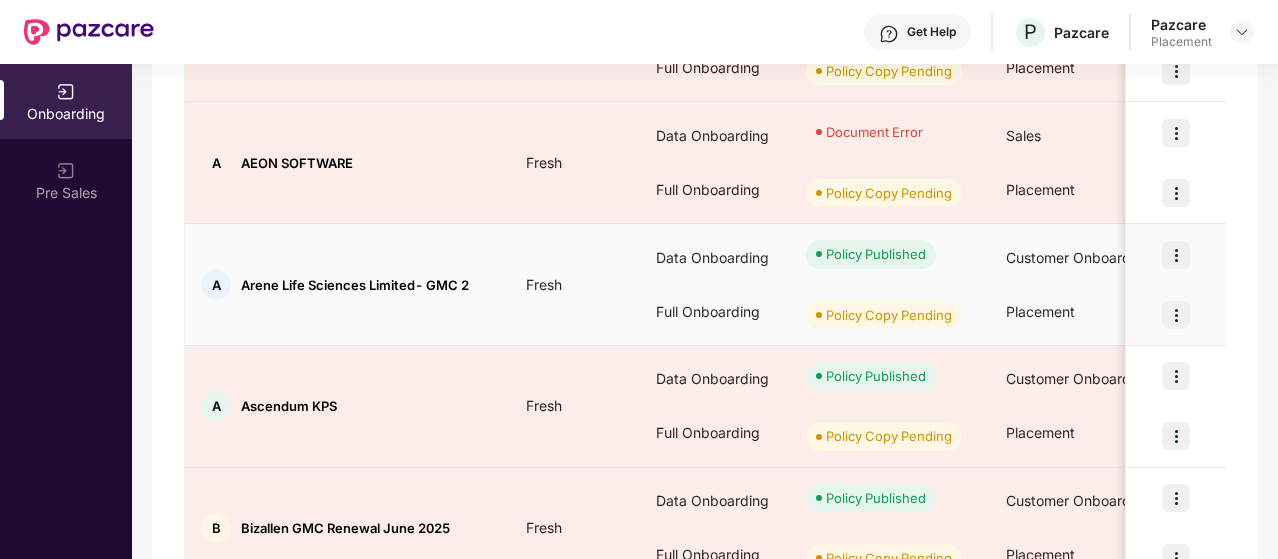click at bounding box center [1176, 315] 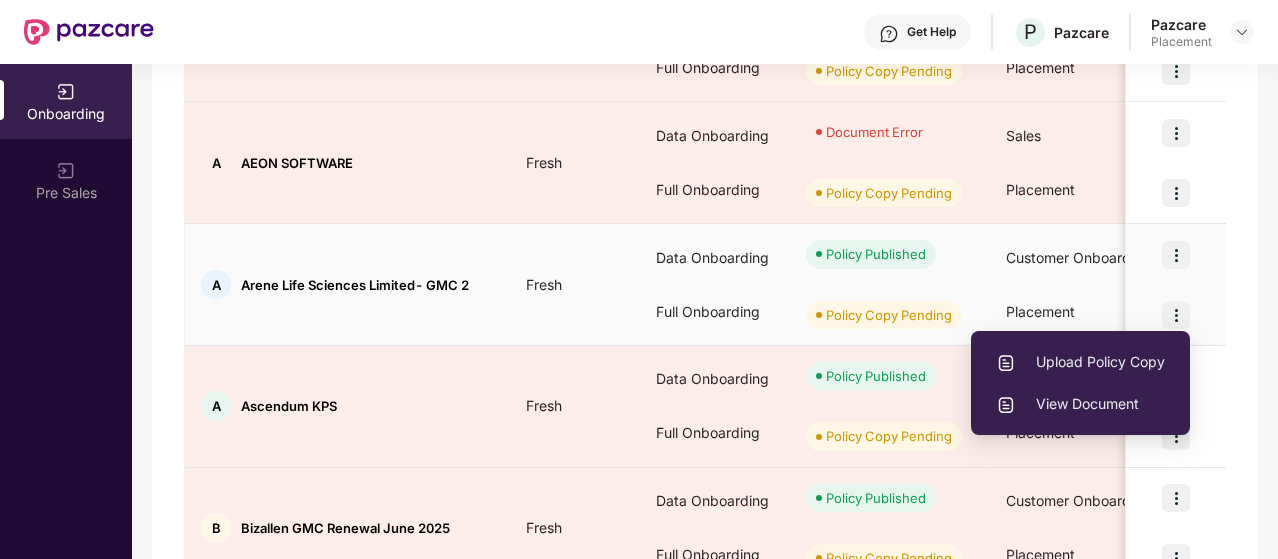 click on "Upload Policy Copy" at bounding box center (1080, 362) 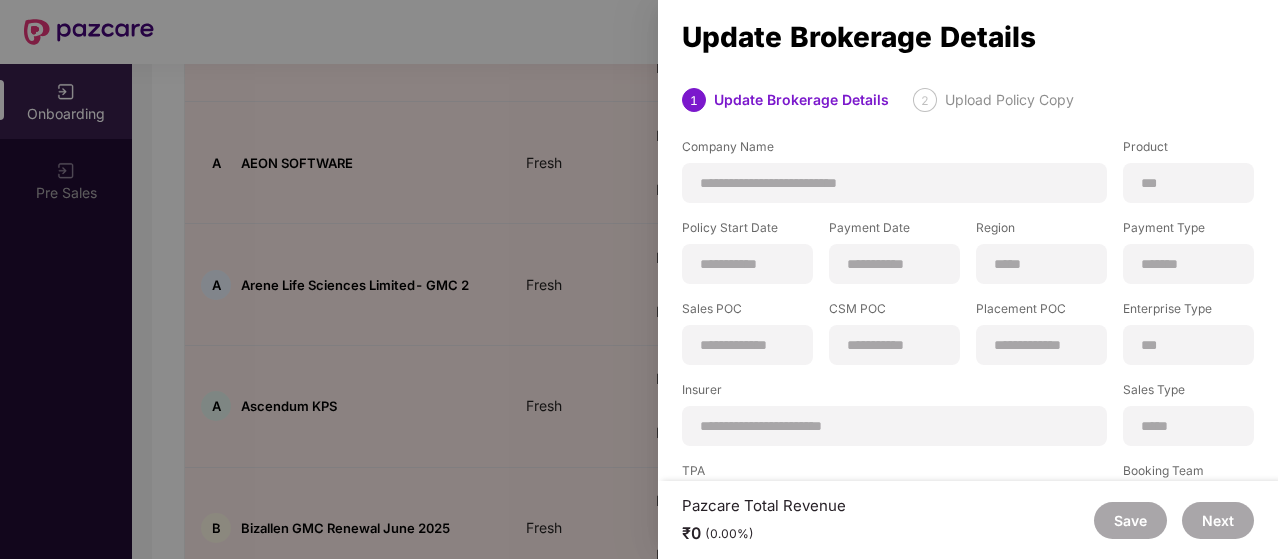 scroll, scrollTop: 233, scrollLeft: 0, axis: vertical 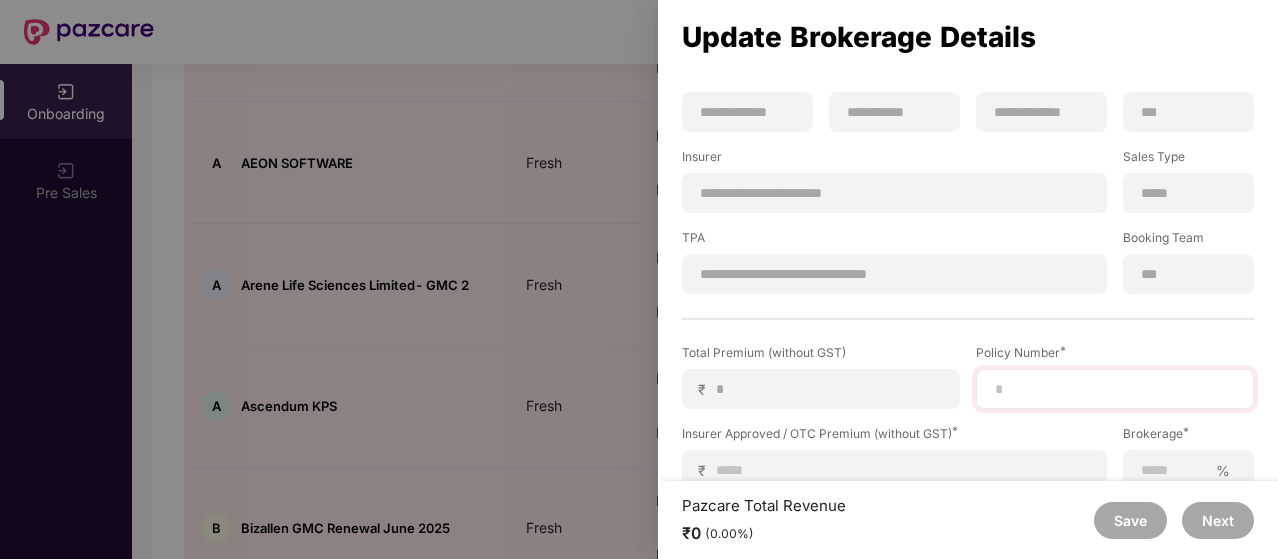 click at bounding box center (1115, 389) 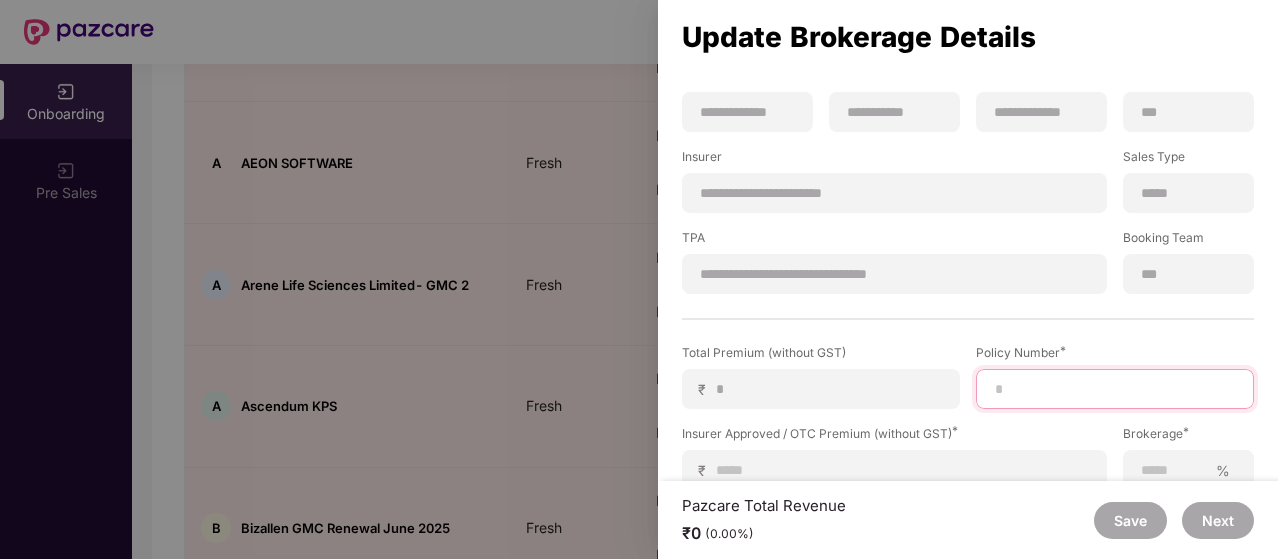 click at bounding box center [1115, 389] 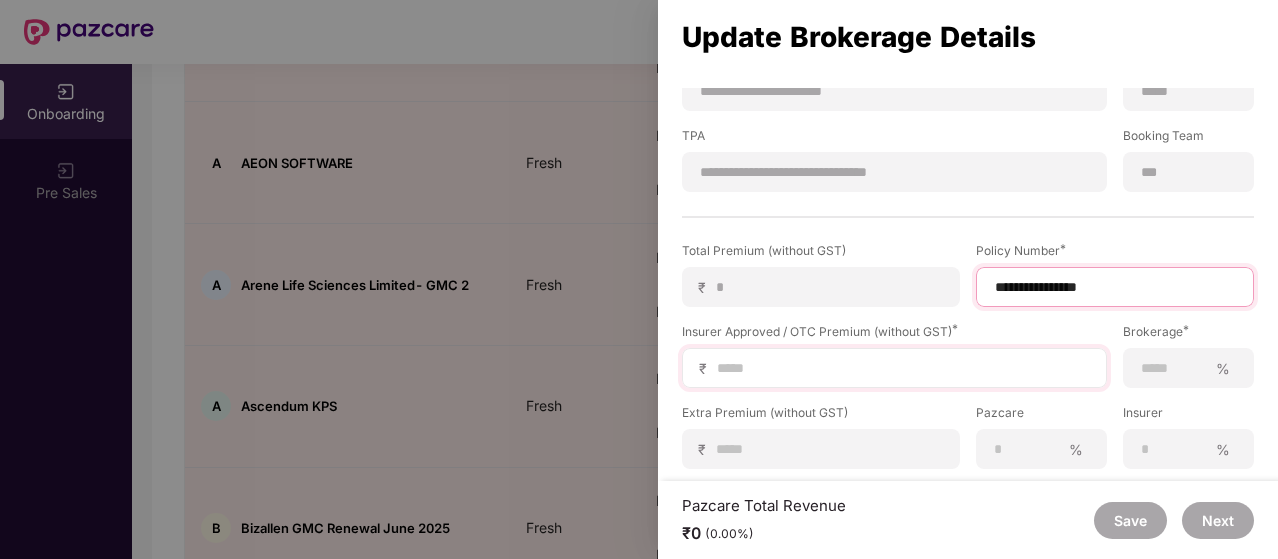 scroll, scrollTop: 337, scrollLeft: 0, axis: vertical 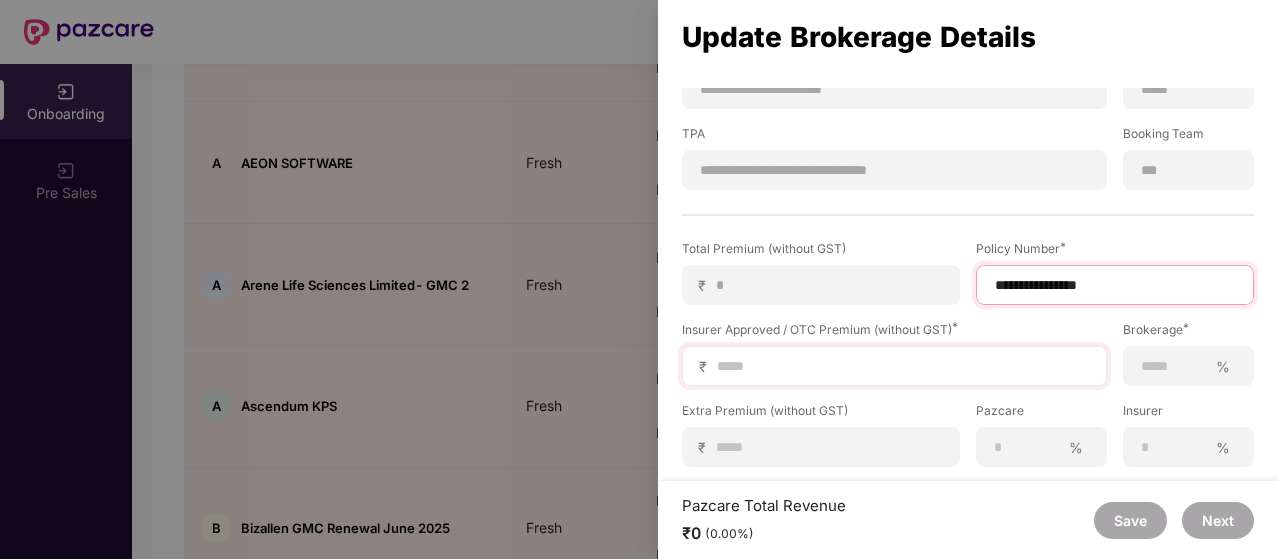 type on "**********" 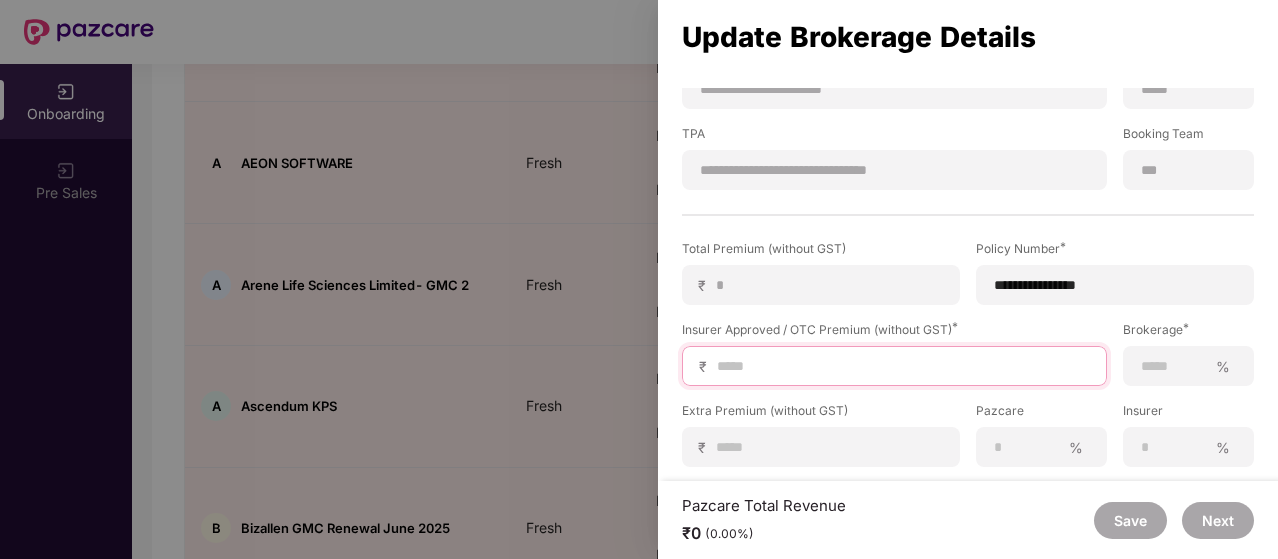 click at bounding box center [902, 366] 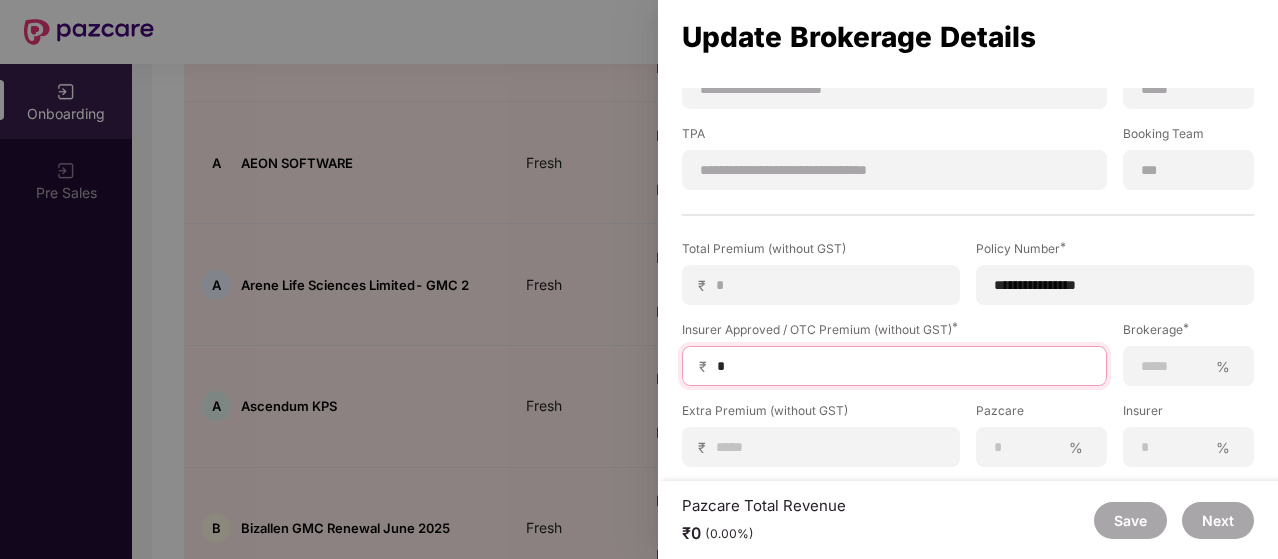 type on "**" 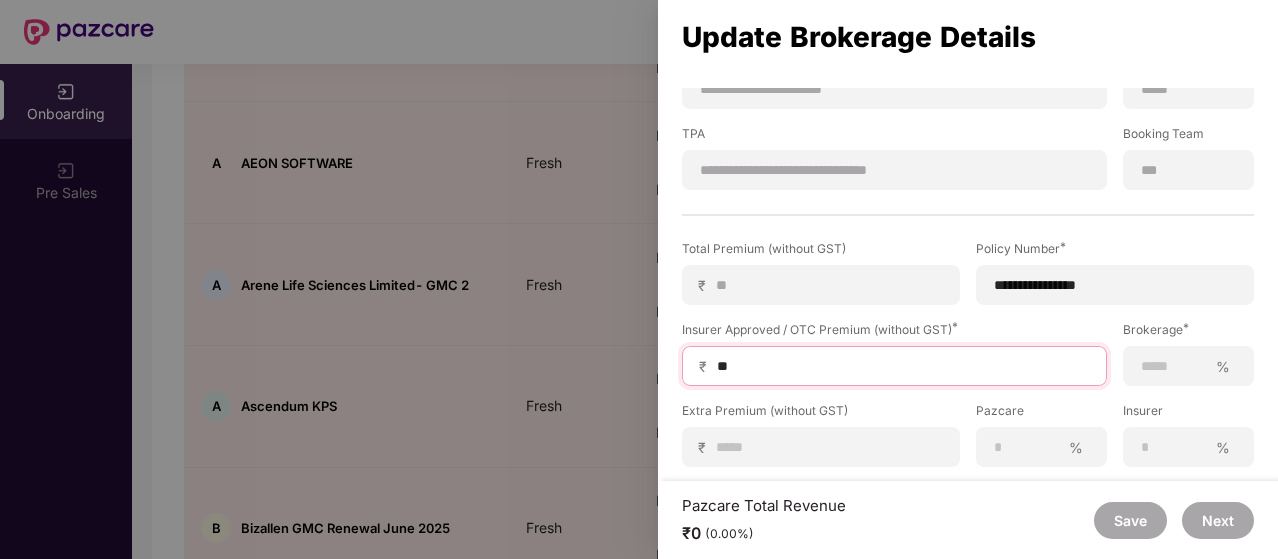 type on "***" 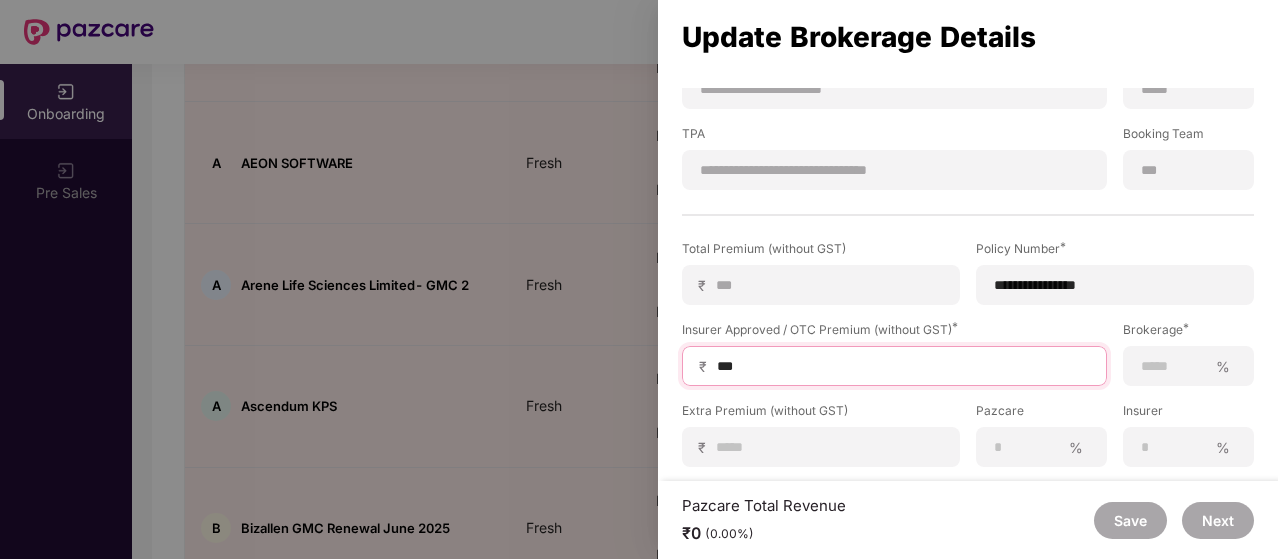 type on "****" 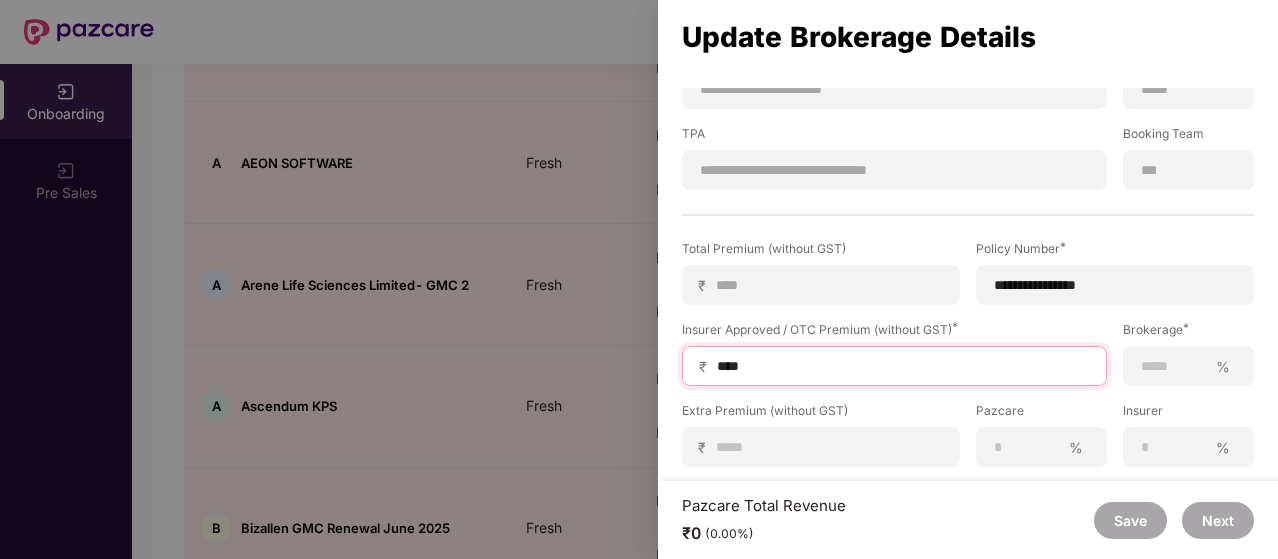type on "*****" 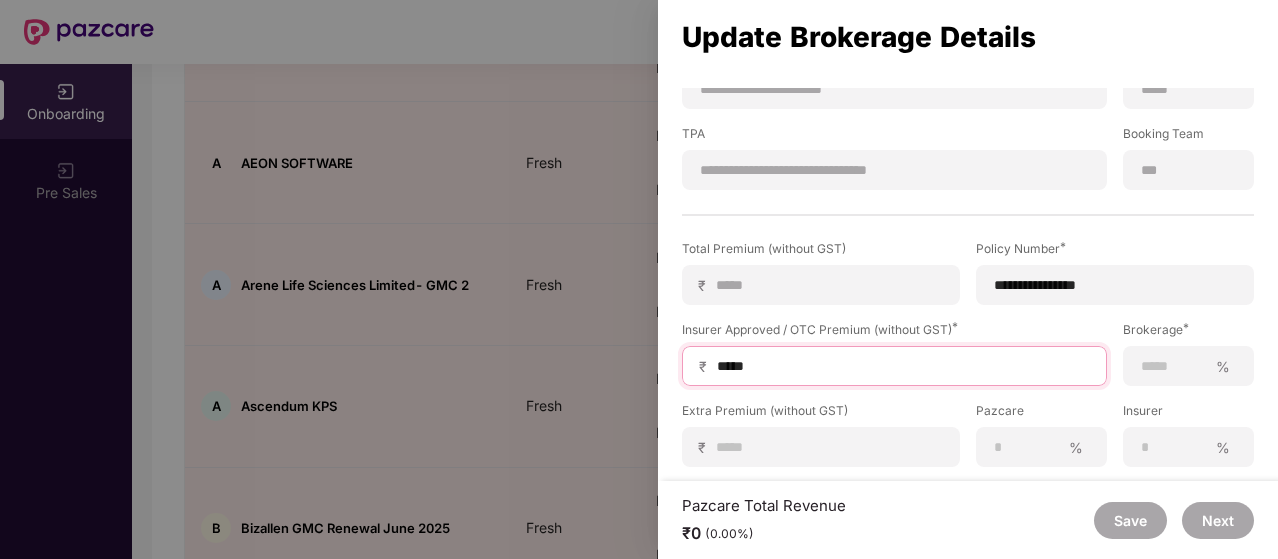type on "******" 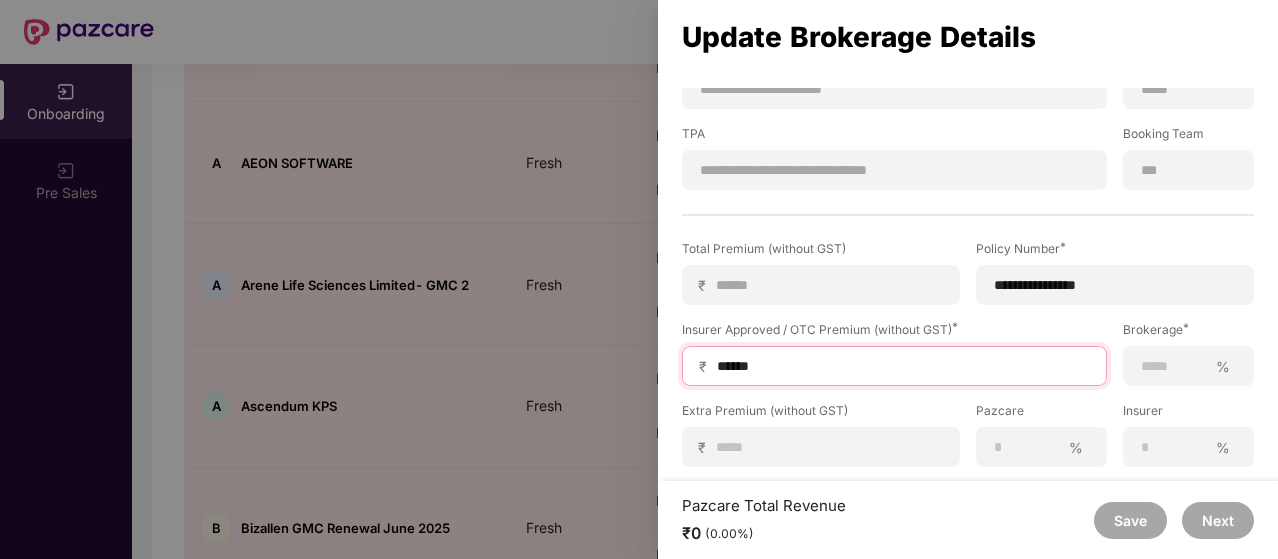 type on "*******" 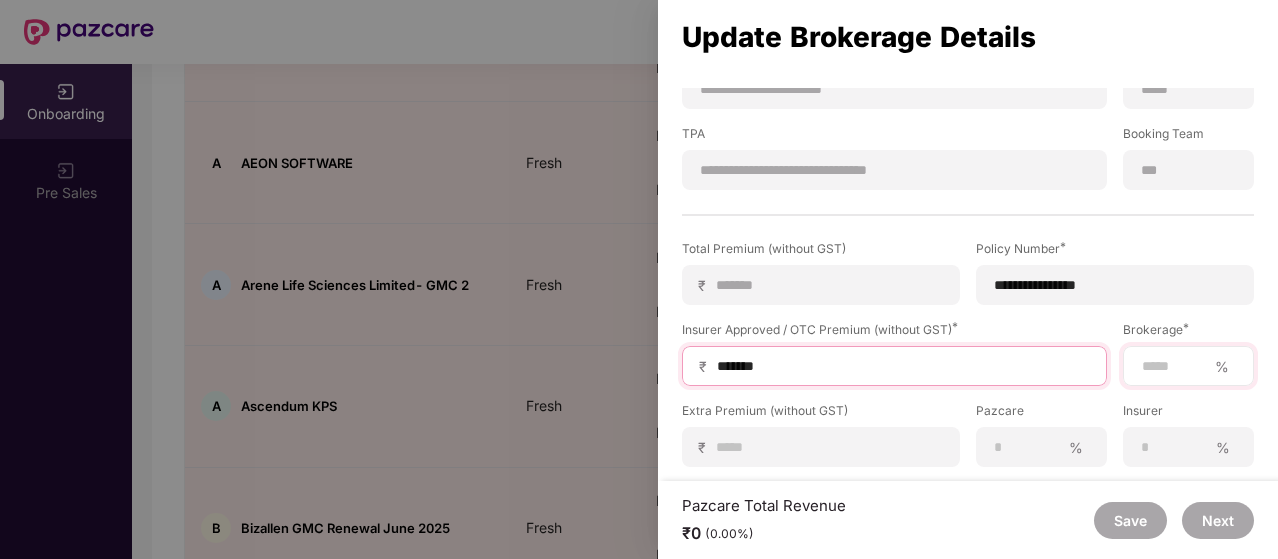 type on "*******" 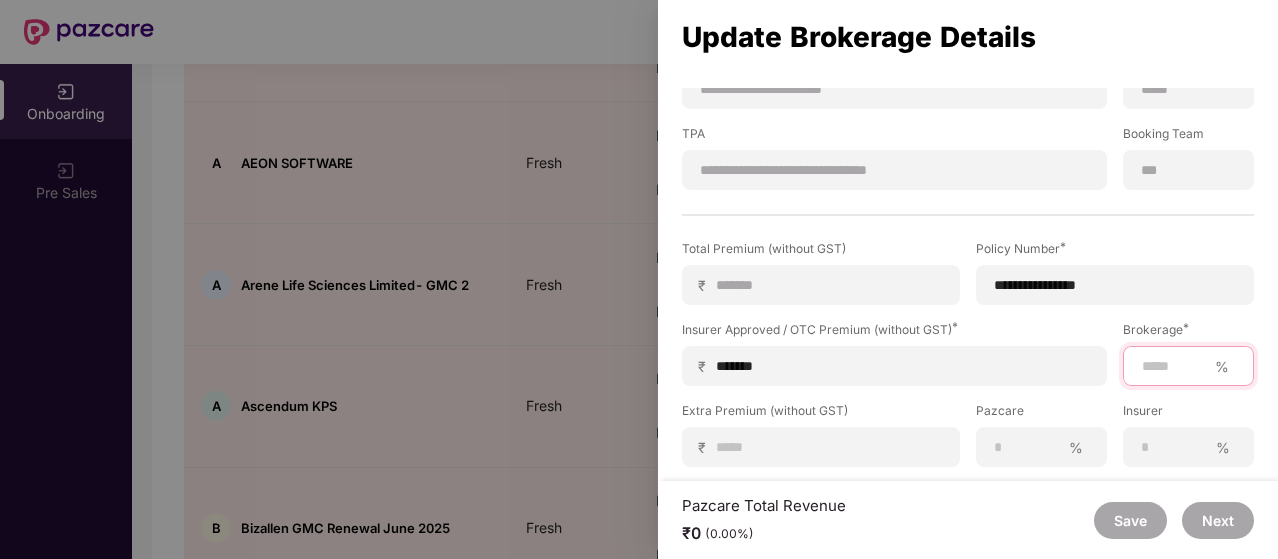 click at bounding box center [1173, 366] 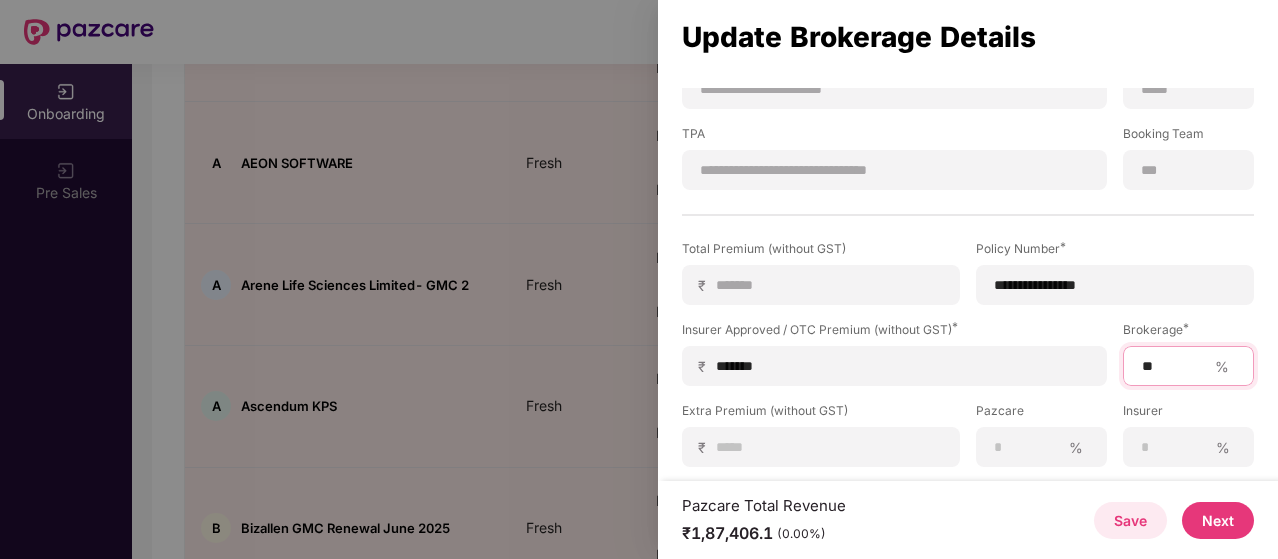 scroll, scrollTop: 420, scrollLeft: 0, axis: vertical 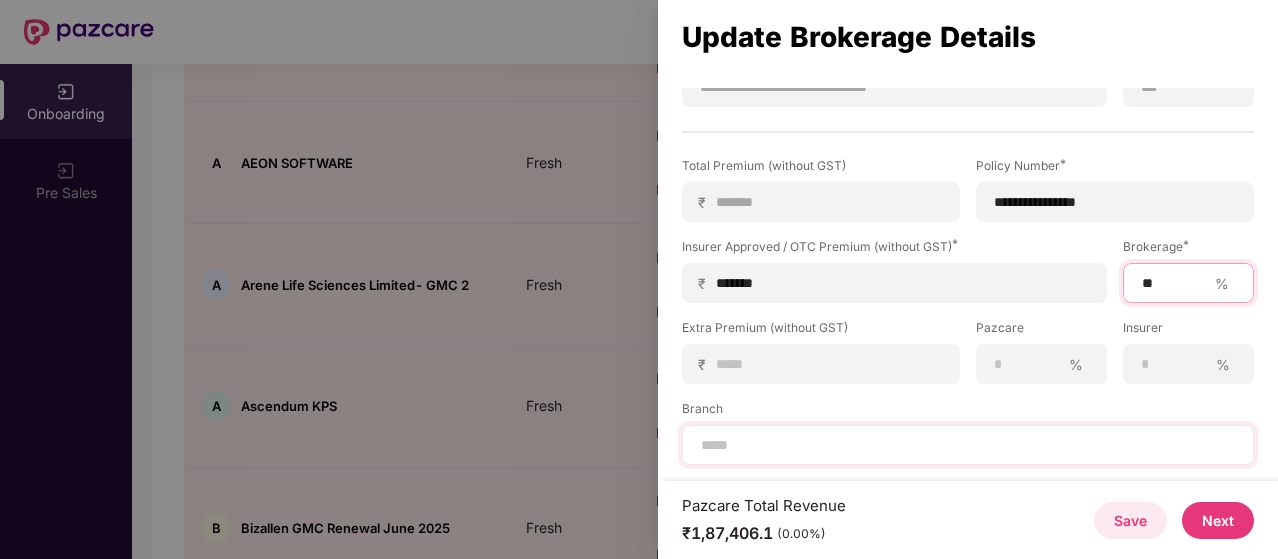 type on "**" 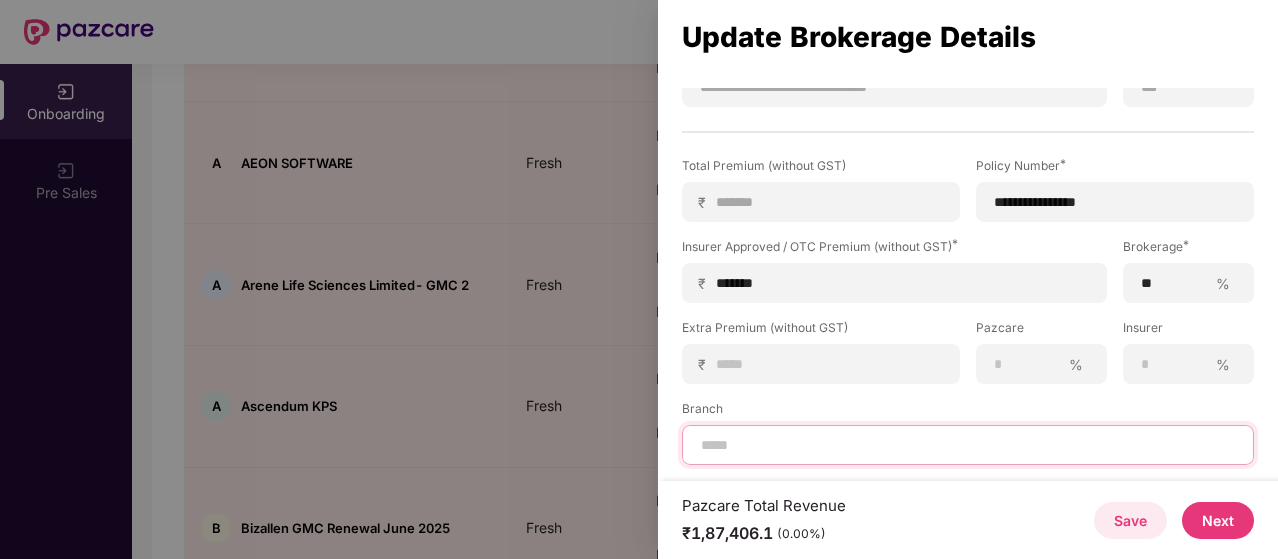 click at bounding box center [968, 445] 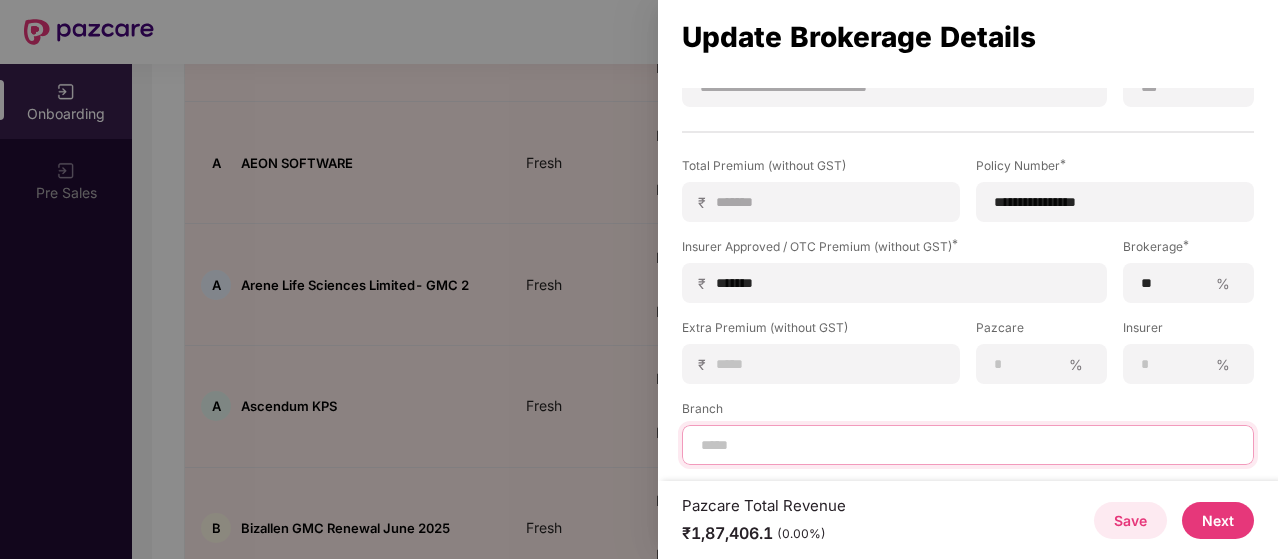 type on "*****" 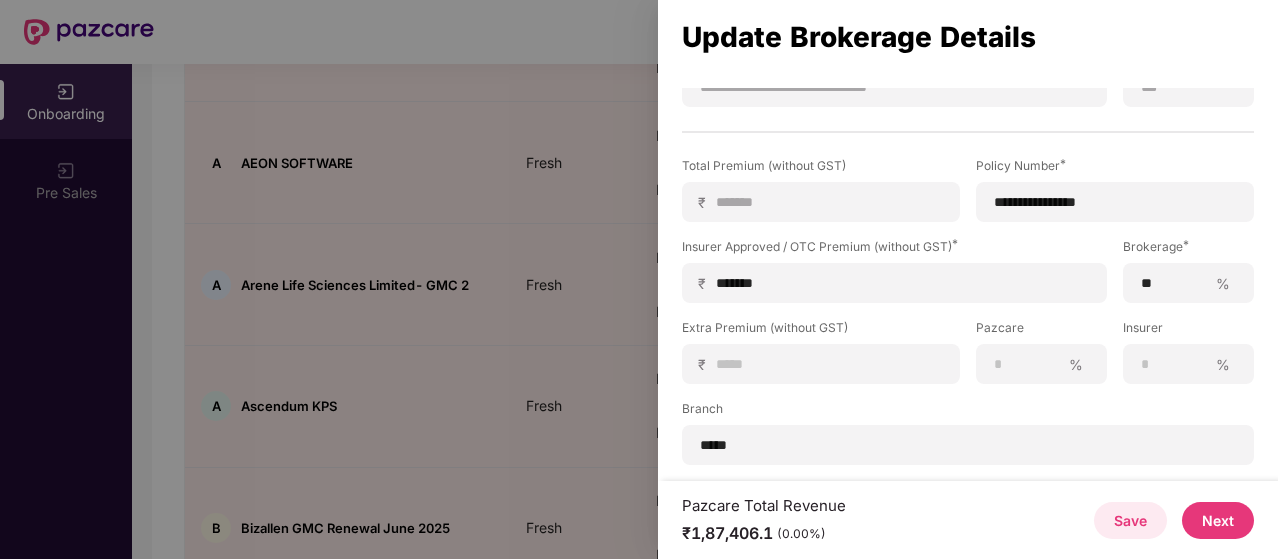 click on "Next" at bounding box center (1218, 520) 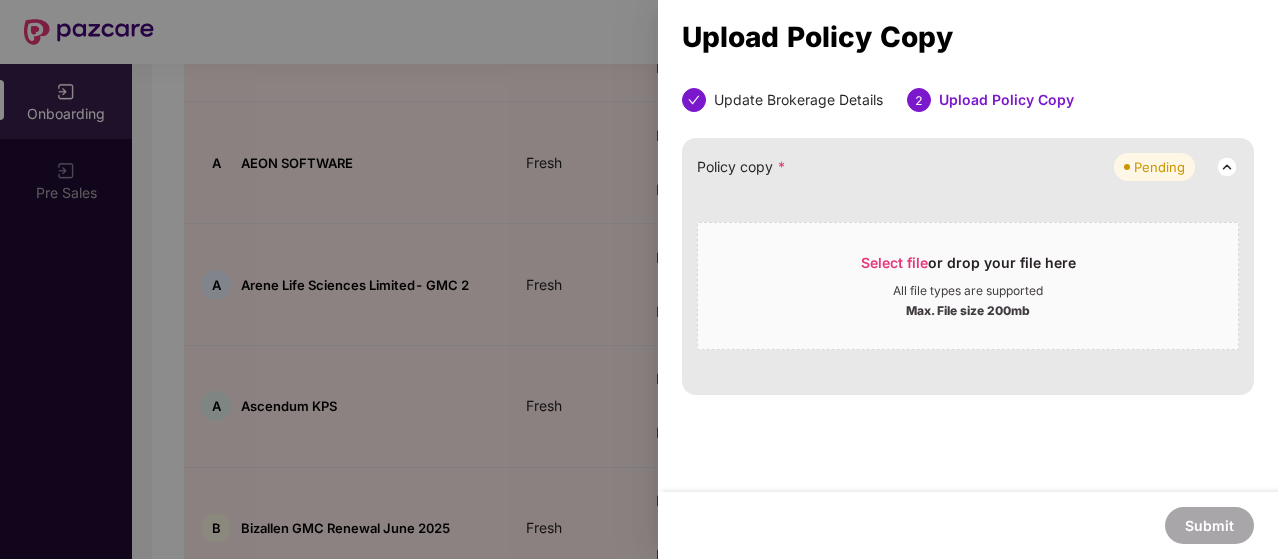 scroll, scrollTop: 0, scrollLeft: 0, axis: both 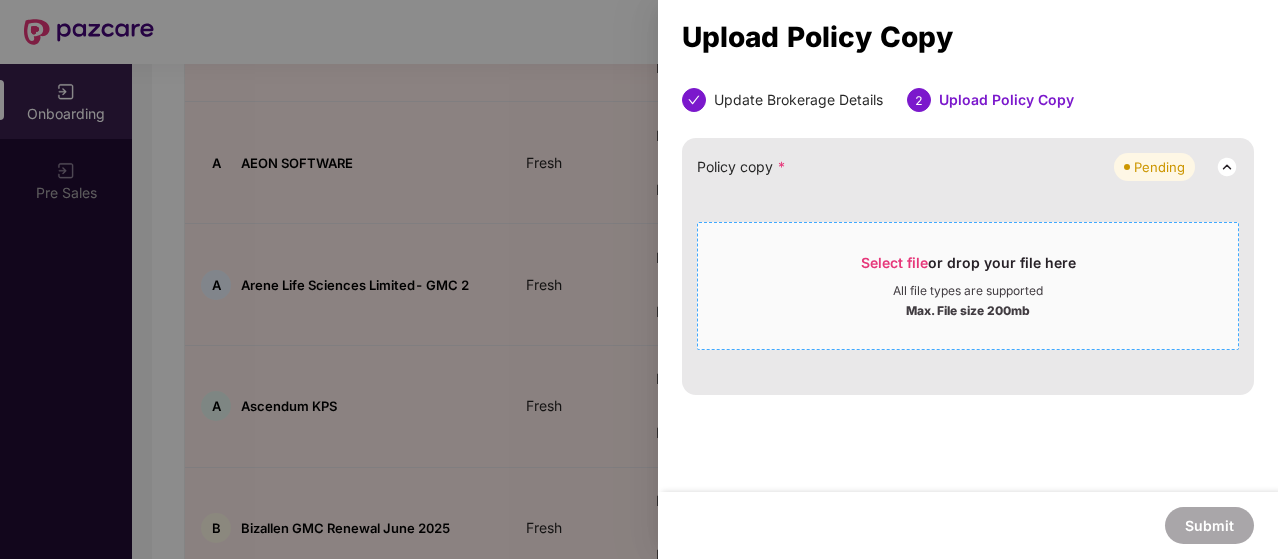 click on "Select file" at bounding box center (894, 262) 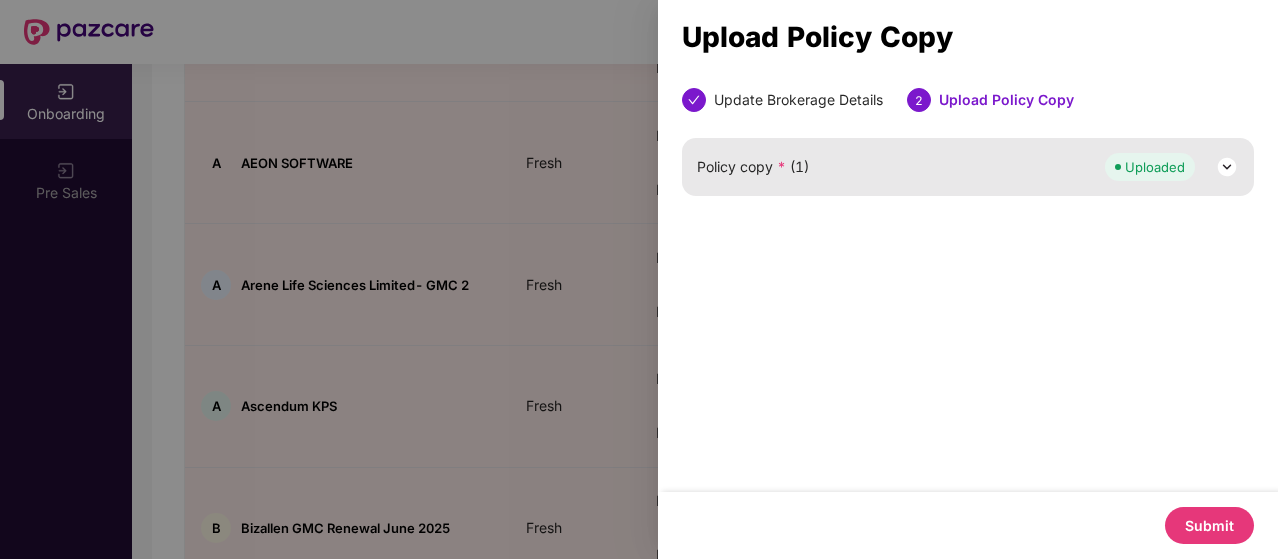 click on "Submit" at bounding box center [1209, 525] 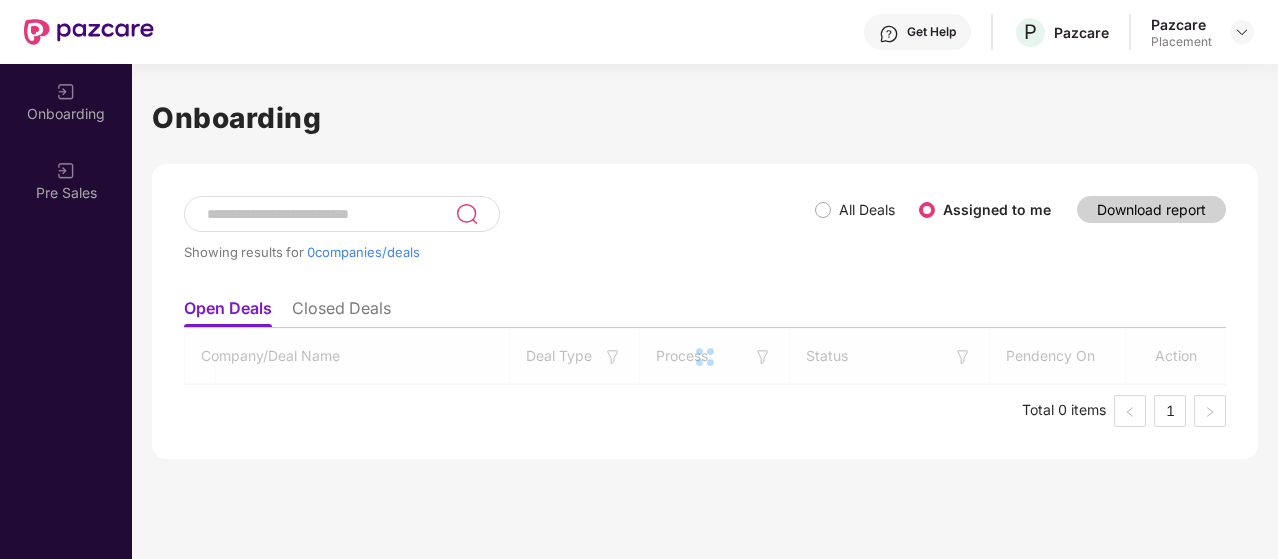scroll, scrollTop: 0, scrollLeft: 0, axis: both 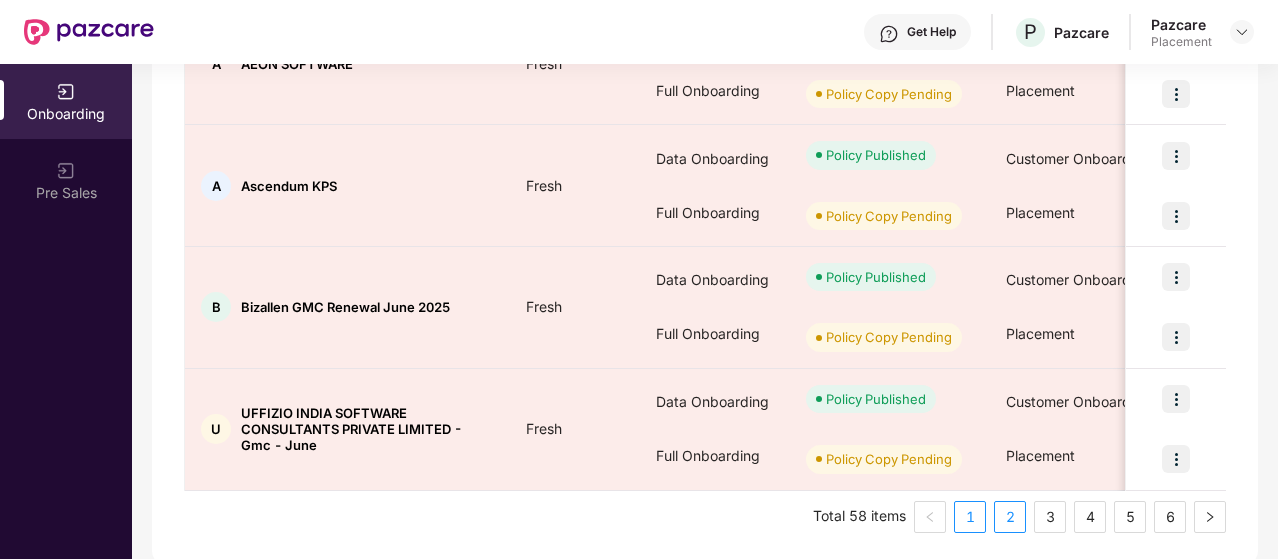click on "2" at bounding box center (1010, 517) 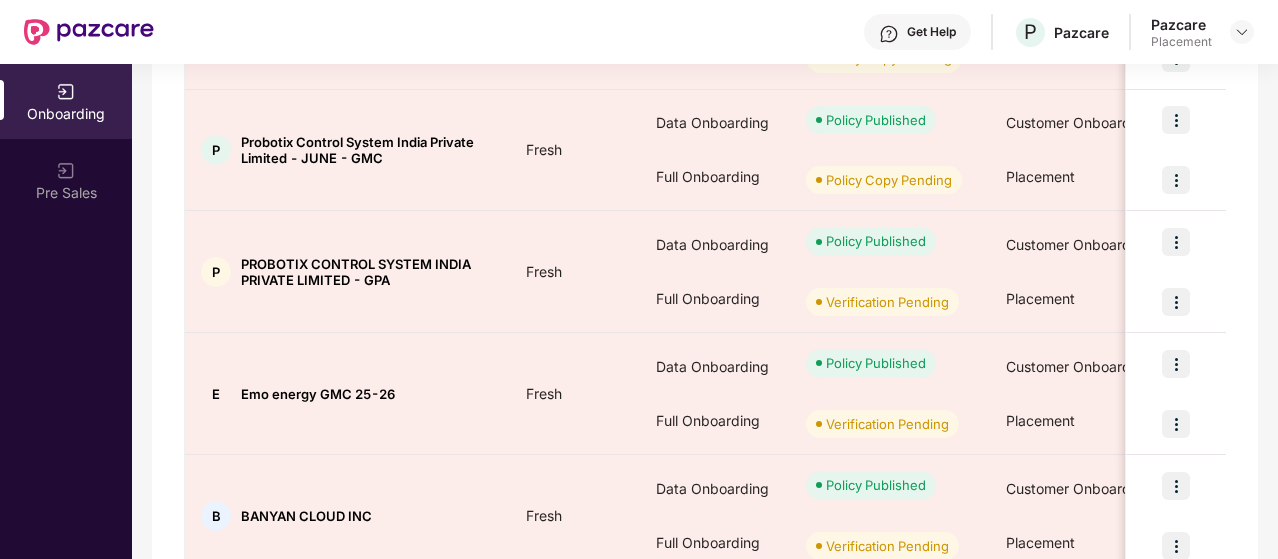 scroll, scrollTop: 782, scrollLeft: 0, axis: vertical 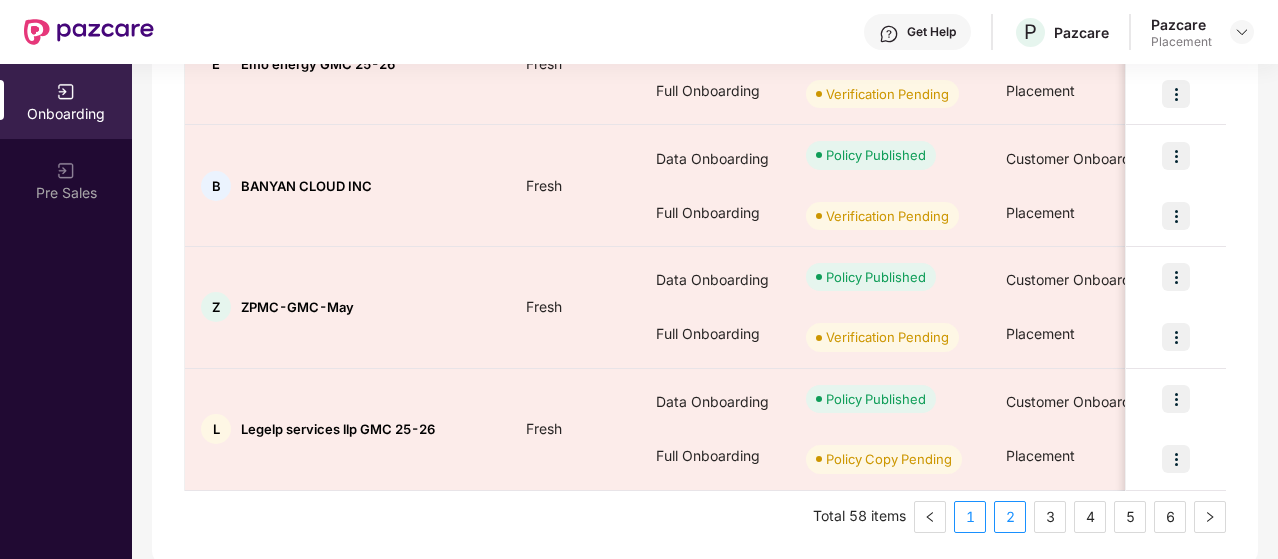 click on "1" at bounding box center [970, 517] 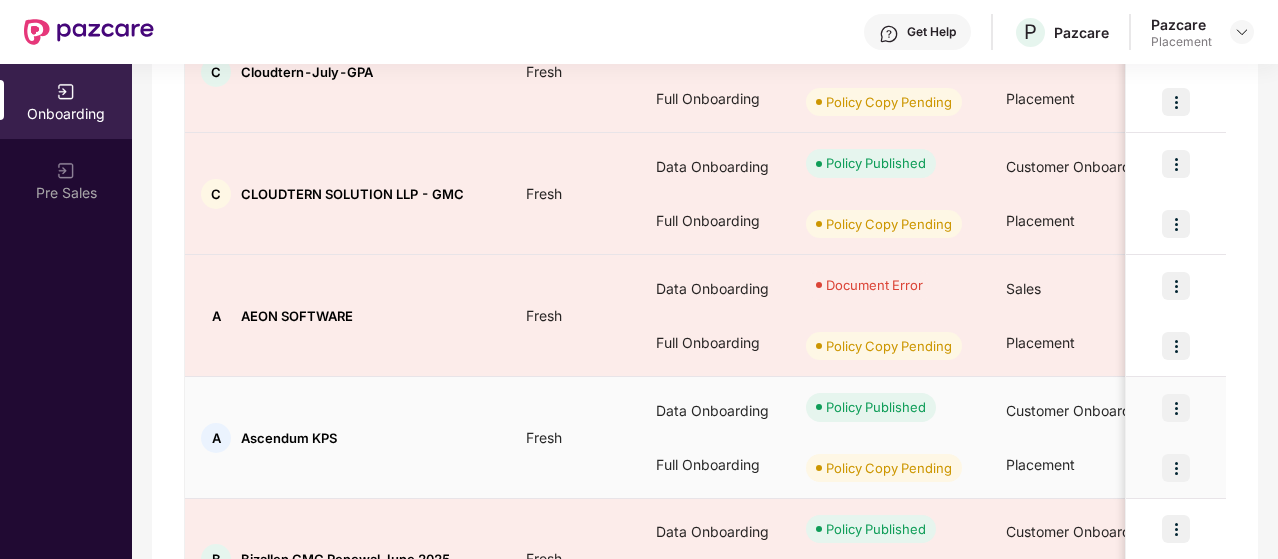 scroll, scrollTop: 850, scrollLeft: 0, axis: vertical 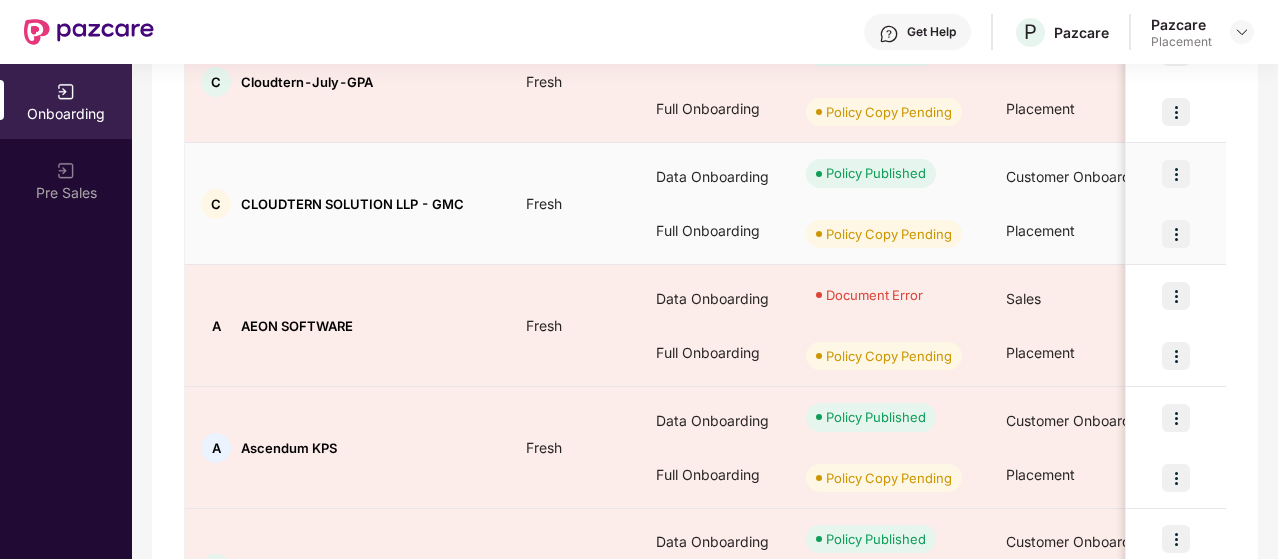 click at bounding box center [1176, 234] 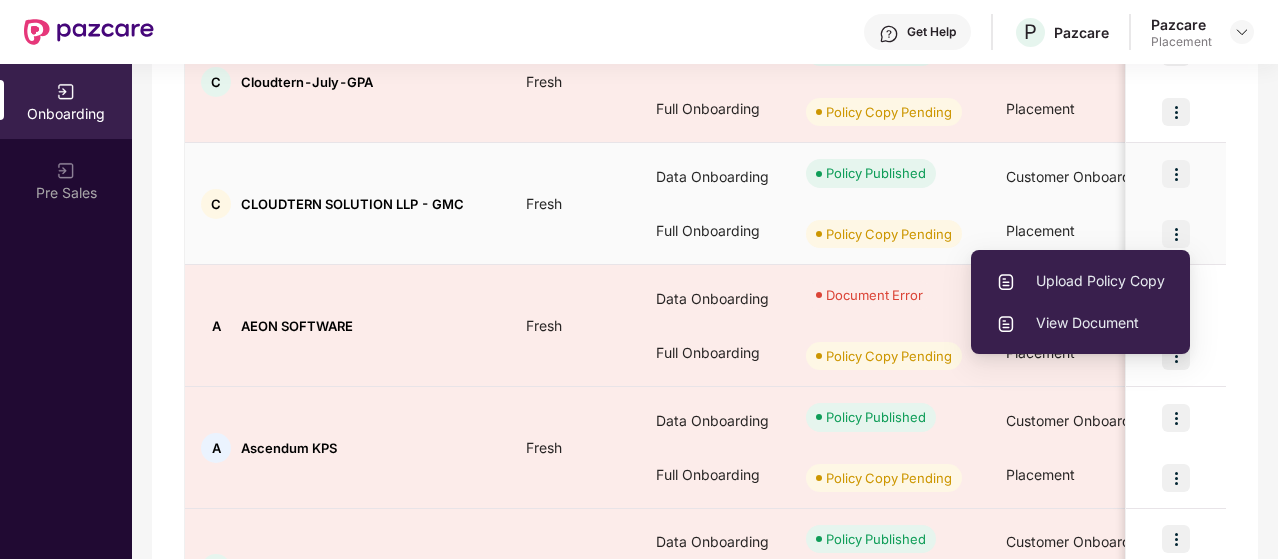 click on "Upload Policy Copy" at bounding box center (1080, 281) 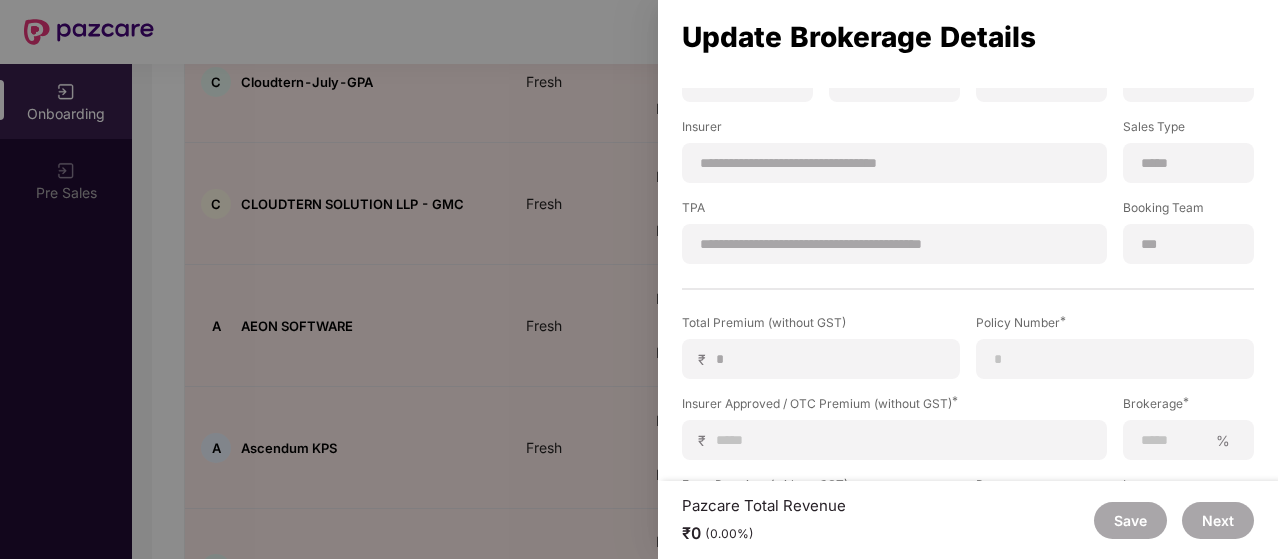 scroll, scrollTop: 271, scrollLeft: 0, axis: vertical 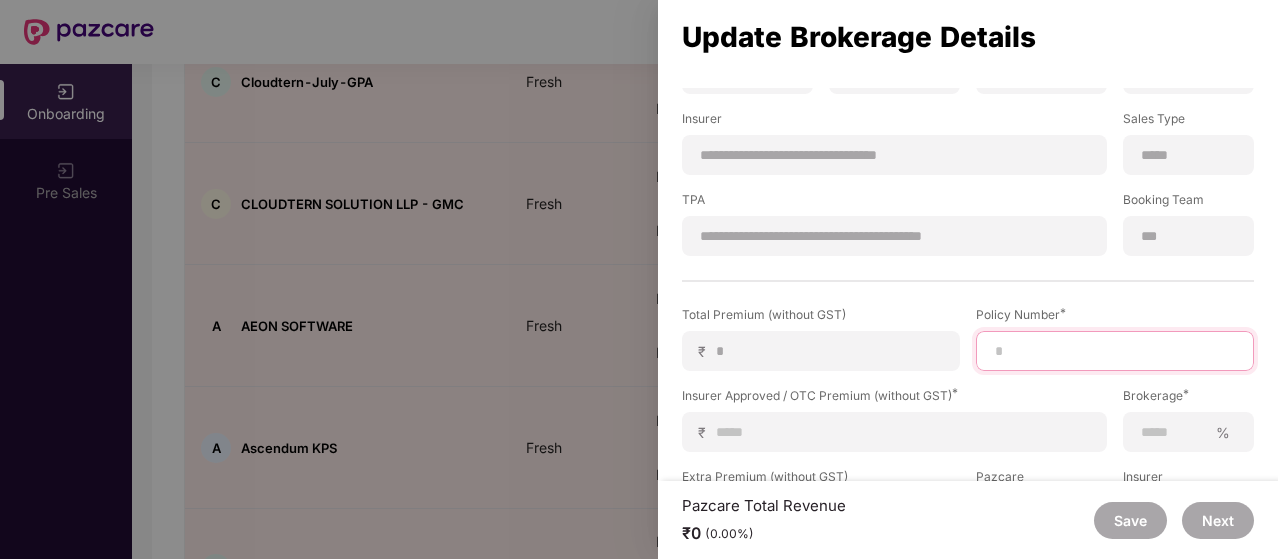 click at bounding box center [1115, 351] 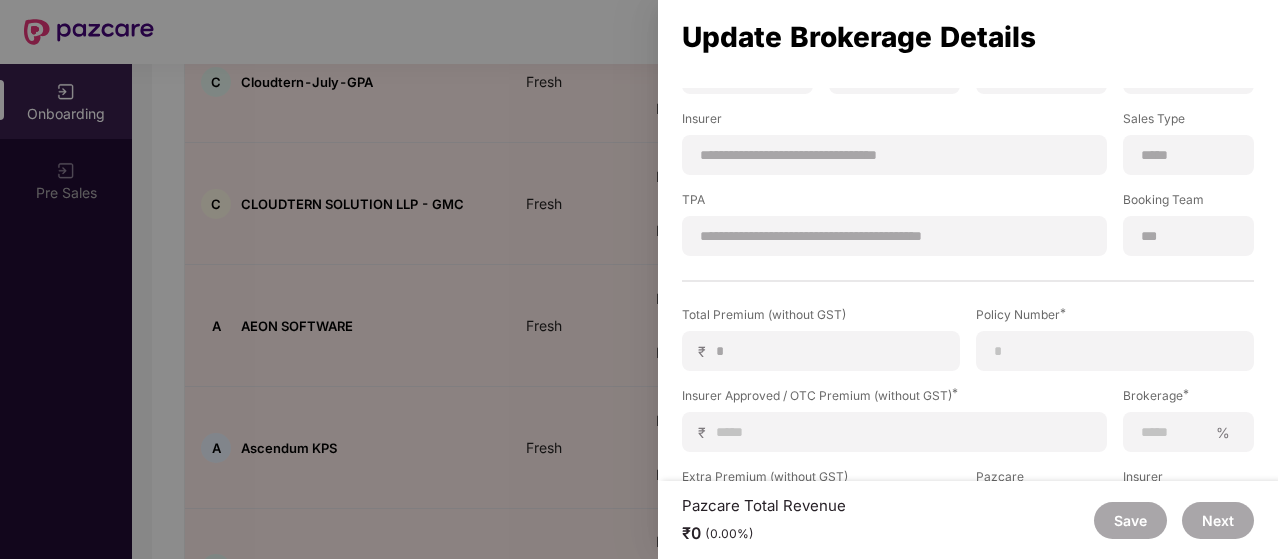 click at bounding box center (639, 279) 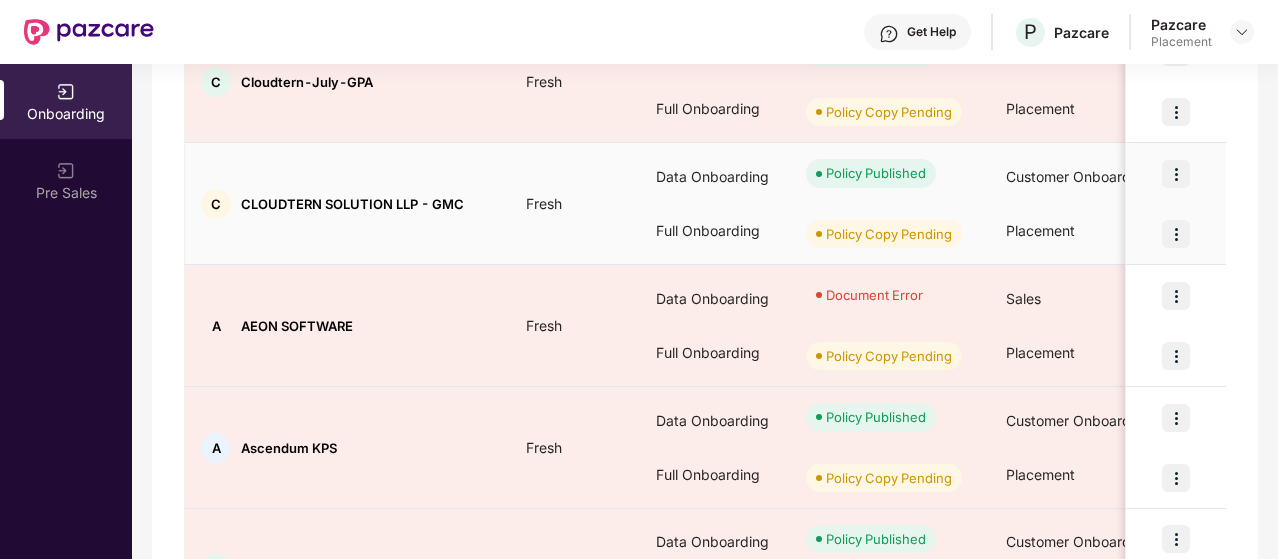 click at bounding box center [1176, 234] 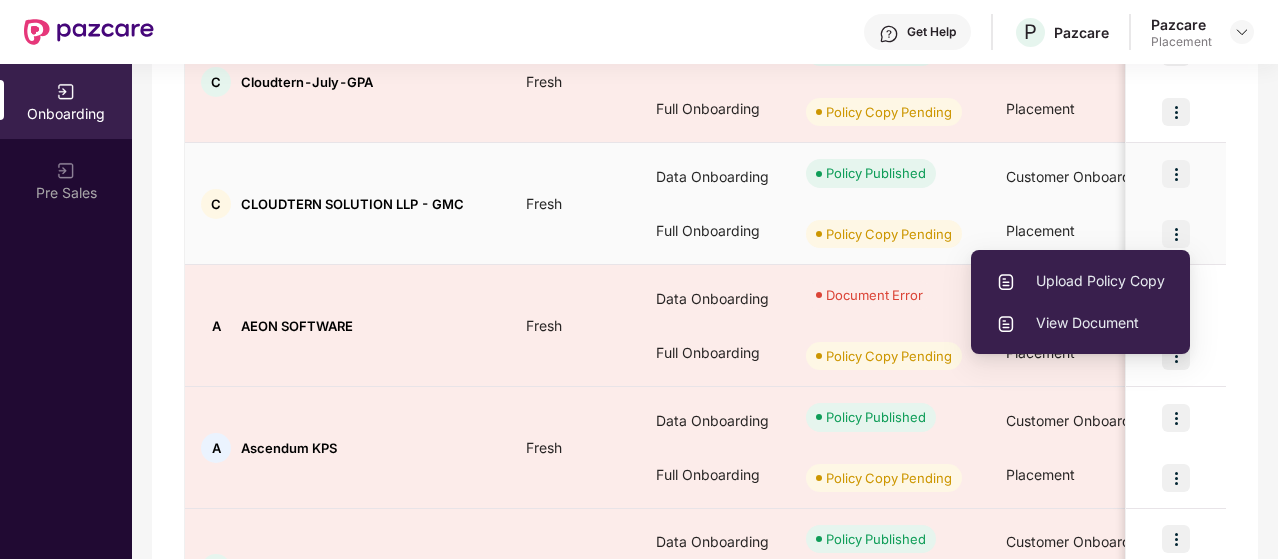 click on "Upload Policy Copy" at bounding box center [1080, 281] 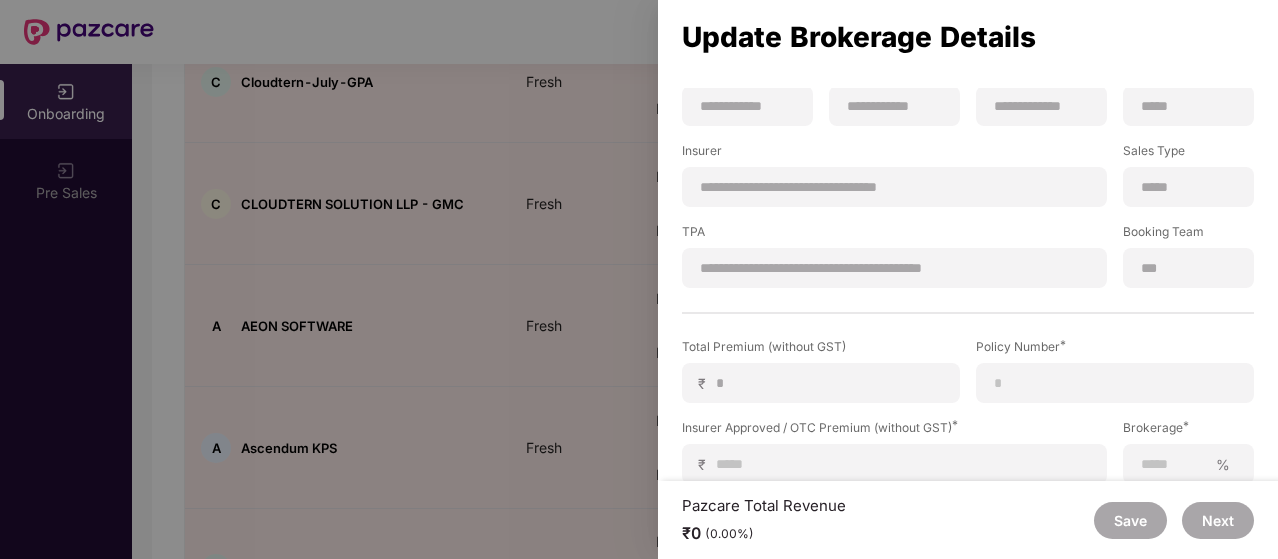 scroll, scrollTop: 240, scrollLeft: 0, axis: vertical 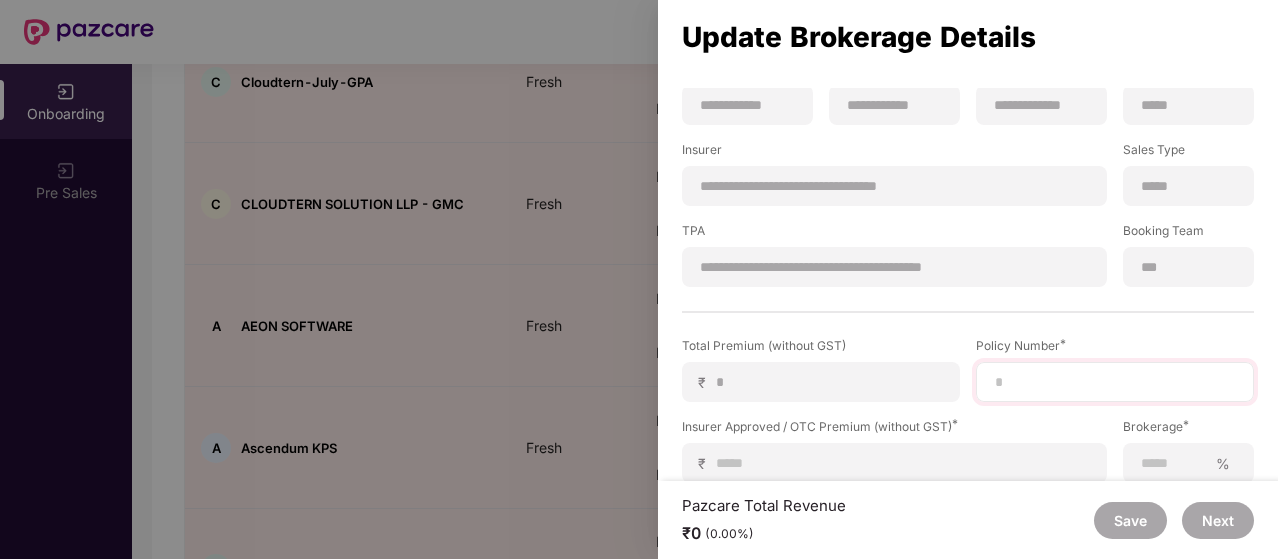 click at bounding box center (1115, 382) 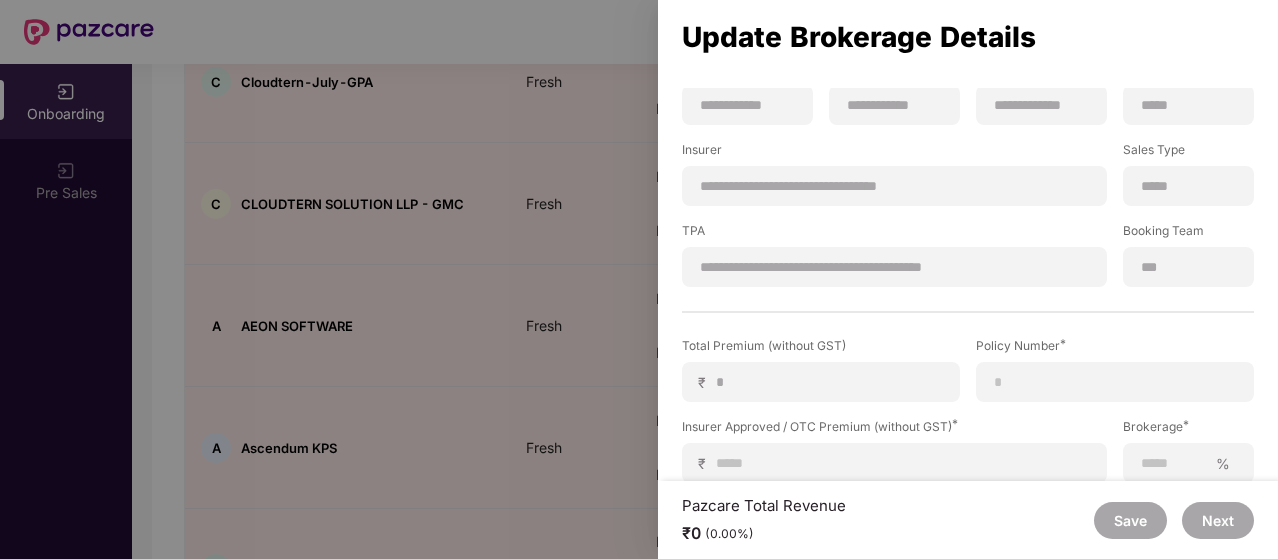 scroll, scrollTop: 420, scrollLeft: 0, axis: vertical 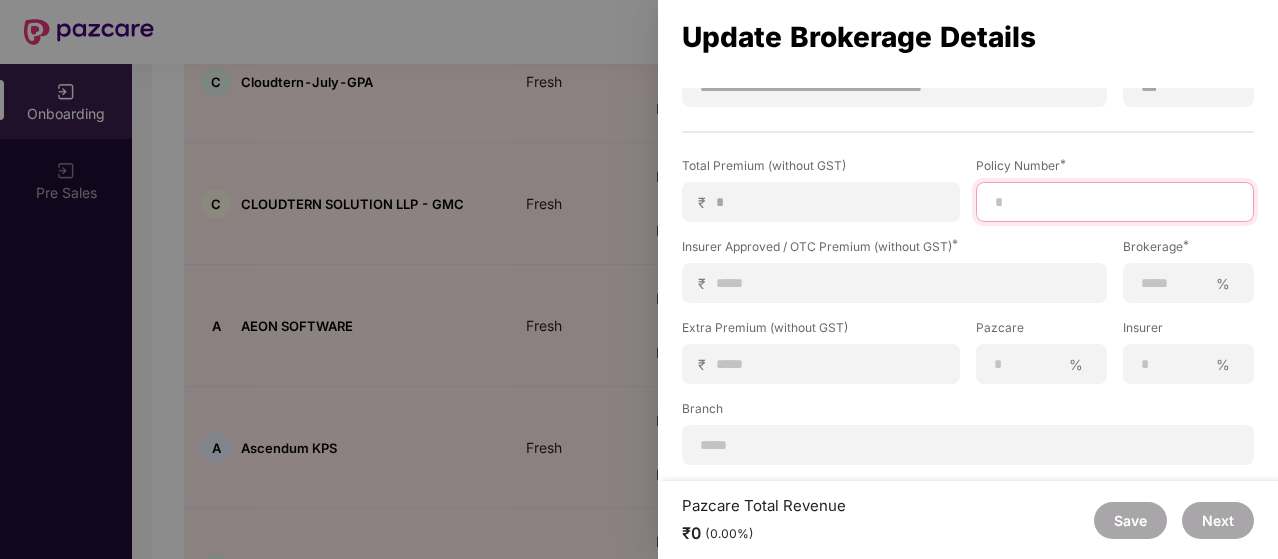 click at bounding box center [1115, 202] 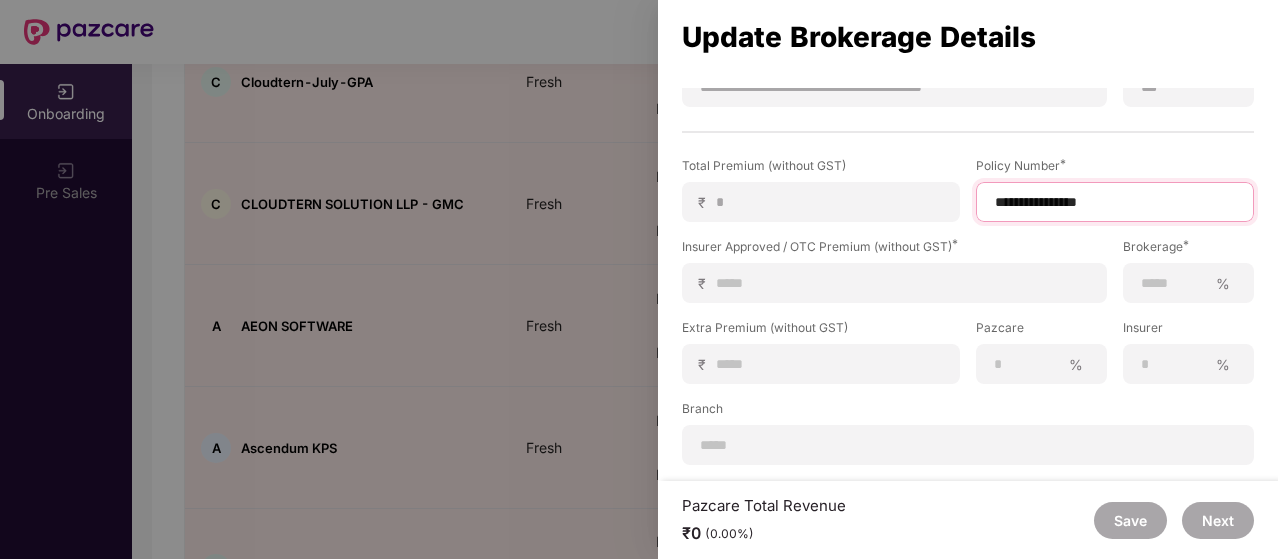 type on "**********" 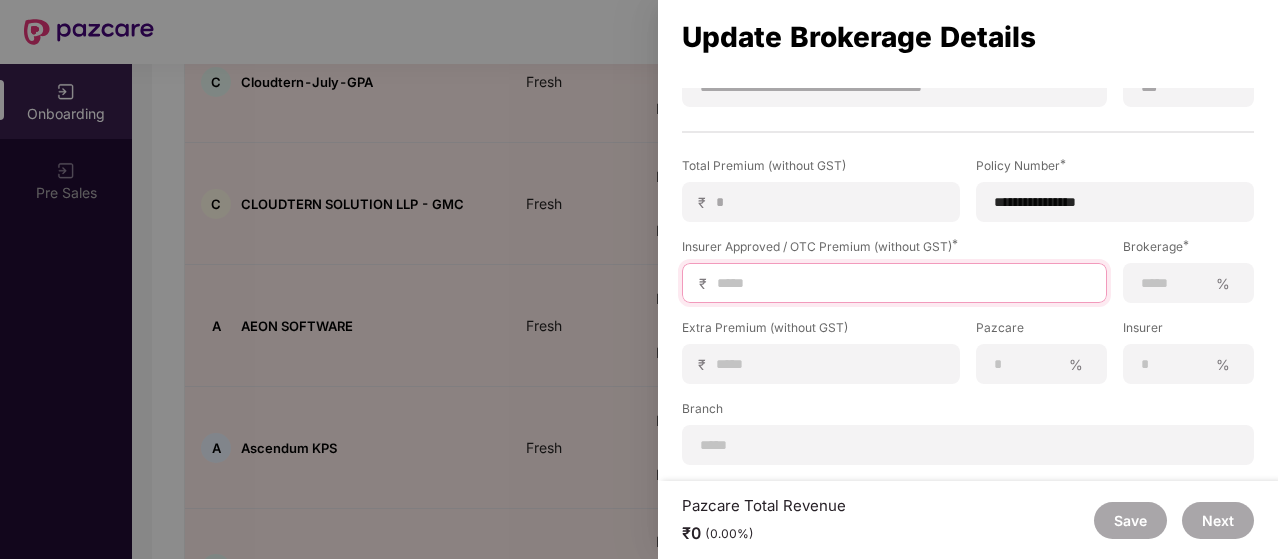 click at bounding box center (902, 283) 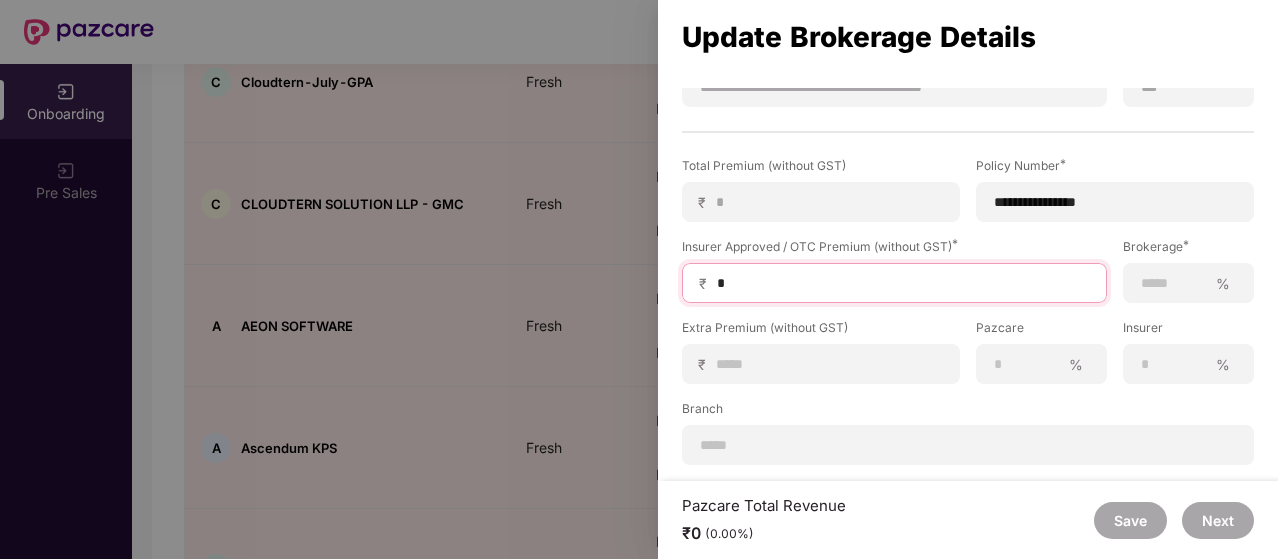 type on "**" 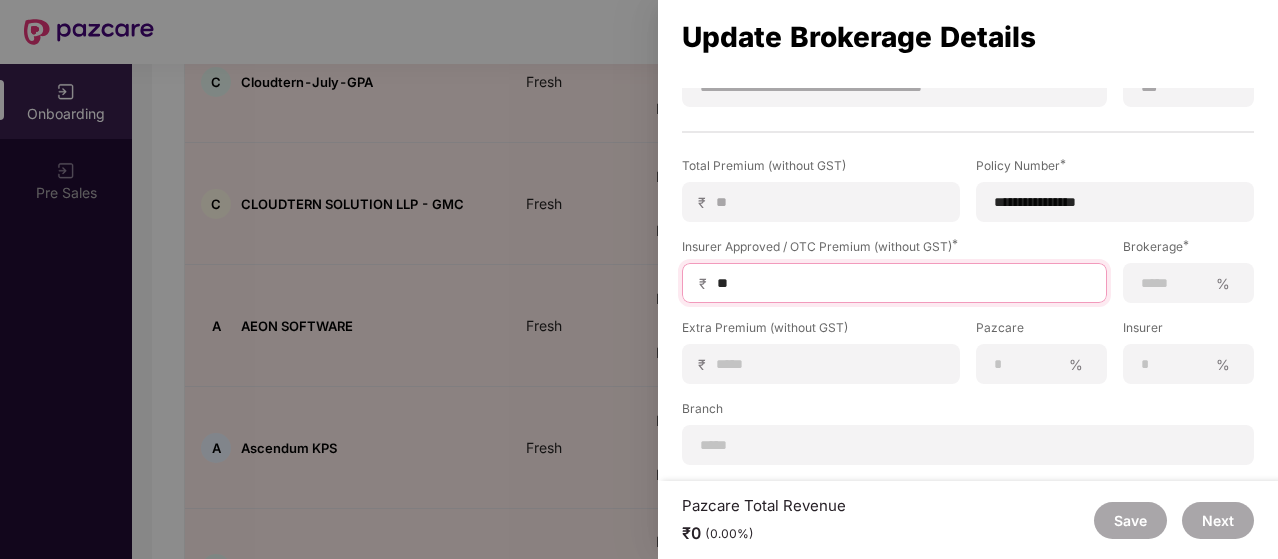 type on "***" 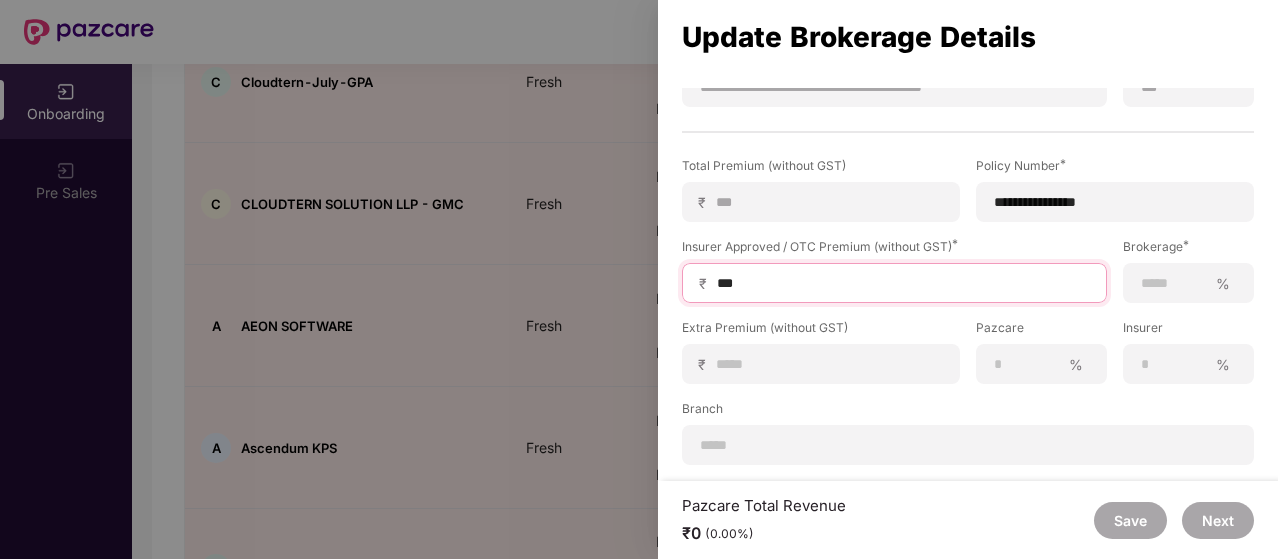 type on "****" 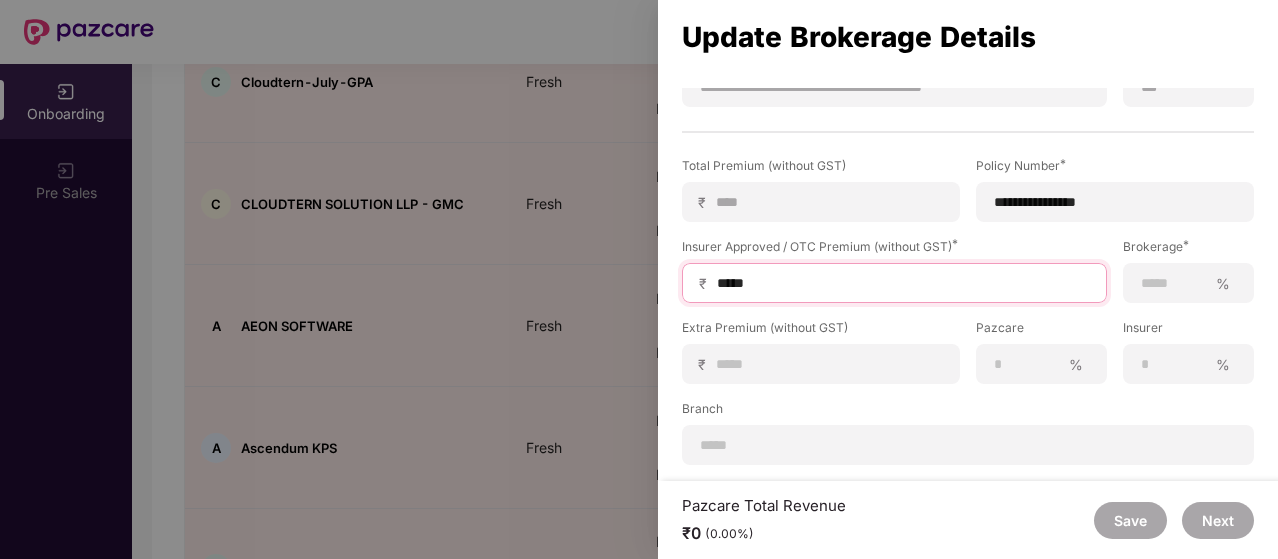 type on "******" 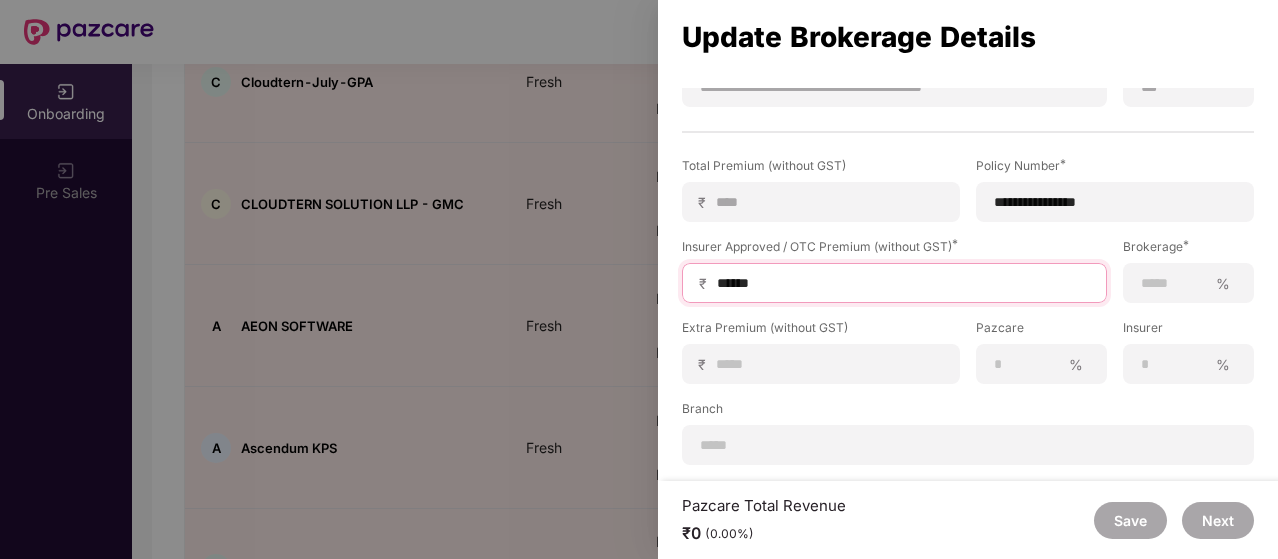 type on "******" 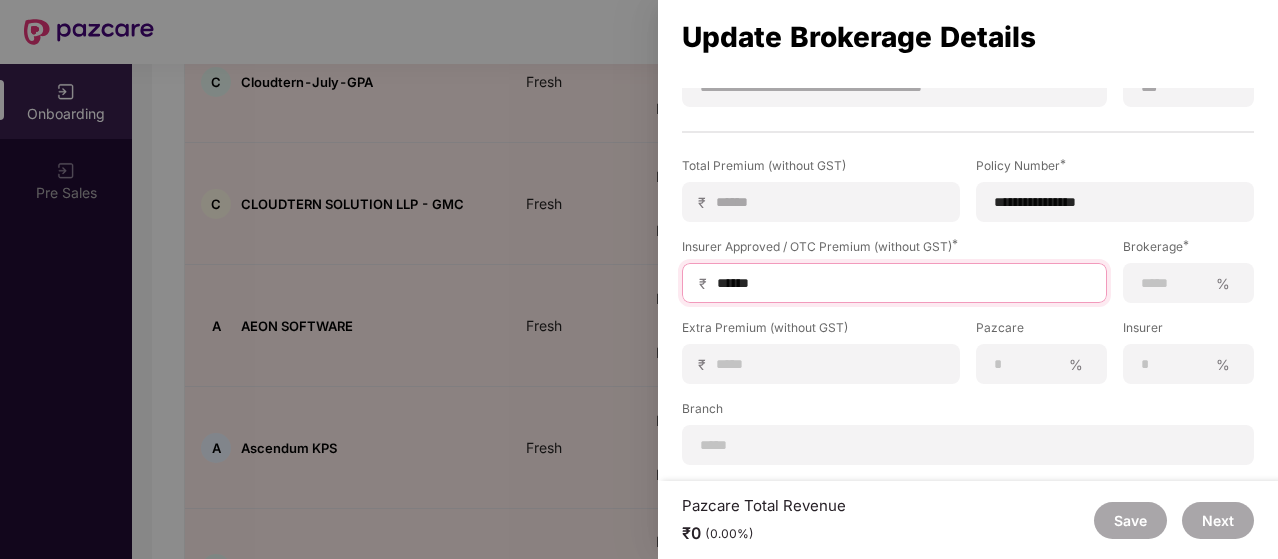 type on "******" 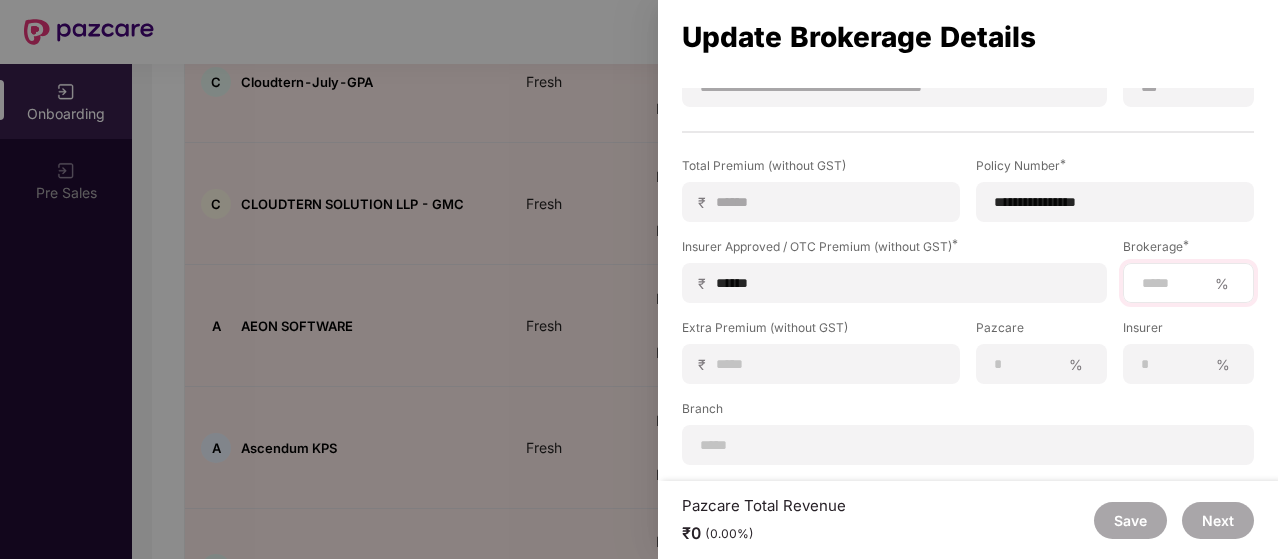 click on "%" at bounding box center [1188, 283] 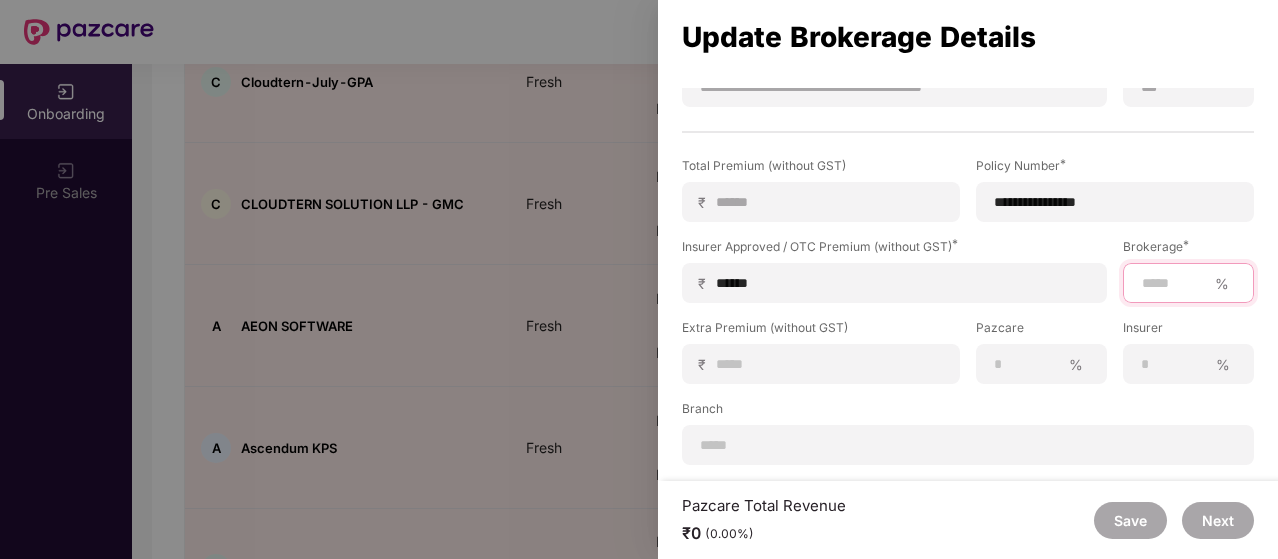 click at bounding box center [1173, 283] 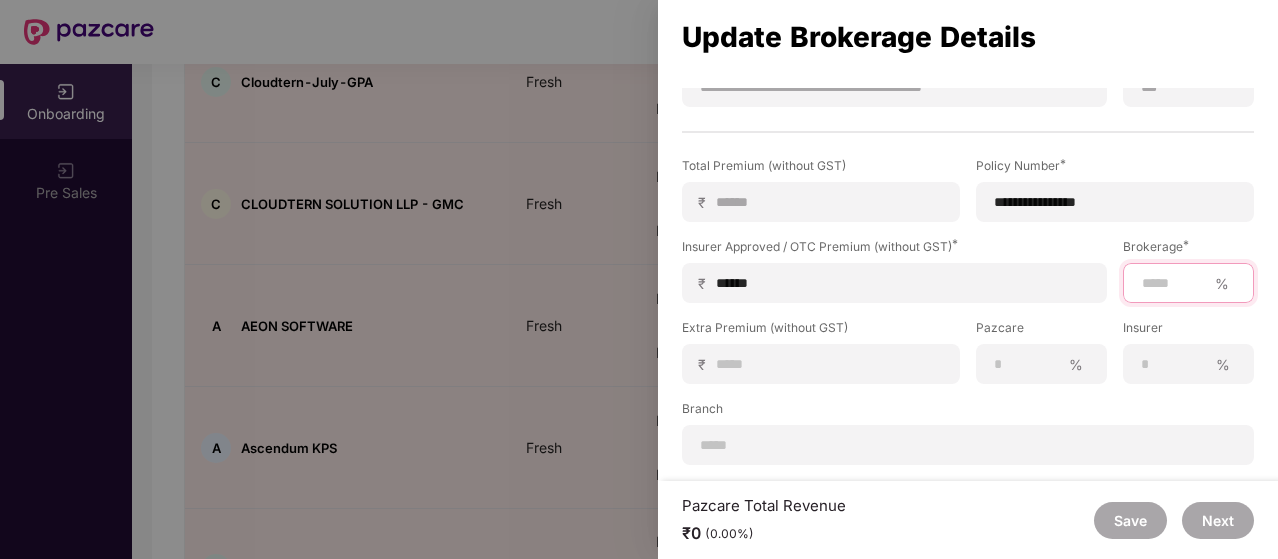 type on "**" 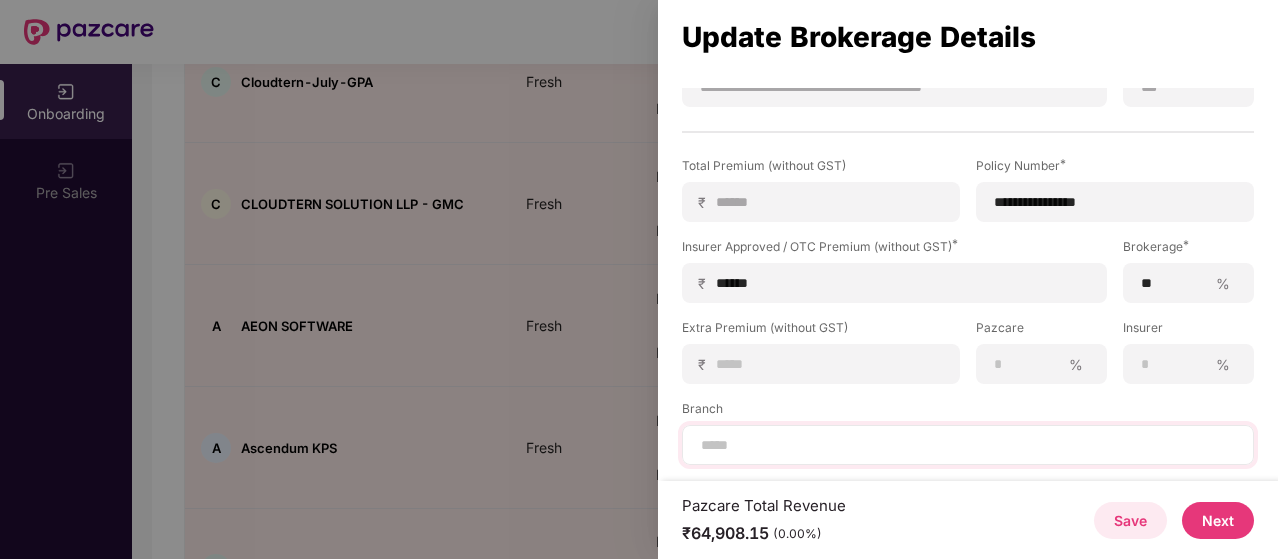 click at bounding box center [968, 445] 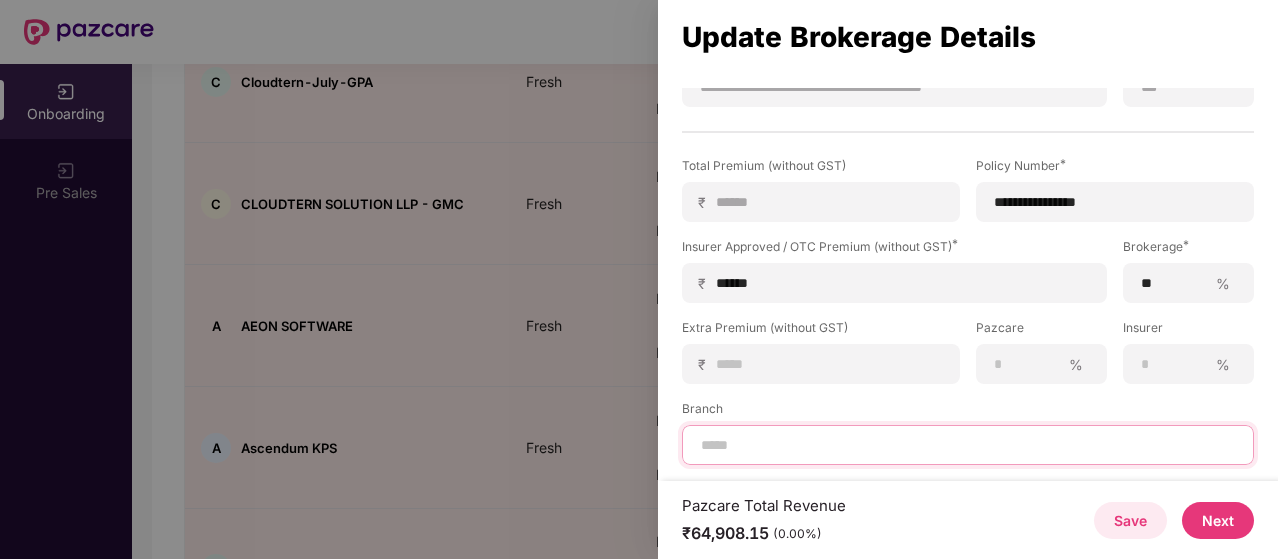click at bounding box center (968, 445) 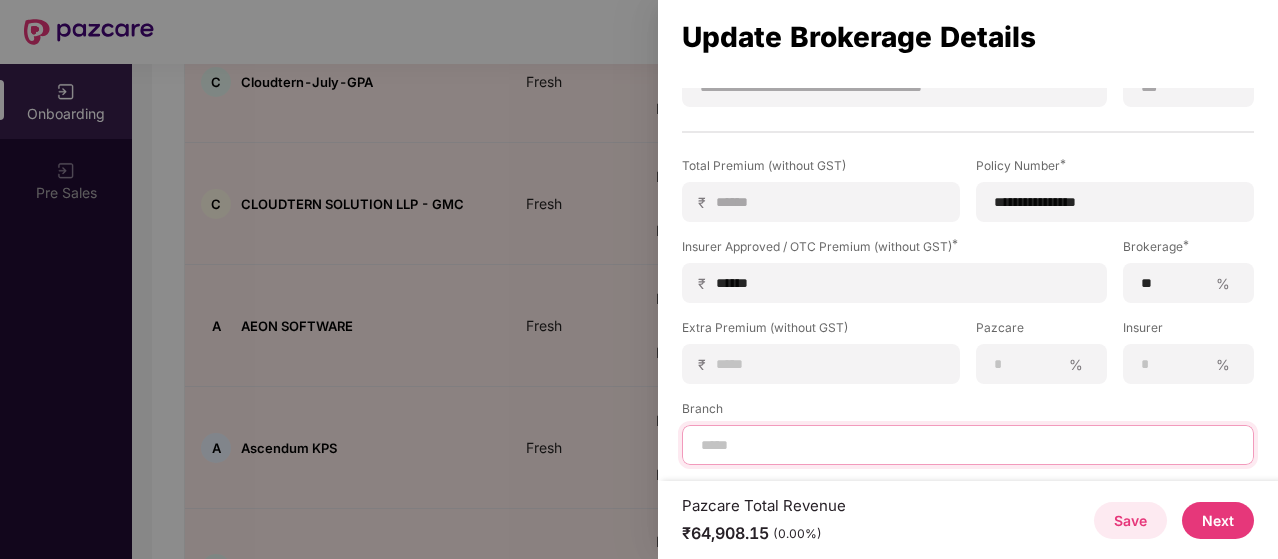 type on "*****" 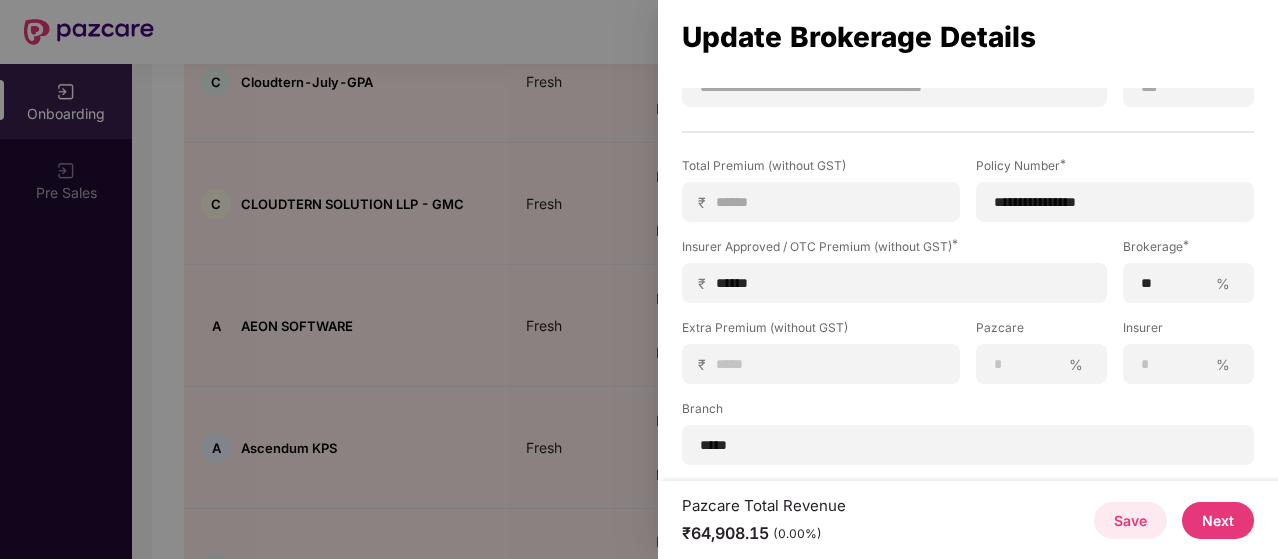 click on "Next" at bounding box center (1218, 520) 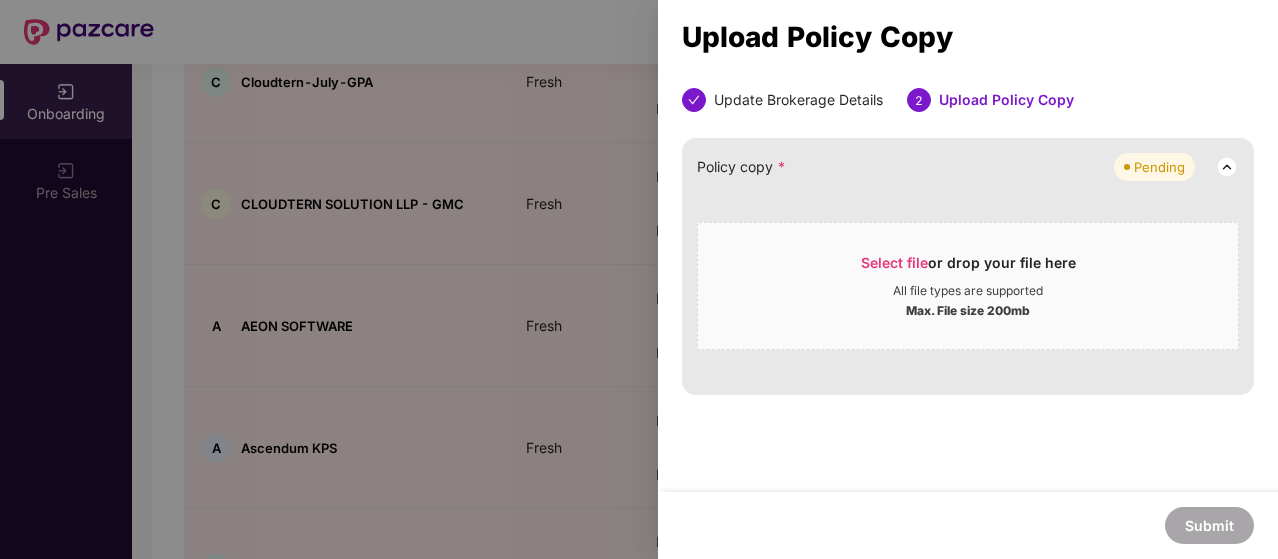 scroll, scrollTop: 0, scrollLeft: 0, axis: both 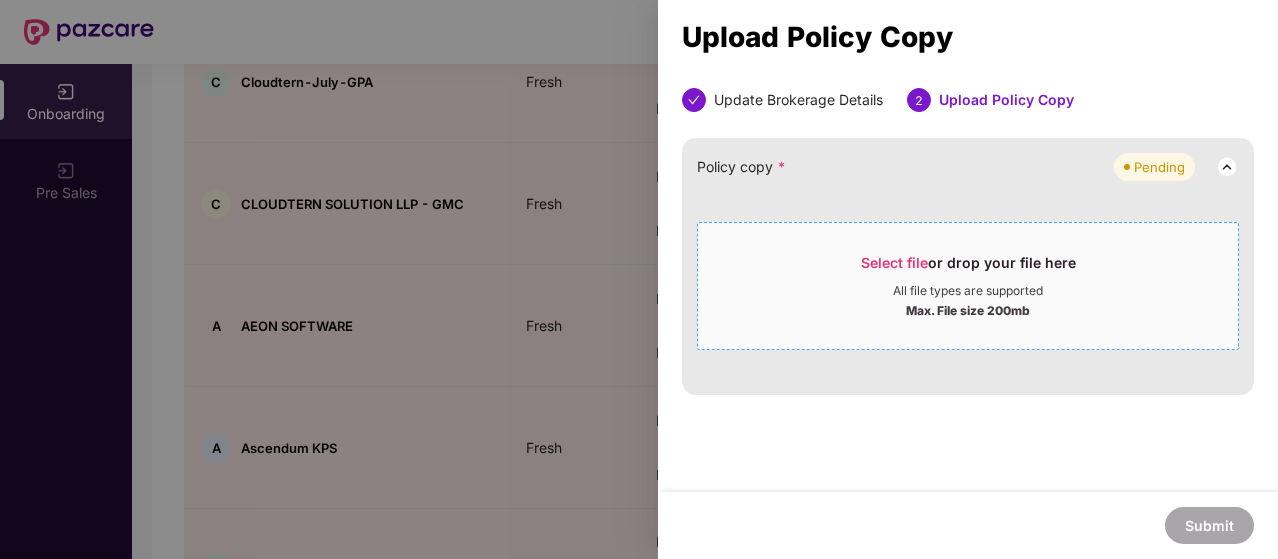 click on "Select file" at bounding box center [894, 262] 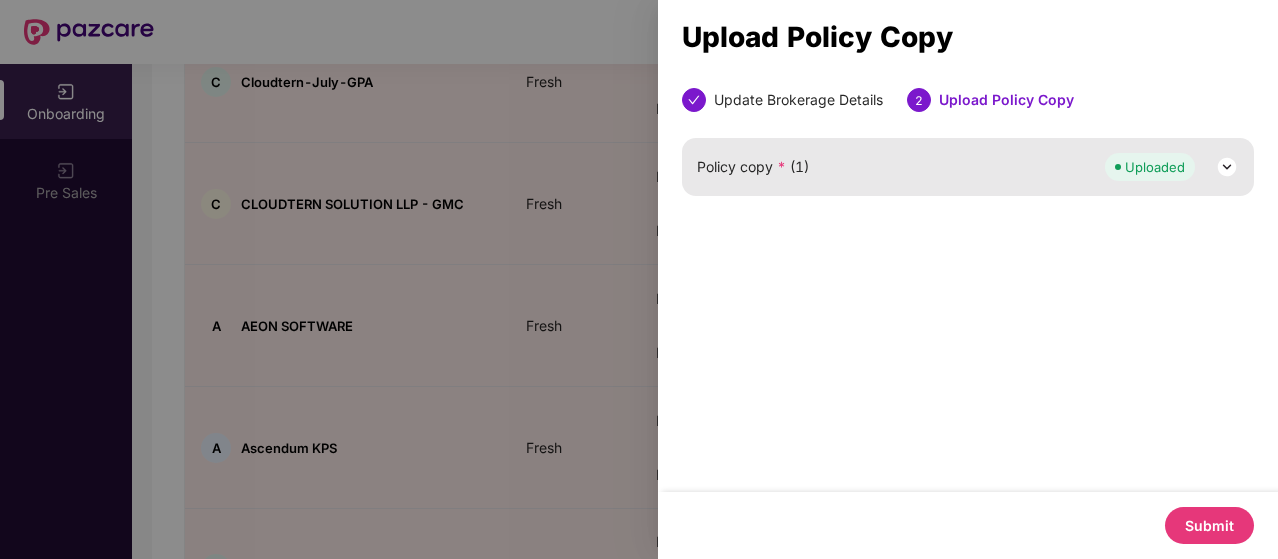 click on "Submit" at bounding box center (1209, 525) 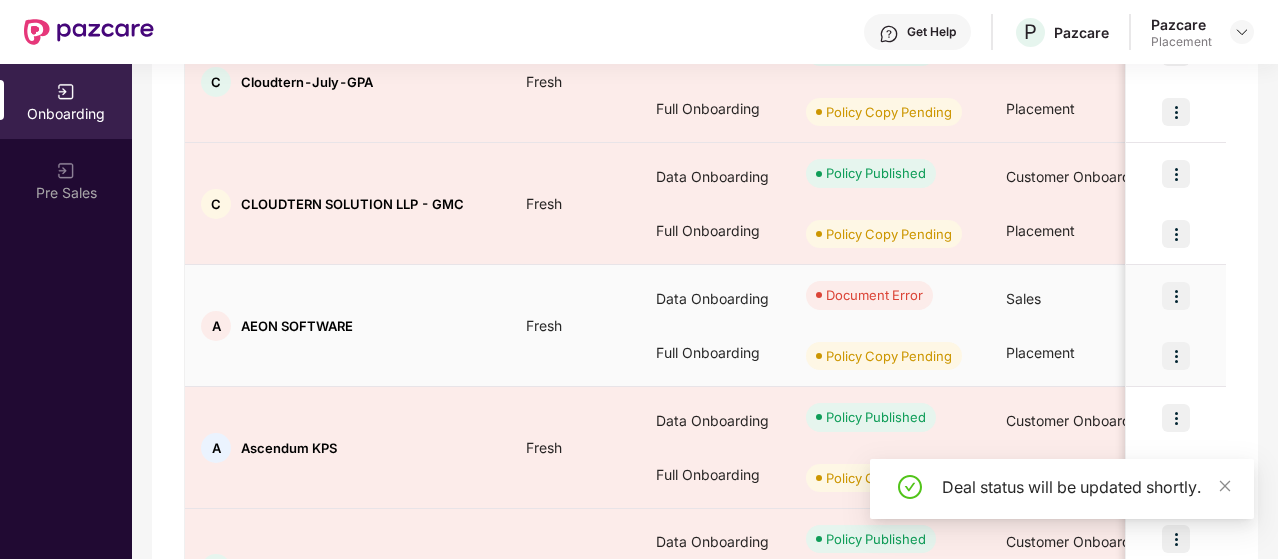 scroll, scrollTop: 852, scrollLeft: 0, axis: vertical 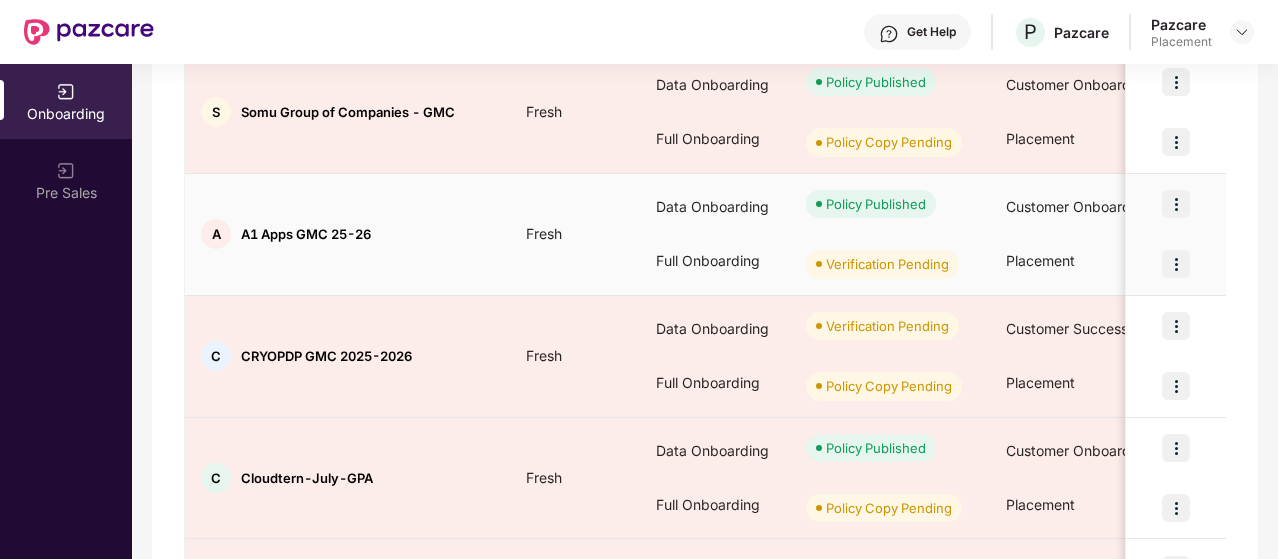 click at bounding box center (1176, 264) 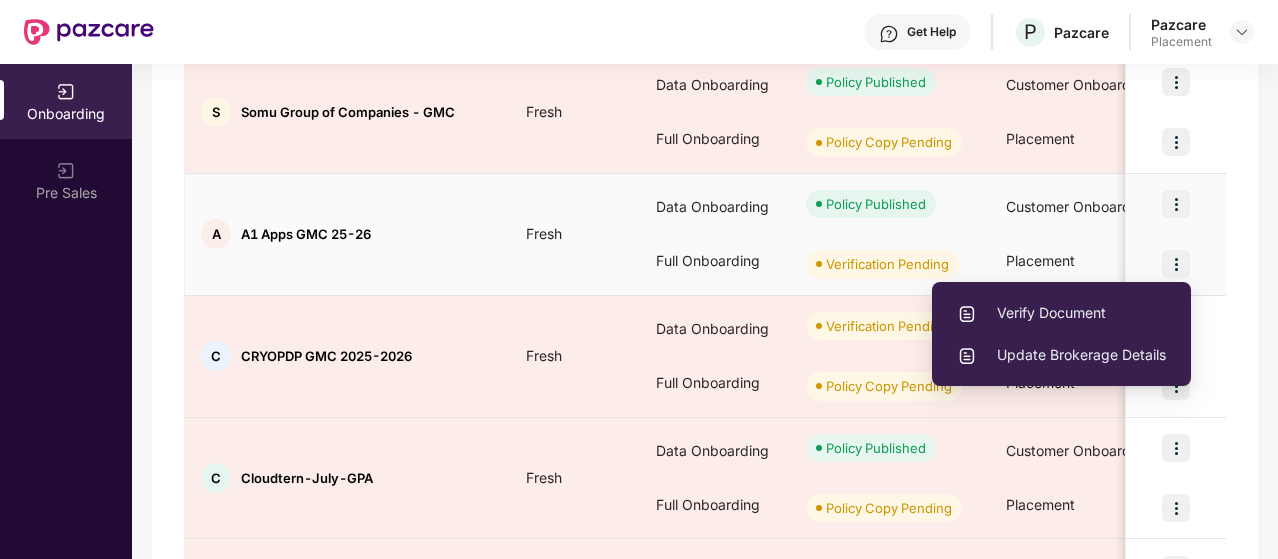 click on "Verify Document" at bounding box center [1061, 313] 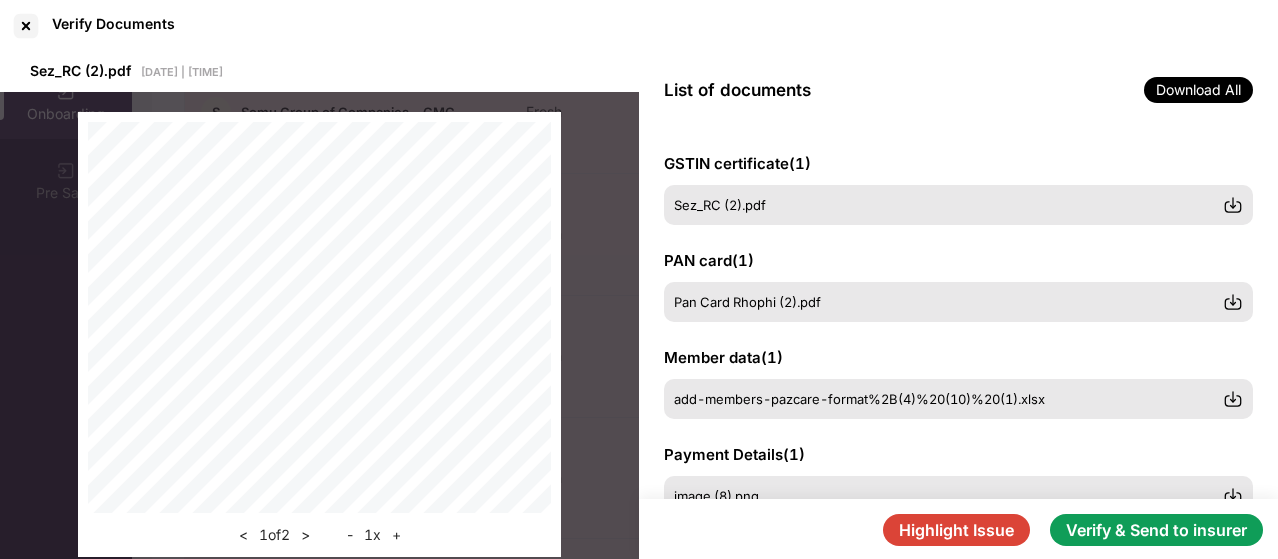 click on "Verify & Send to insurer" at bounding box center [1156, 530] 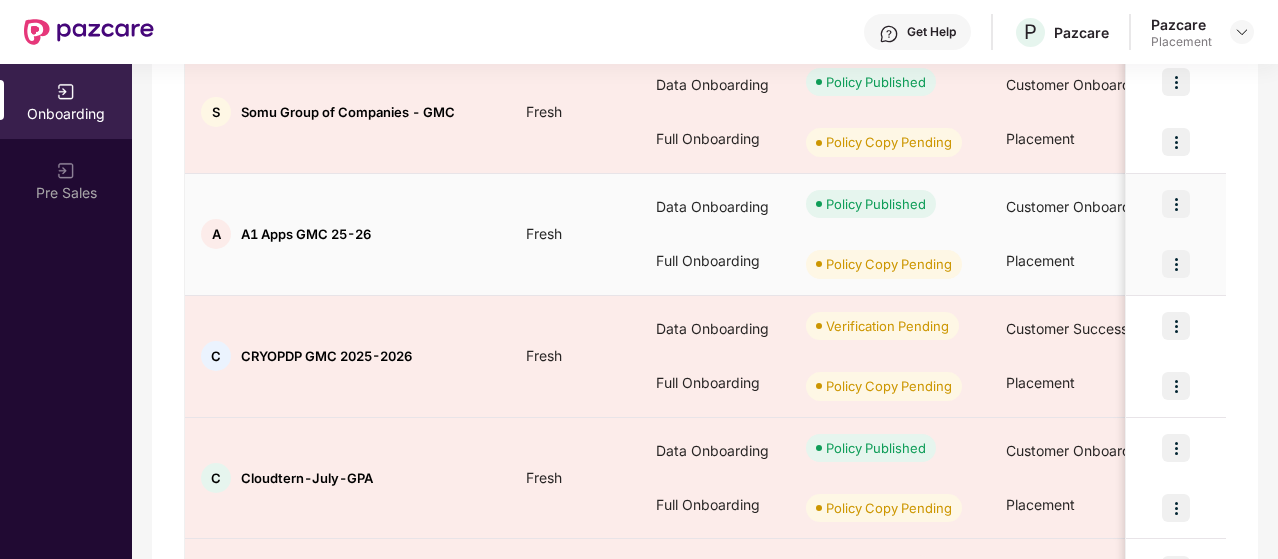 click at bounding box center [1176, 264] 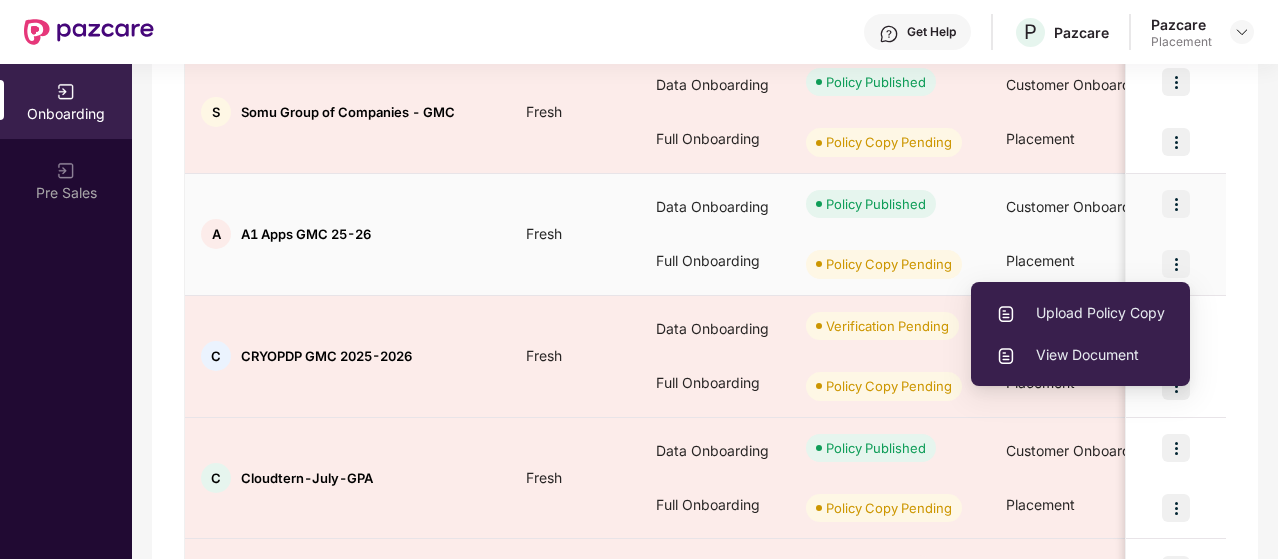 click on "Upload Policy Copy" at bounding box center [1080, 313] 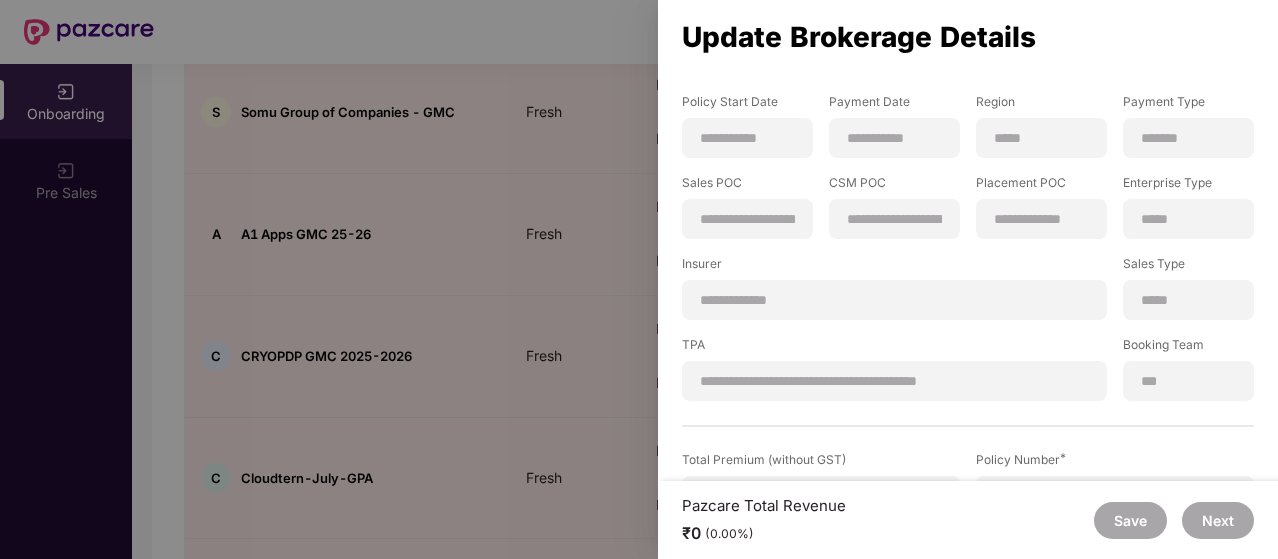 scroll, scrollTop: 228, scrollLeft: 0, axis: vertical 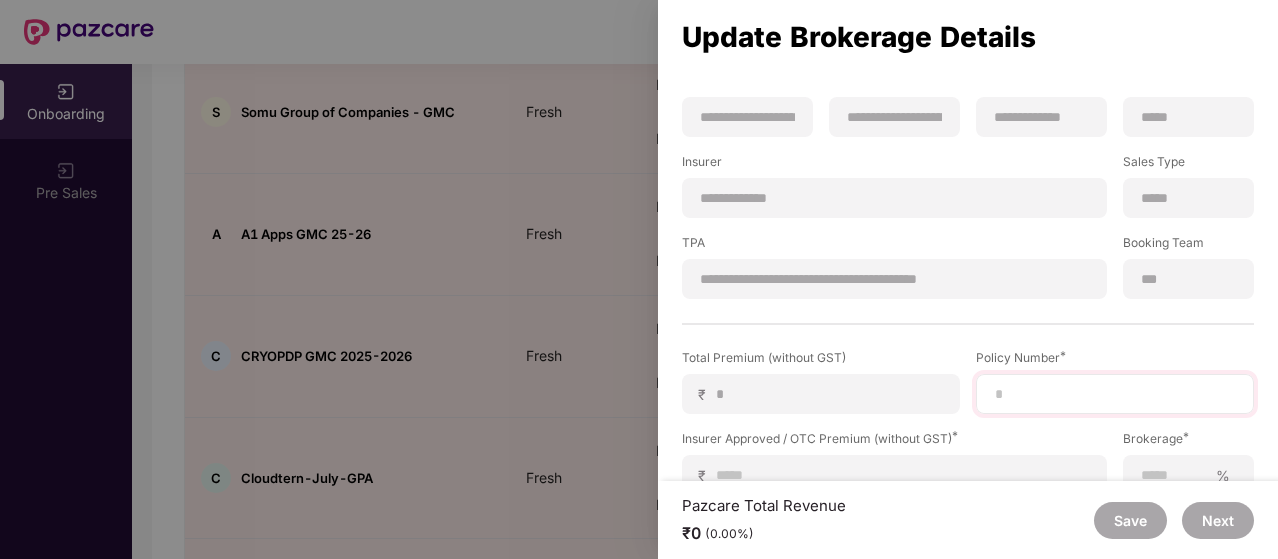 click at bounding box center [1115, 394] 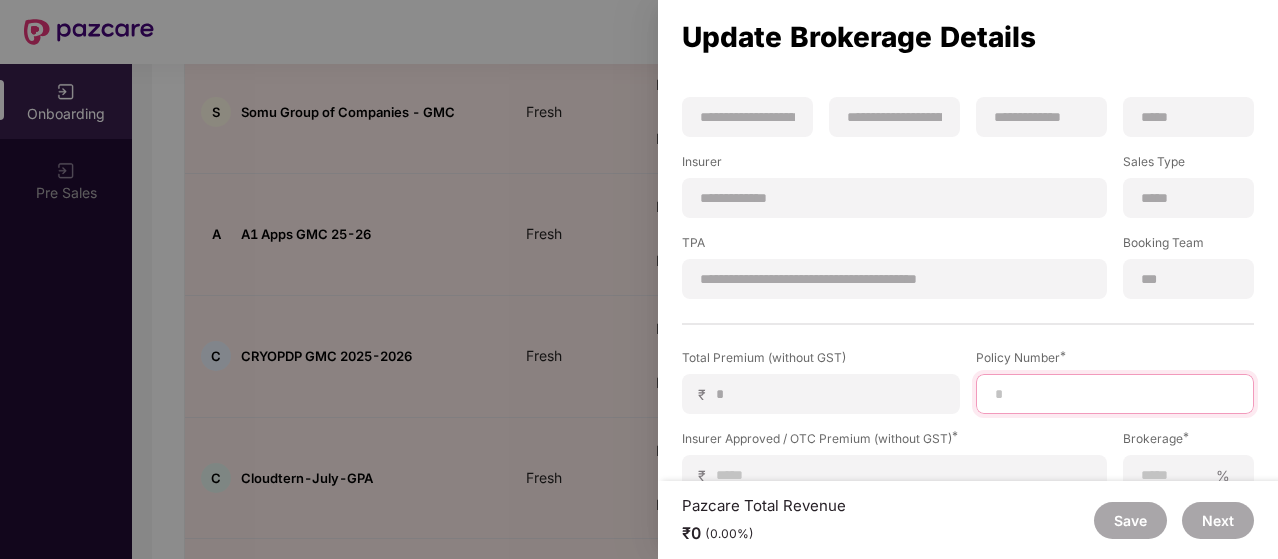 click at bounding box center [1115, 394] 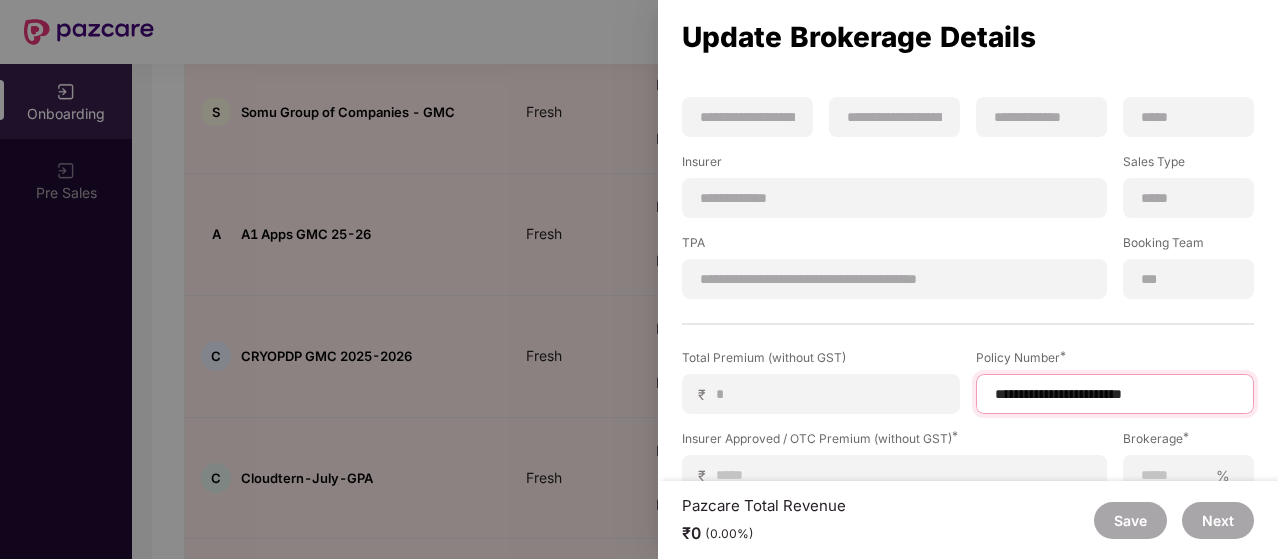 type on "**********" 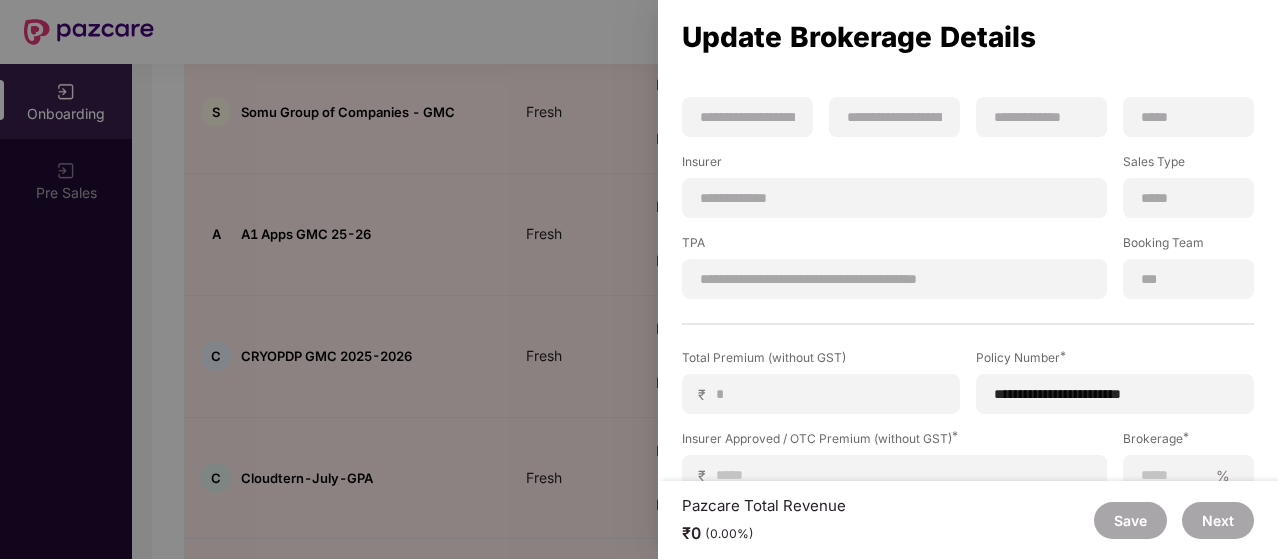 click on "Total Premium (without GST)" at bounding box center (821, 361) 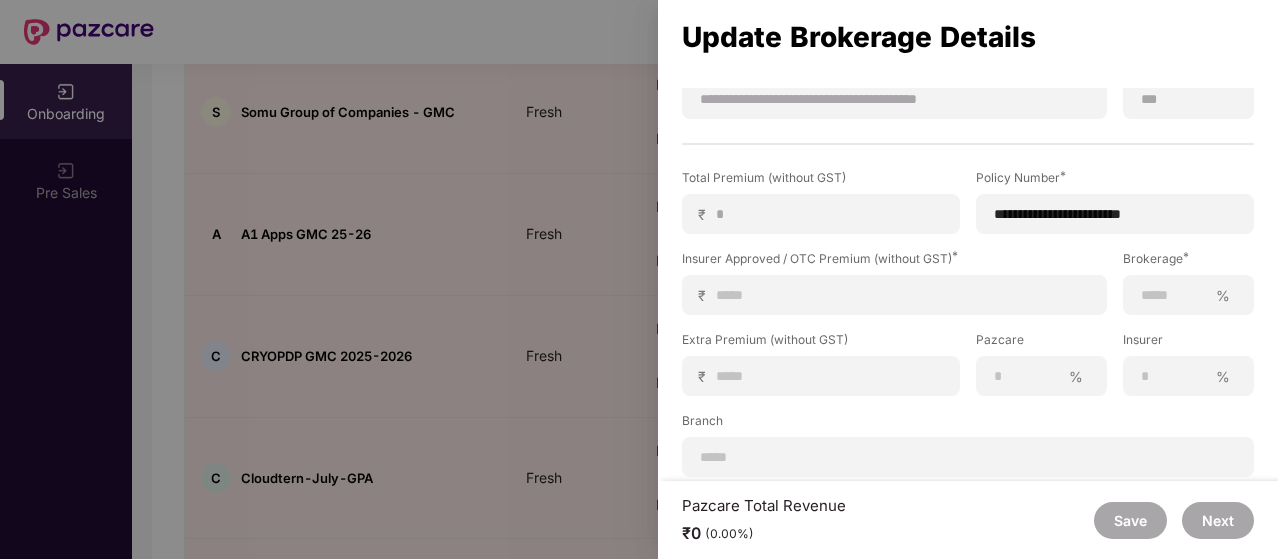 scroll, scrollTop: 420, scrollLeft: 0, axis: vertical 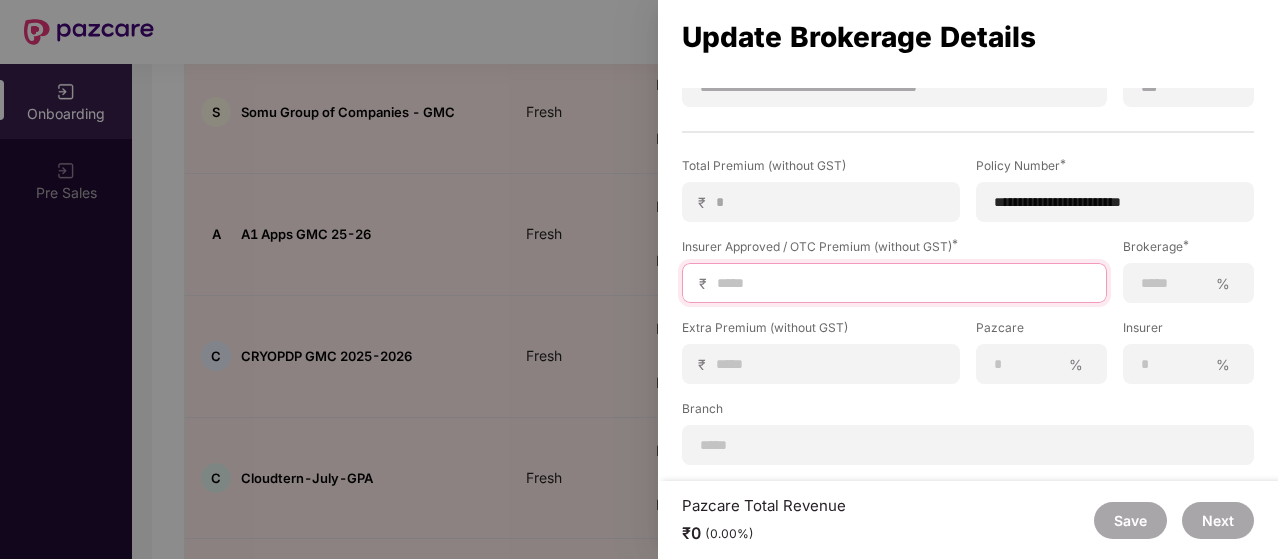 click at bounding box center (902, 283) 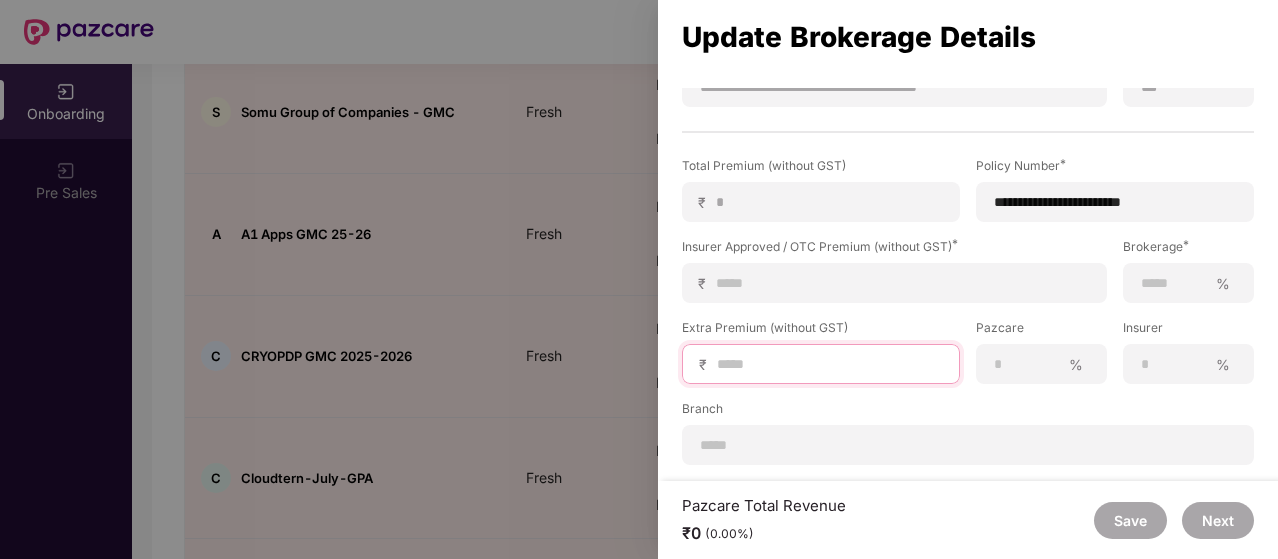 click at bounding box center [829, 364] 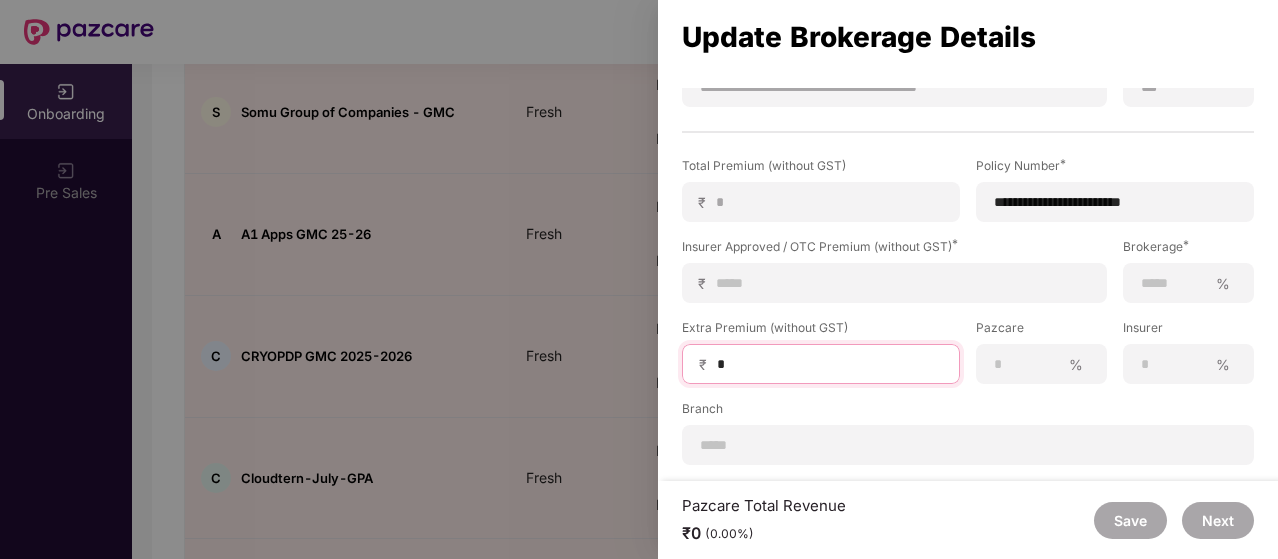 type on "**" 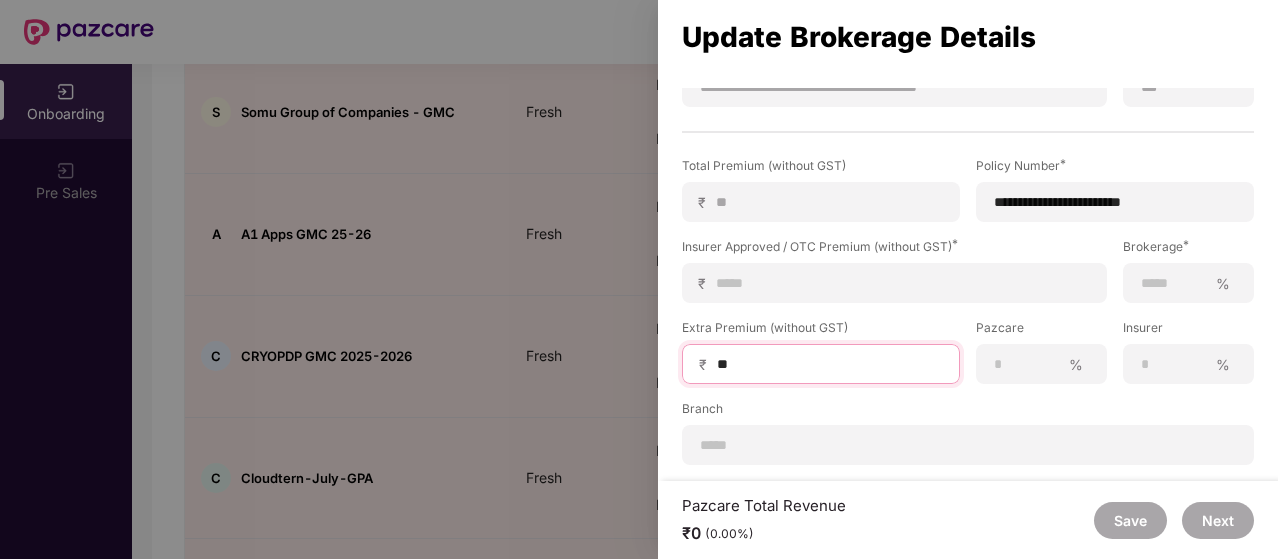 type on "***" 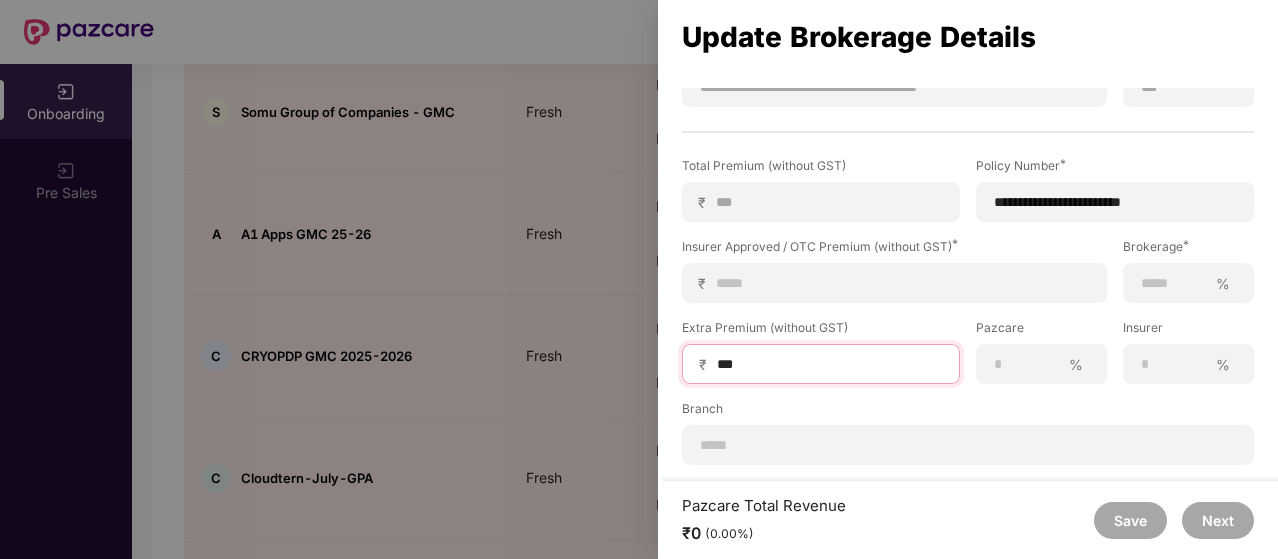 type on "****" 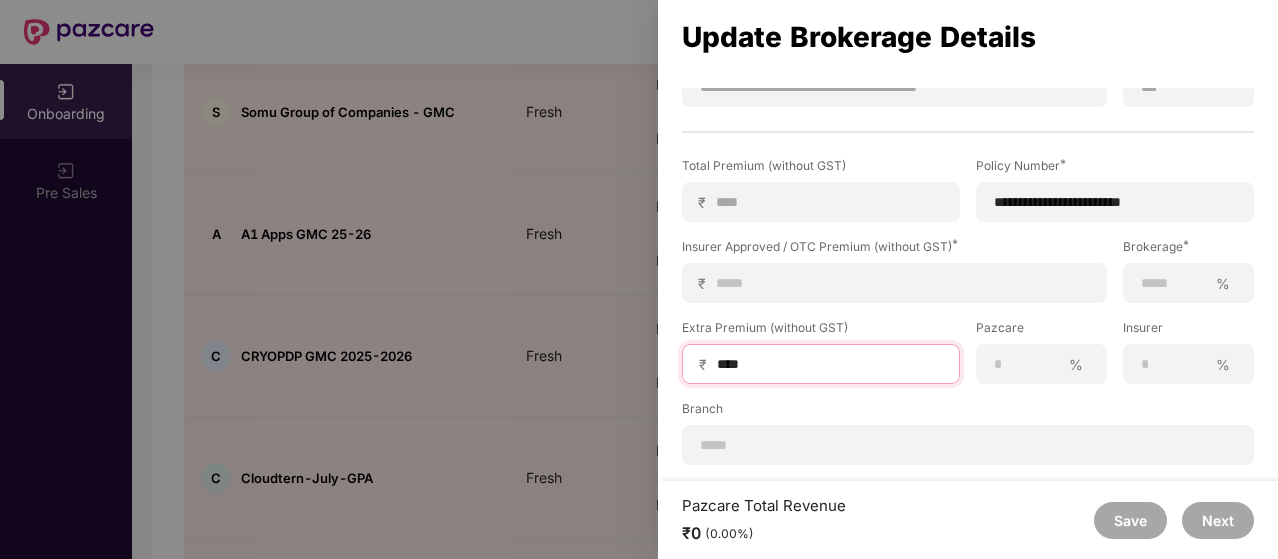 type on "*****" 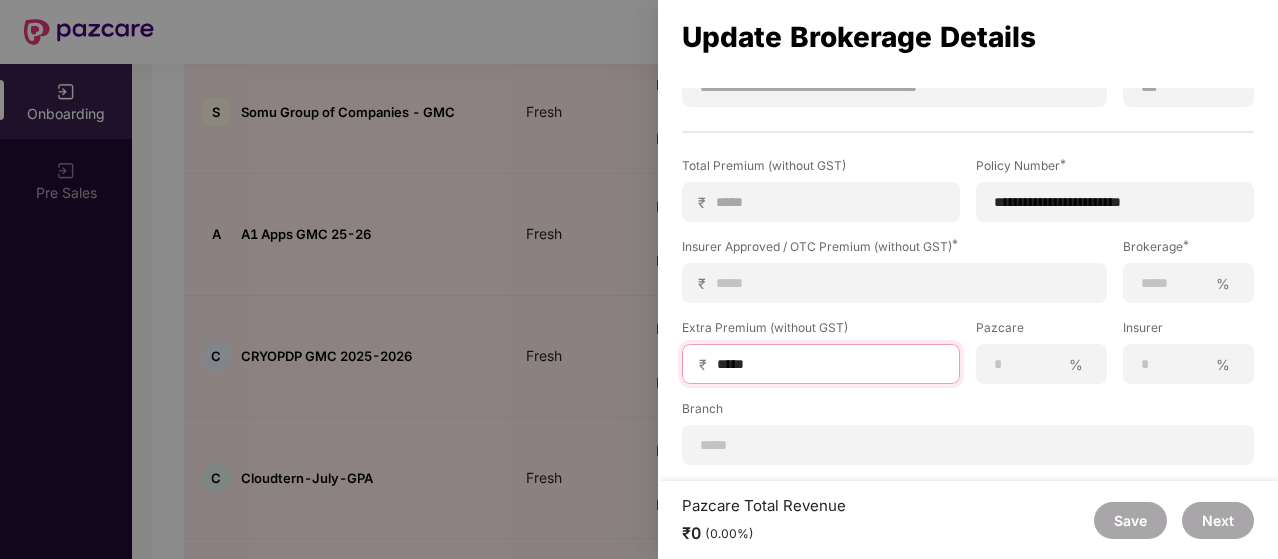 type on "******" 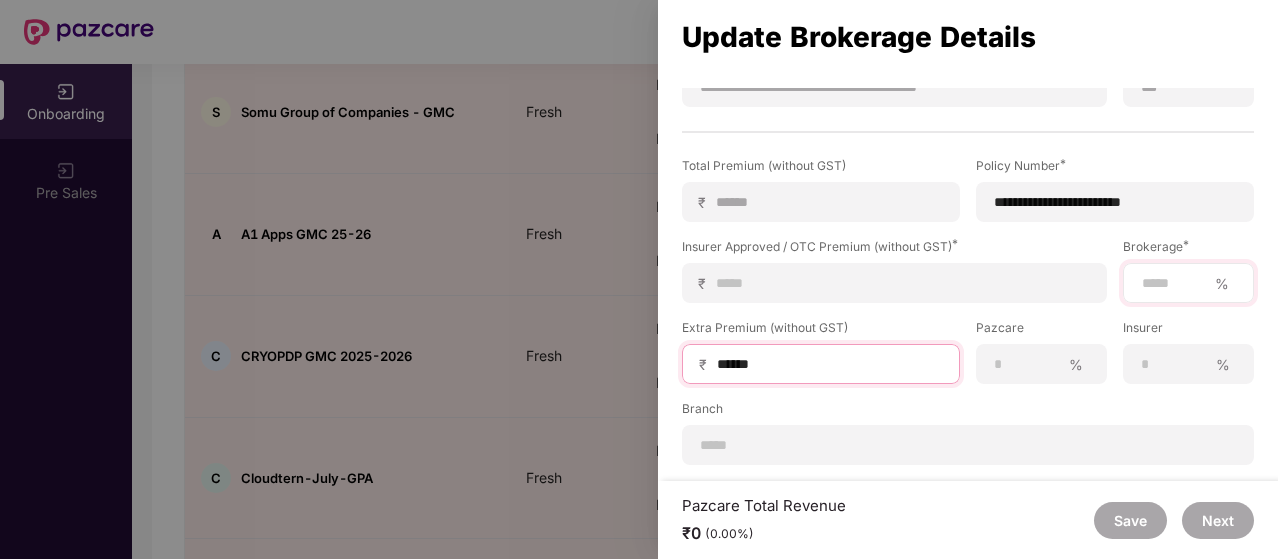 type on "******" 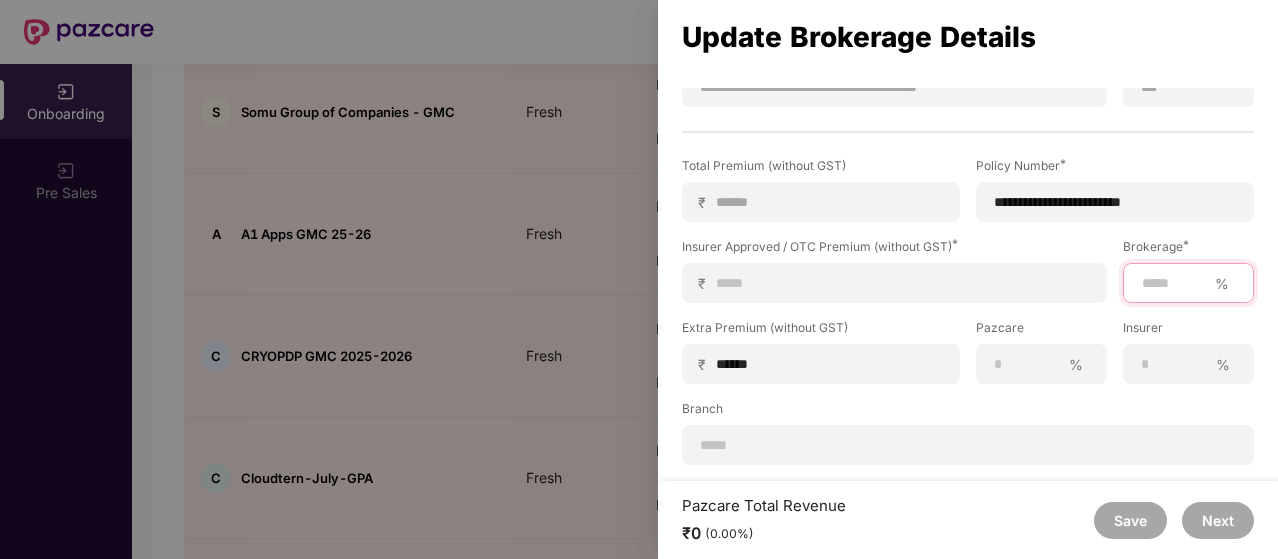 click at bounding box center [1173, 283] 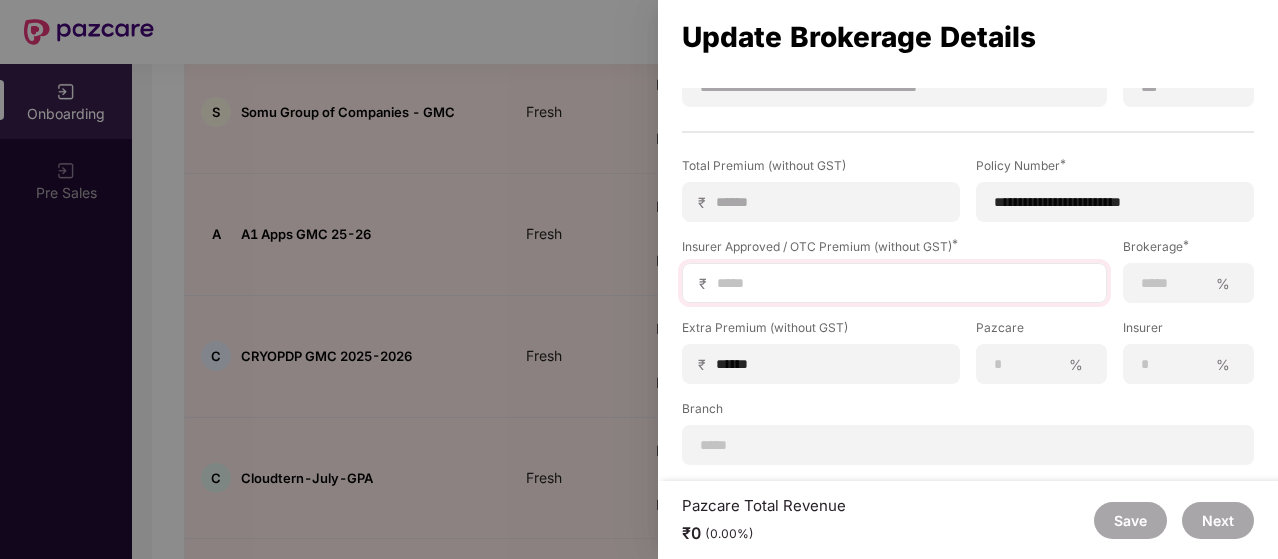 click on "₹" at bounding box center [894, 283] 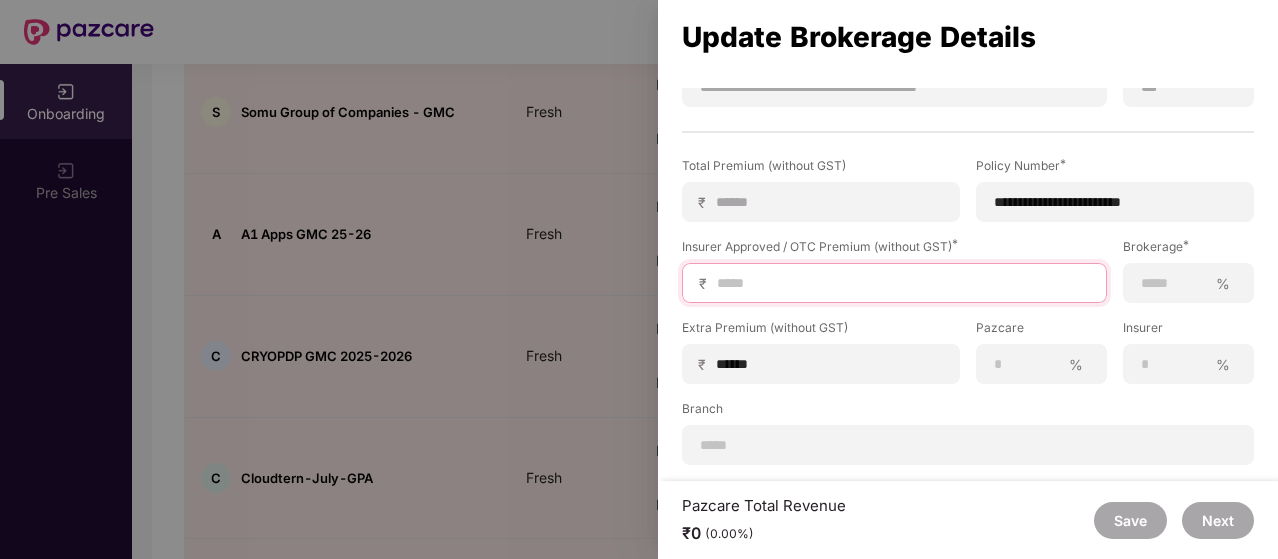 click at bounding box center (902, 283) 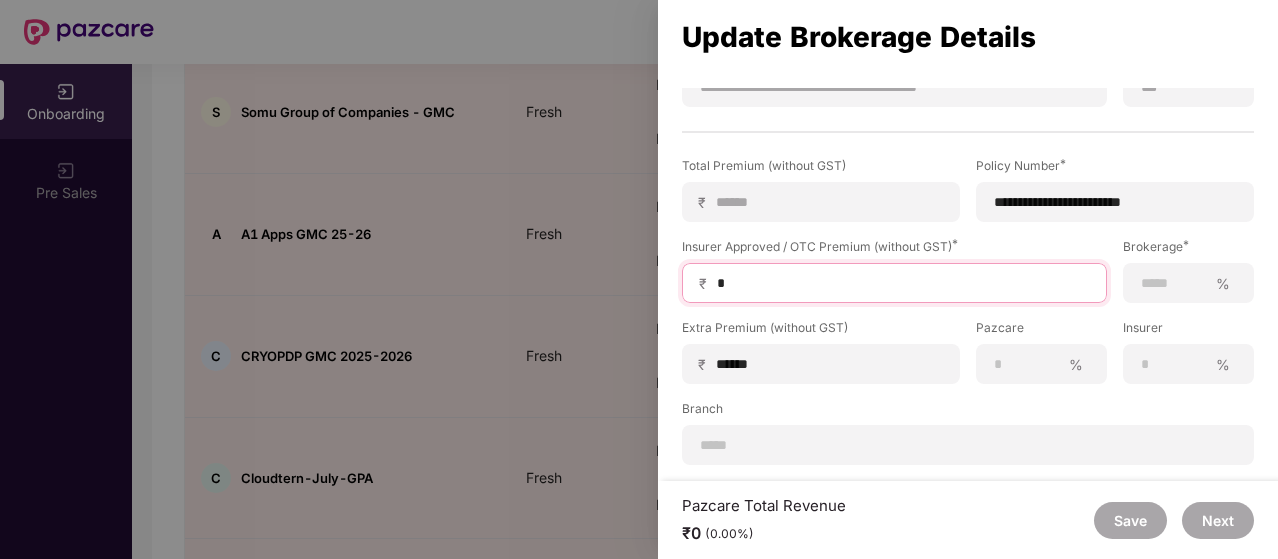 type on "**" 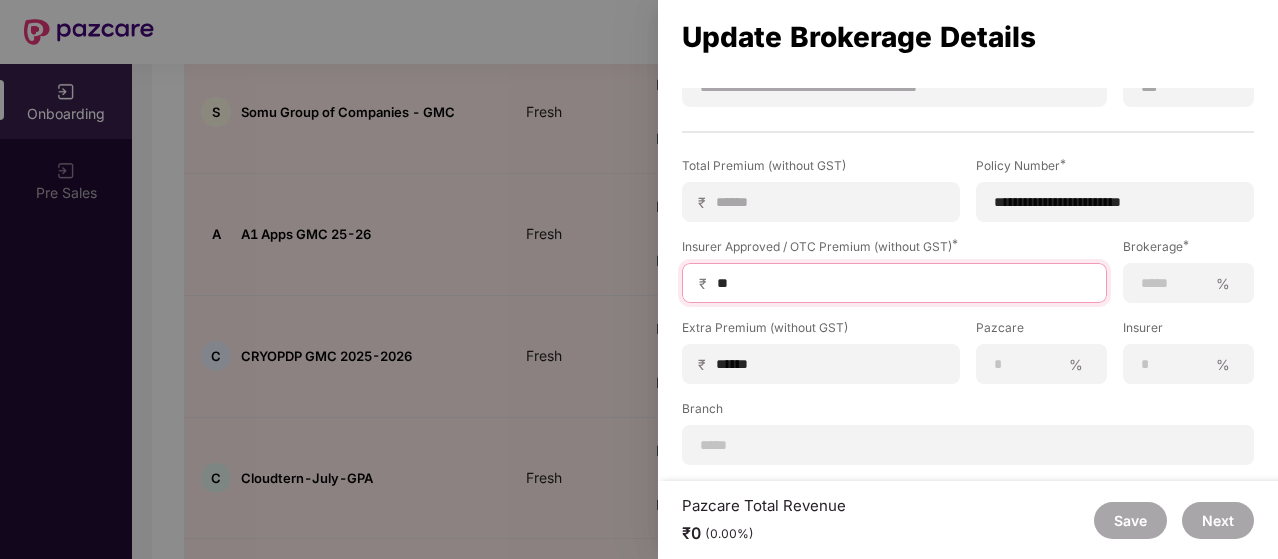 type on "******" 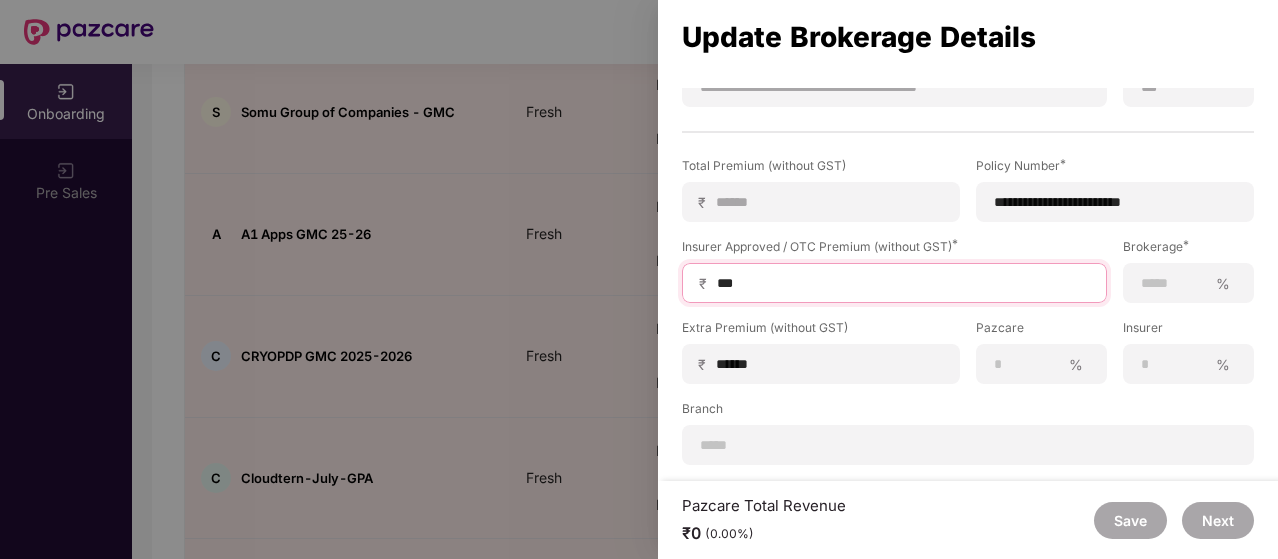 type on "******" 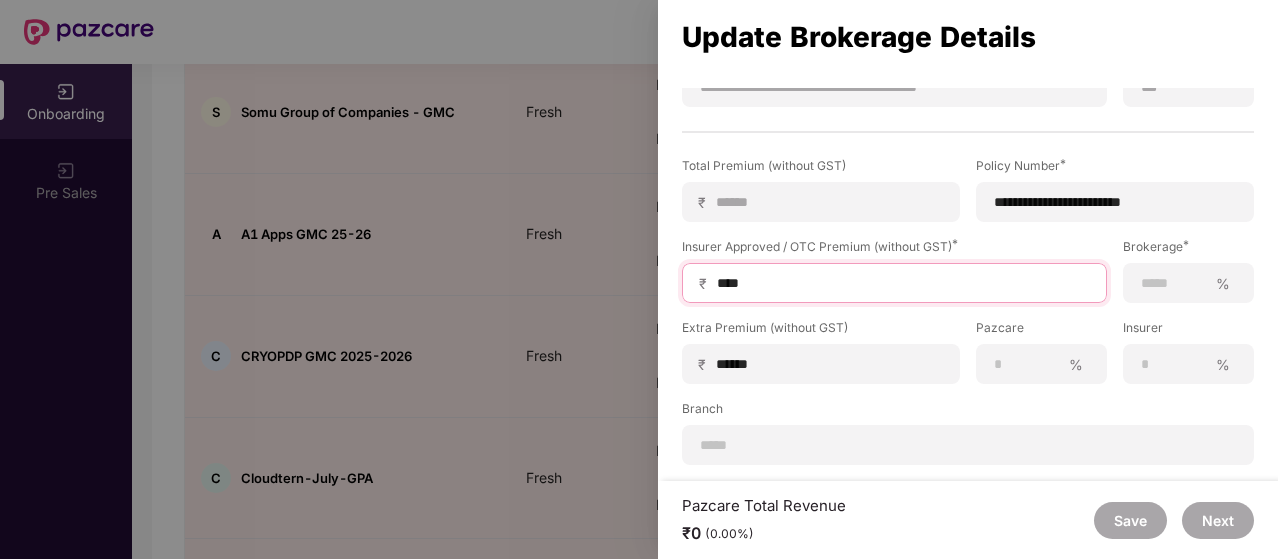 type on "******" 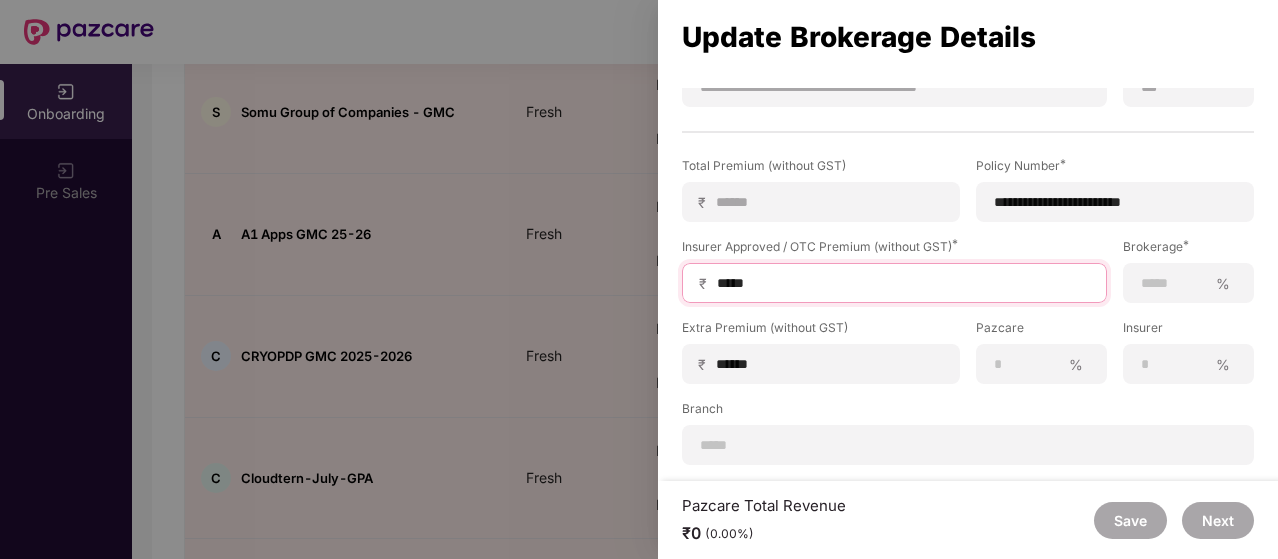 type on "******" 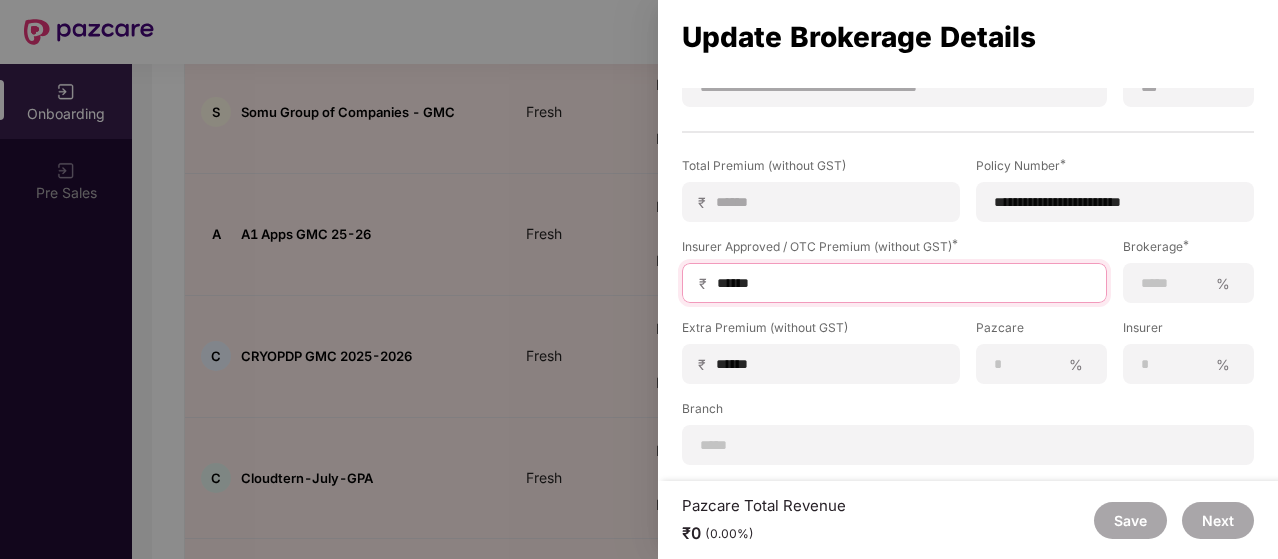 type on "******" 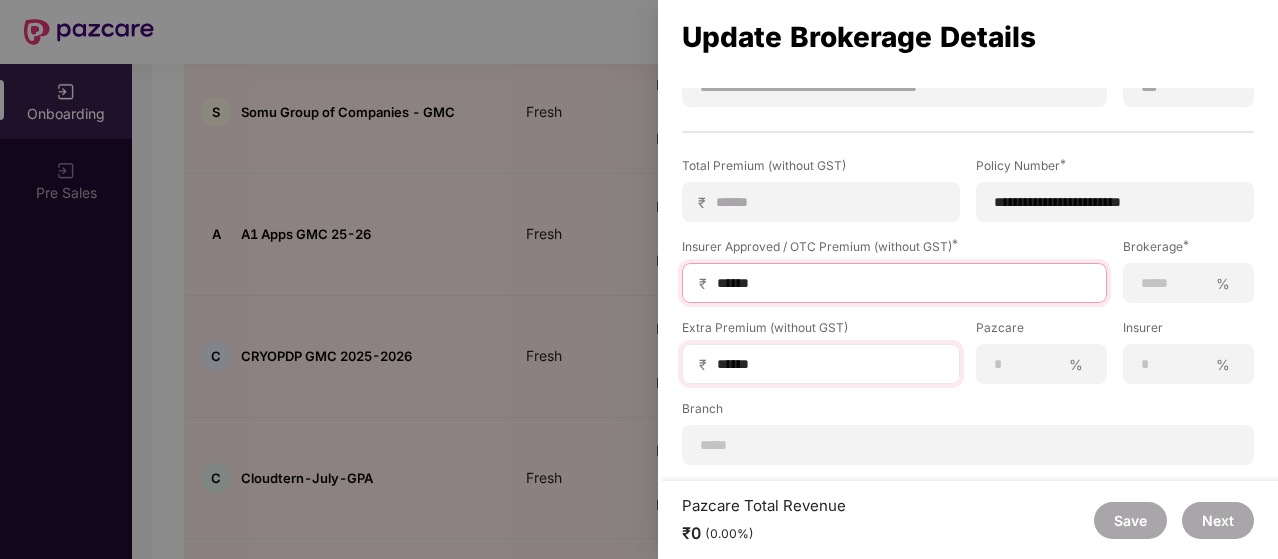 type on "******" 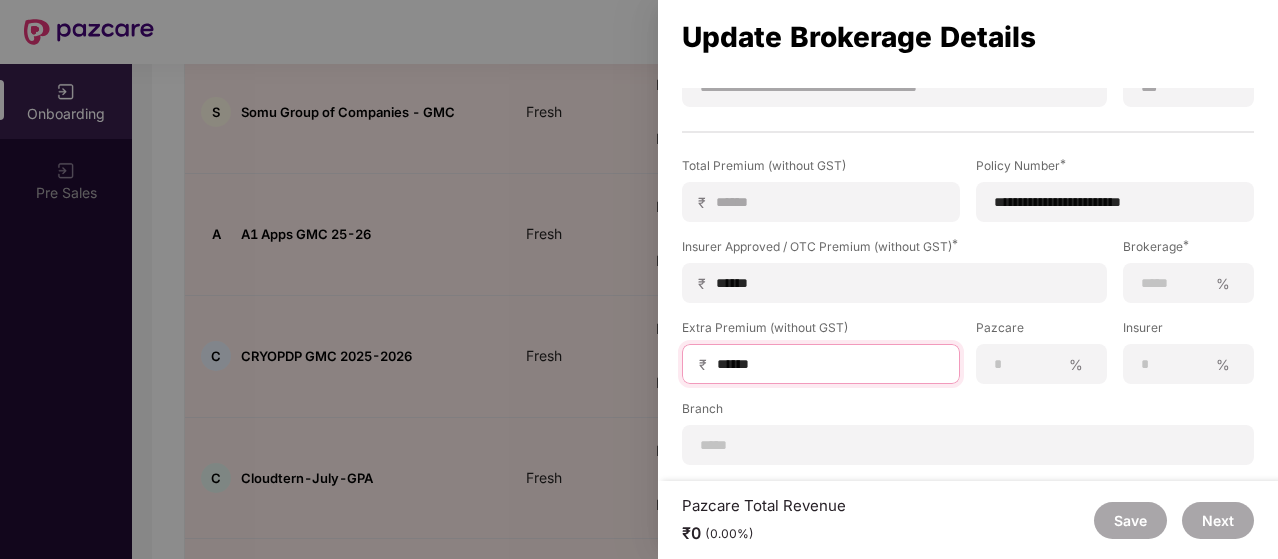 drag, startPoint x: 781, startPoint y: 363, endPoint x: 696, endPoint y: 367, distance: 85.09406 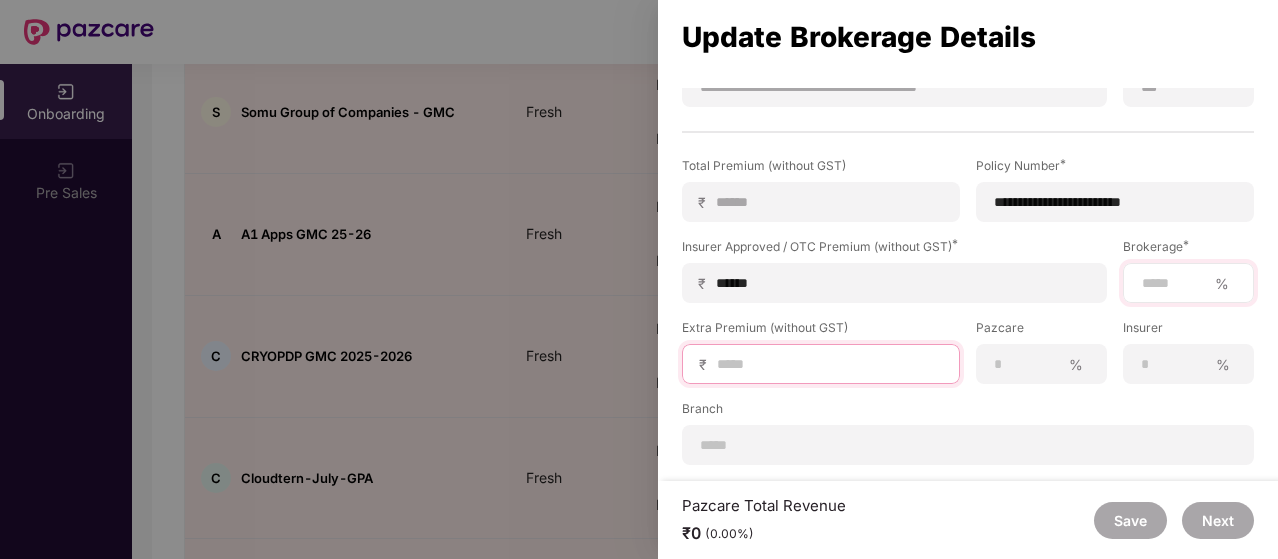 type 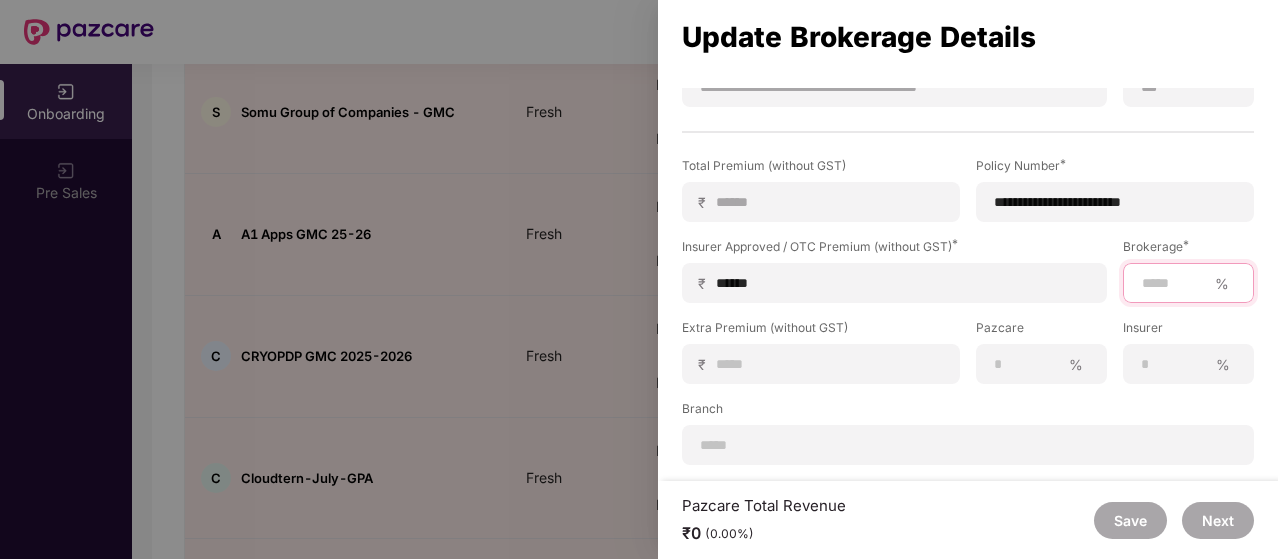 click at bounding box center [1173, 283] 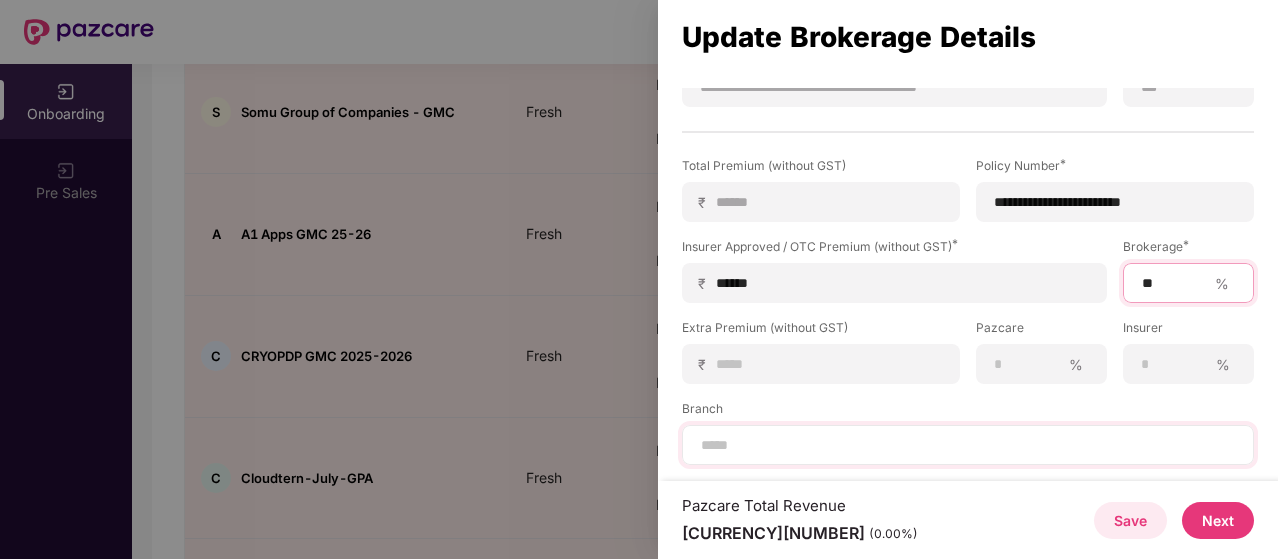 type on "**" 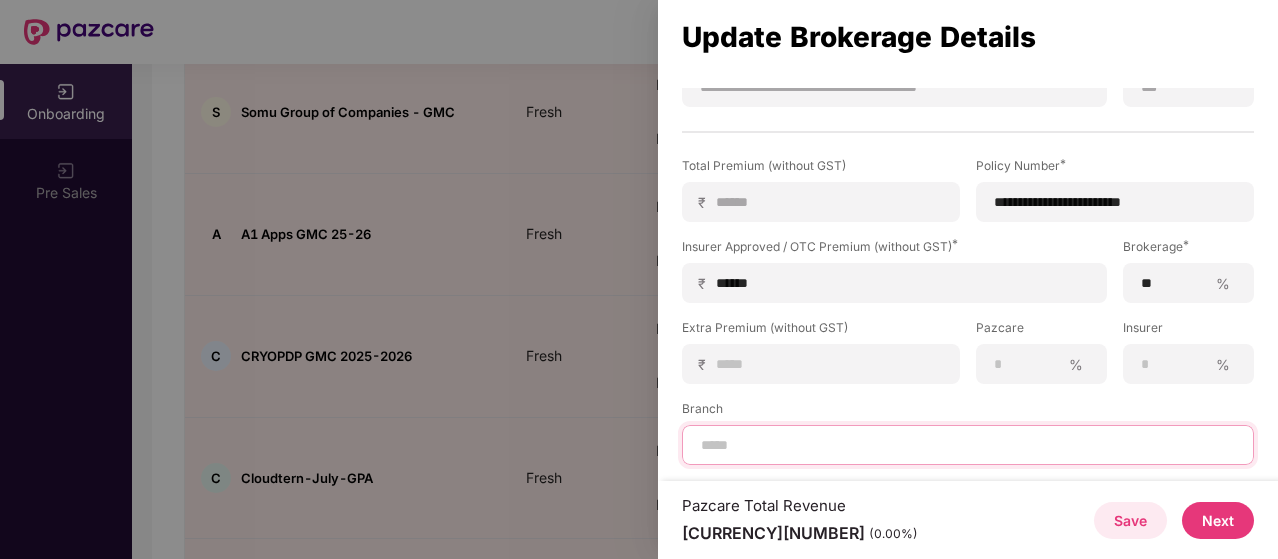 click at bounding box center (968, 445) 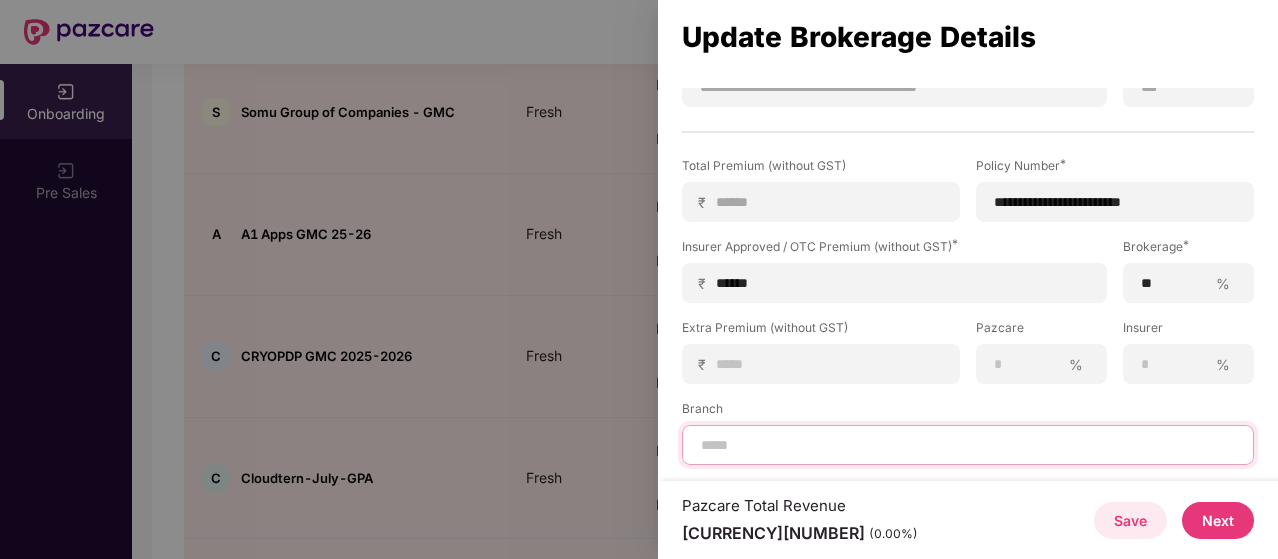 type on "*********" 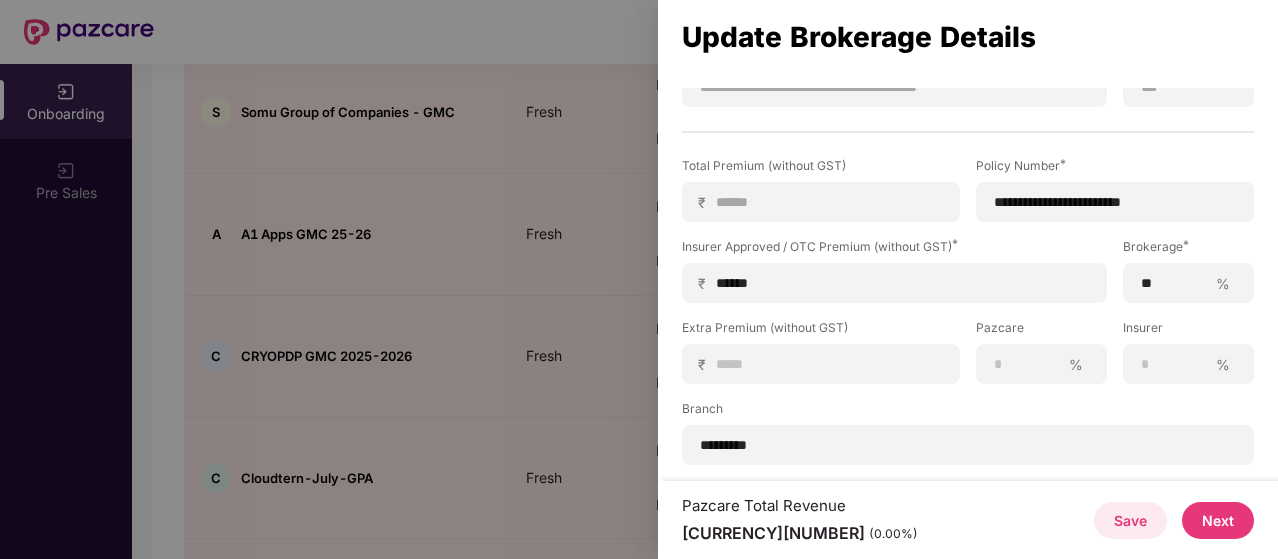 click on "Next" at bounding box center (1218, 520) 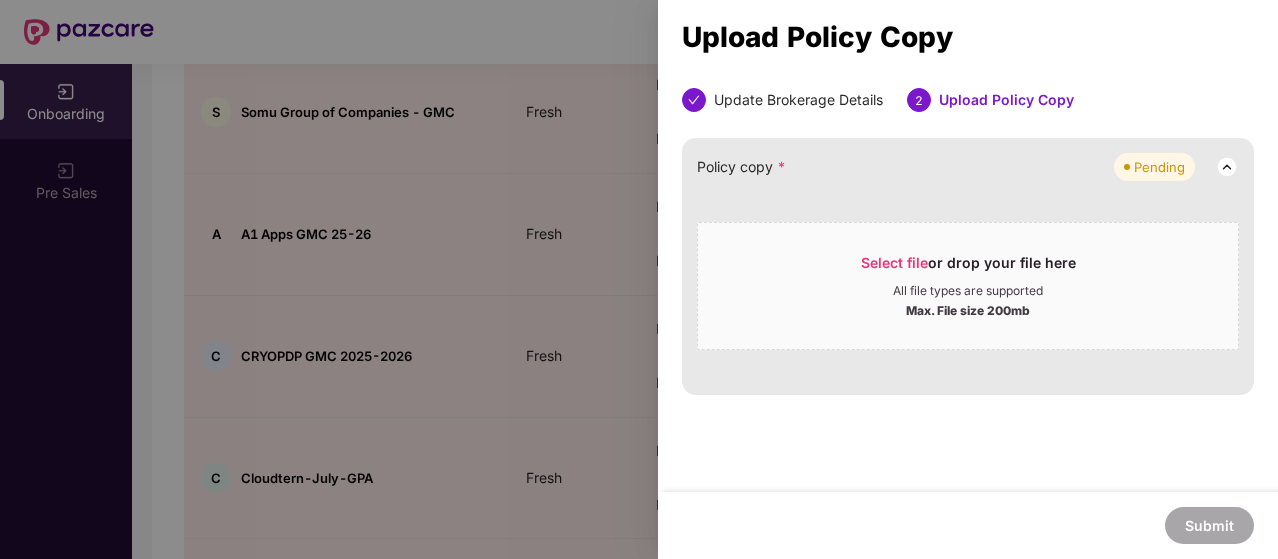 scroll, scrollTop: 0, scrollLeft: 0, axis: both 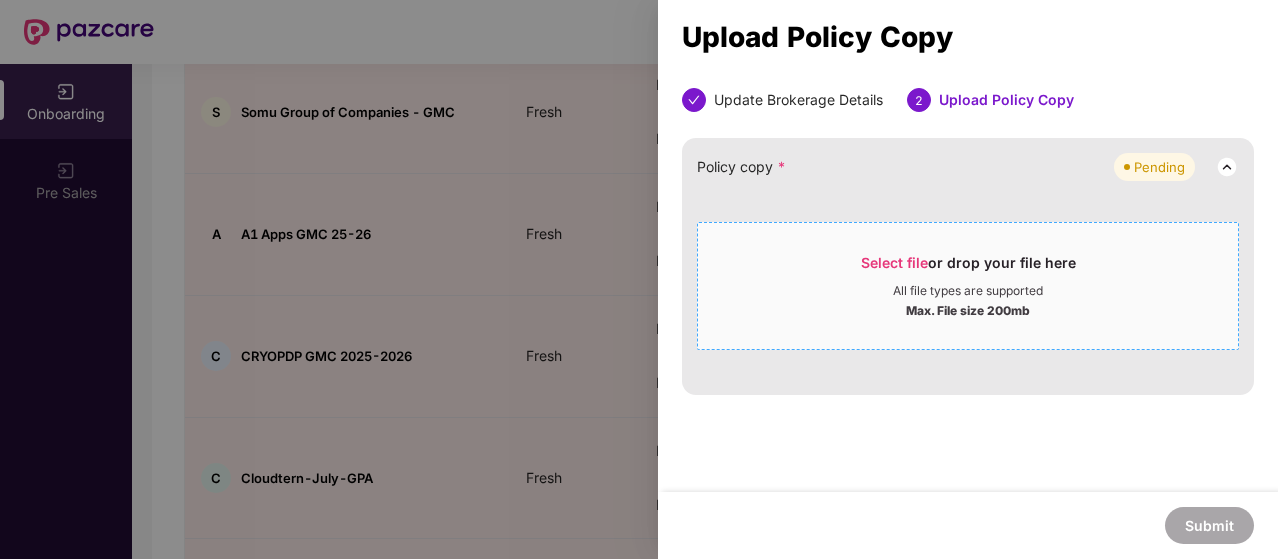 click on "Select file  or drop your file here" at bounding box center (968, 268) 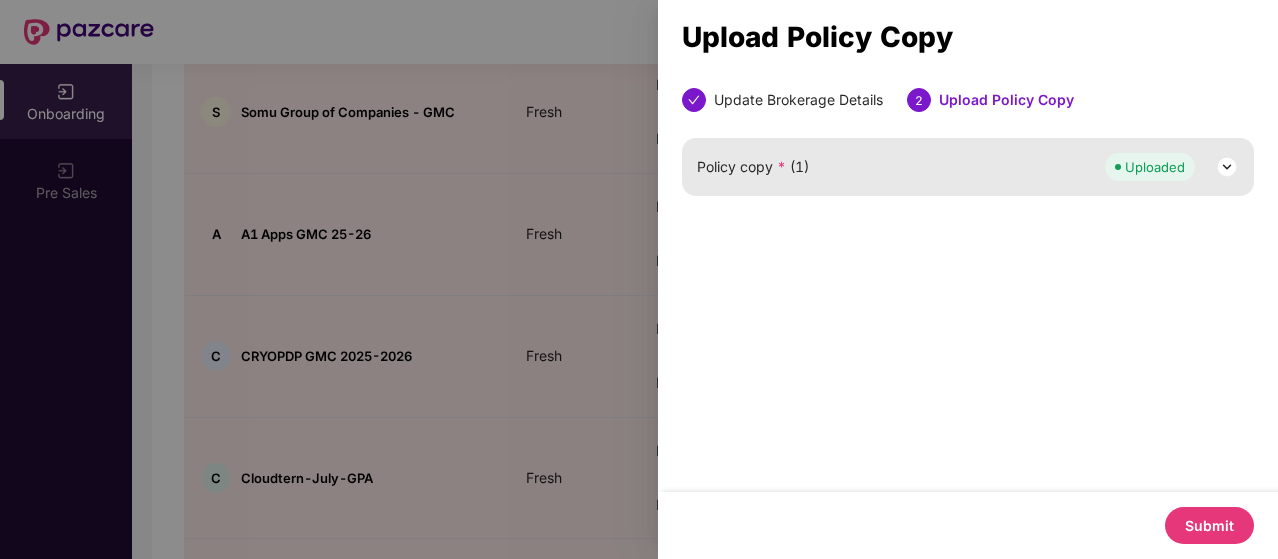 click on "Submit" at bounding box center (1209, 525) 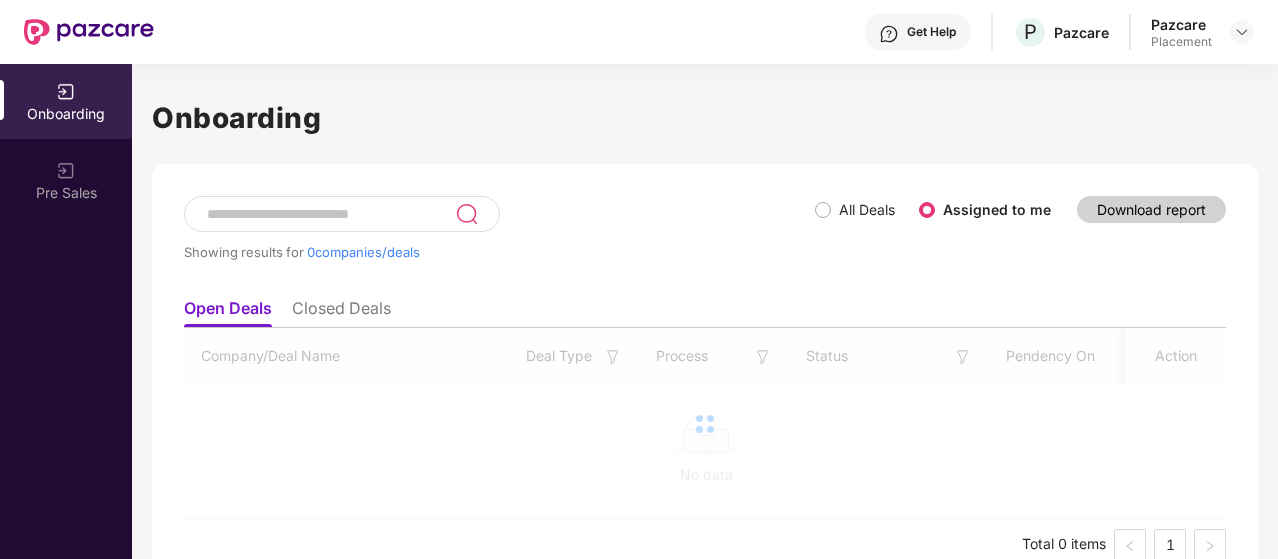 scroll, scrollTop: 0, scrollLeft: 0, axis: both 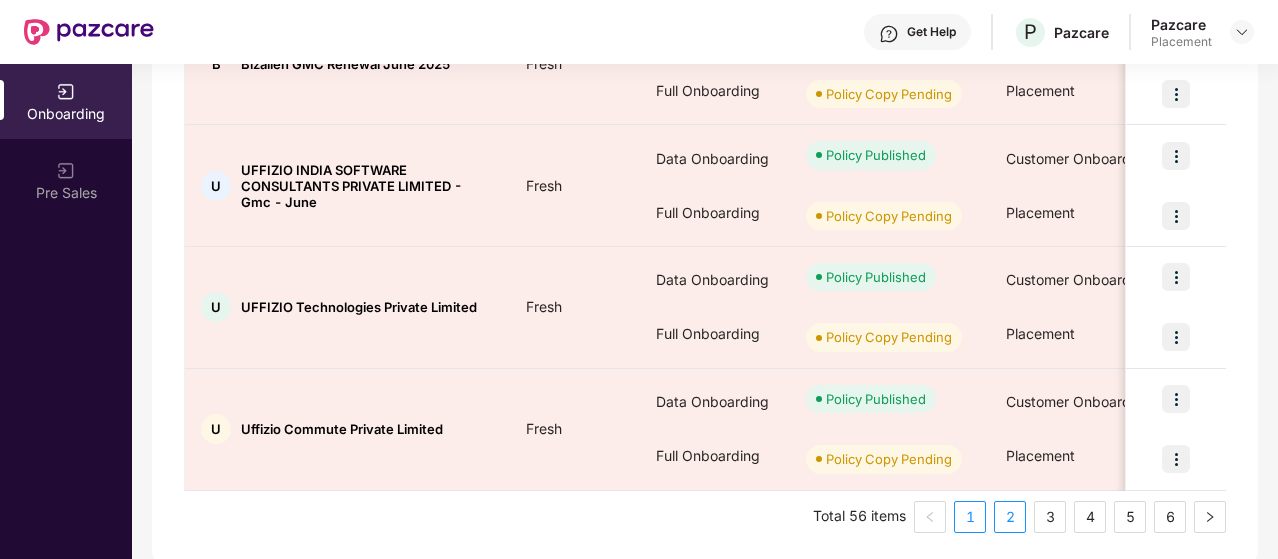 click on "2" at bounding box center [1010, 517] 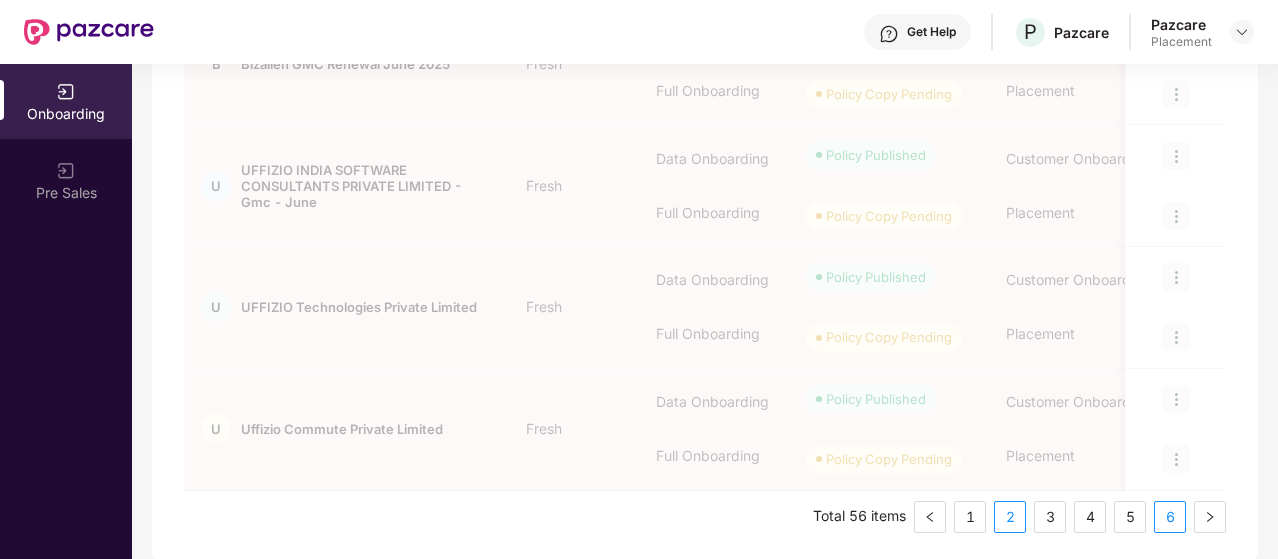 click on "6" at bounding box center (1170, 517) 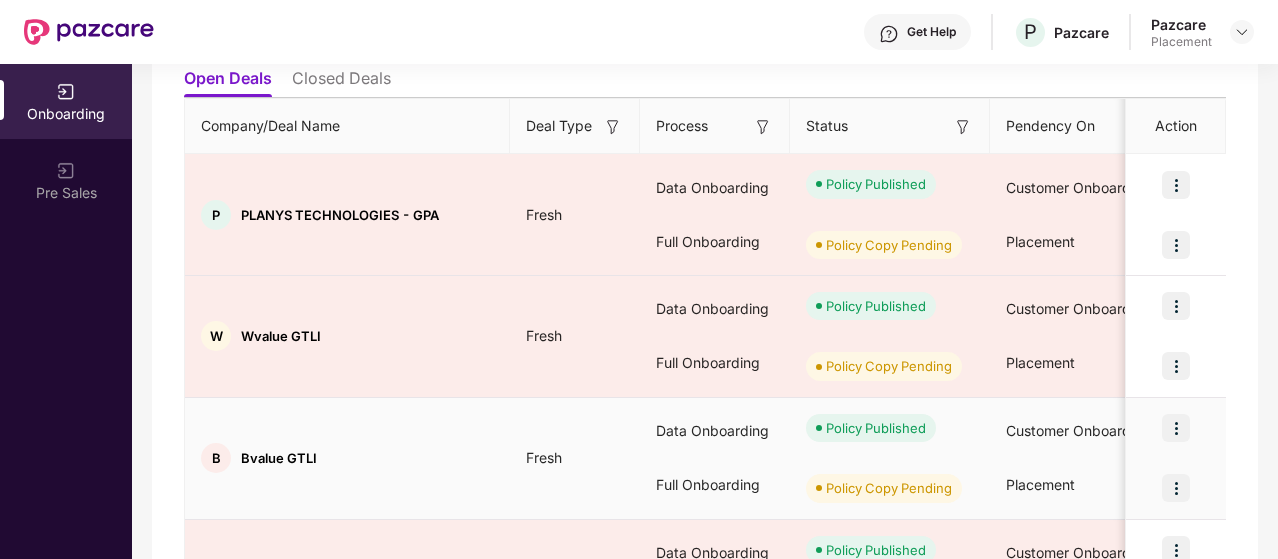 scroll, scrollTop: 626, scrollLeft: 0, axis: vertical 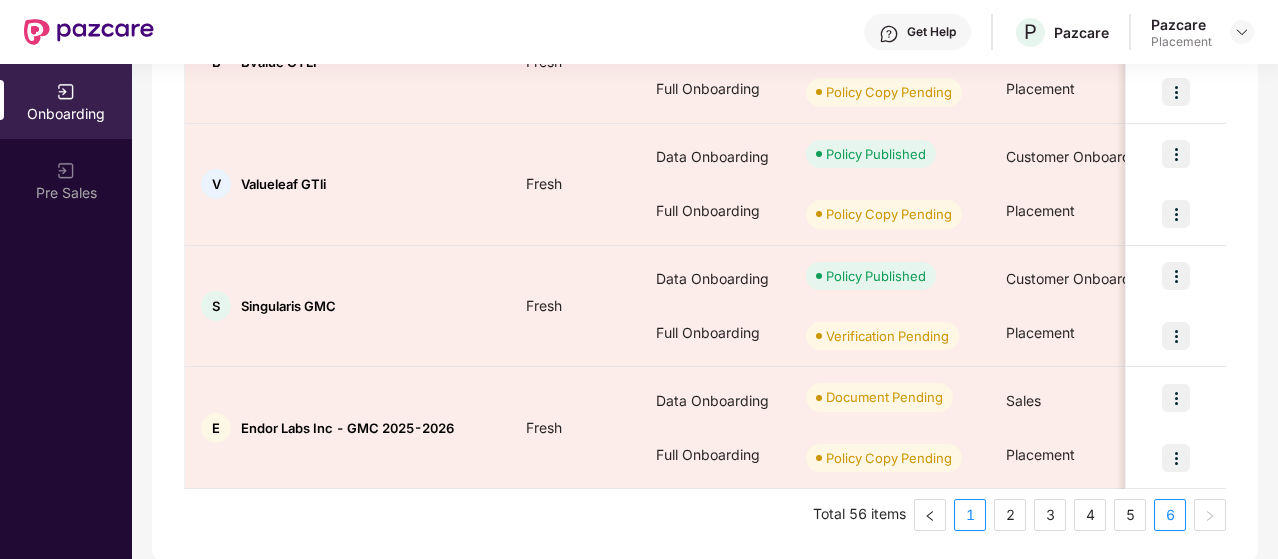 click on "1" at bounding box center (970, 515) 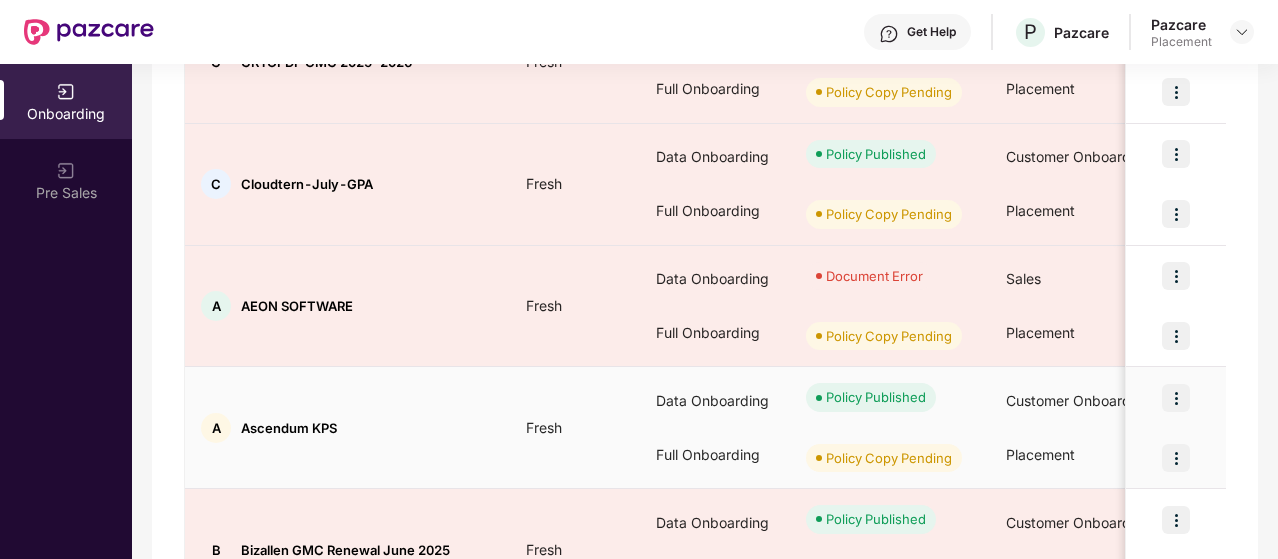 click at bounding box center (1176, 458) 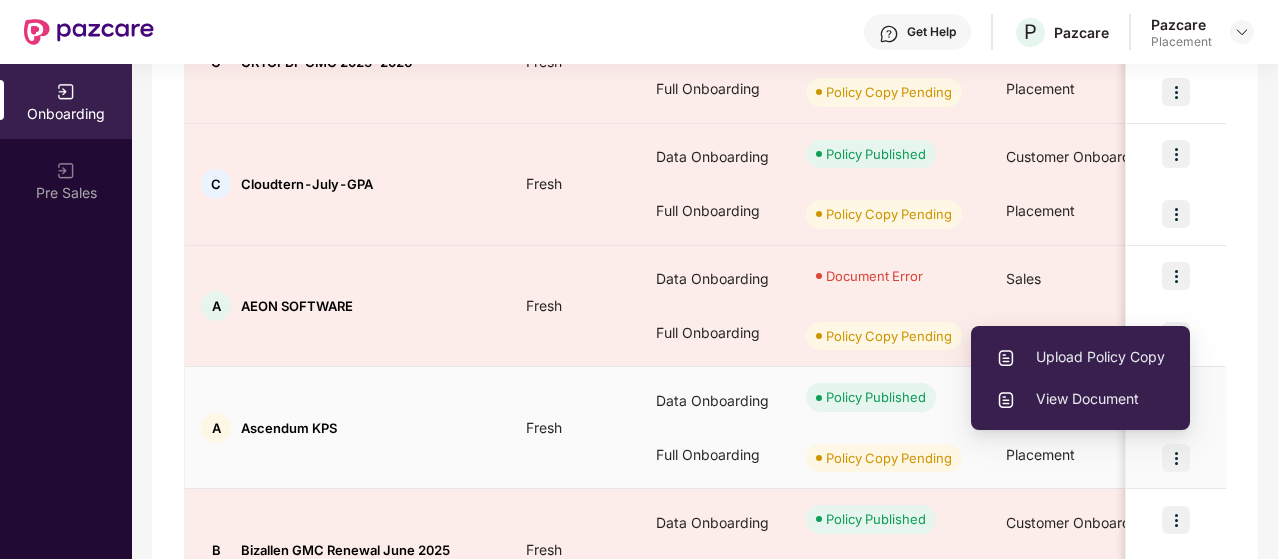 click on "Upload Policy Copy" at bounding box center (1080, 357) 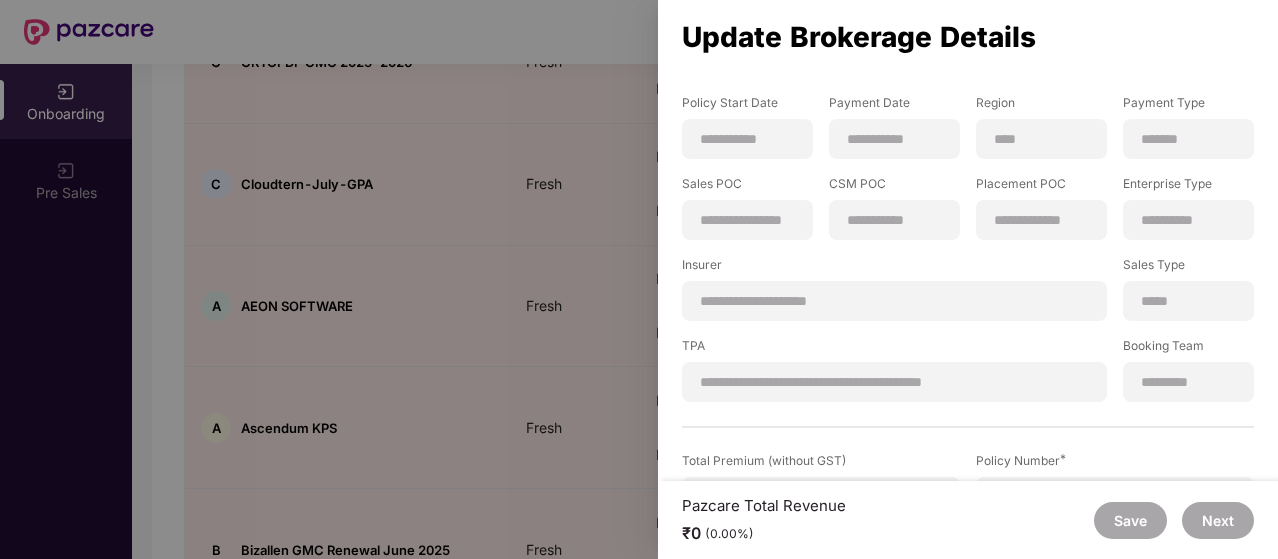 scroll, scrollTop: 273, scrollLeft: 0, axis: vertical 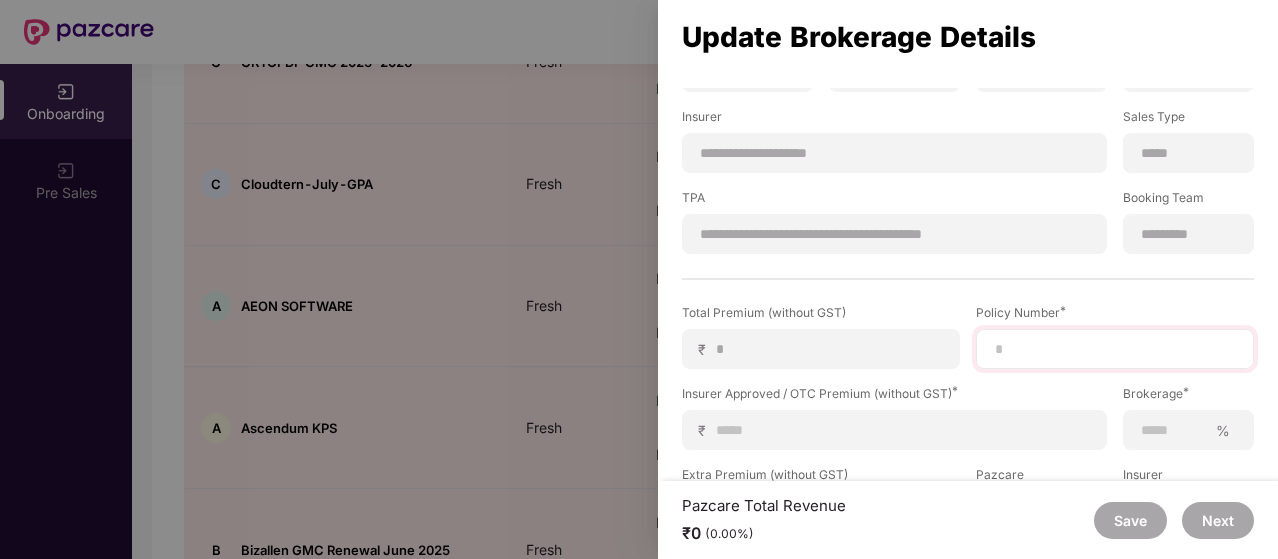drag, startPoint x: 1100, startPoint y: 367, endPoint x: 1050, endPoint y: 345, distance: 54.626 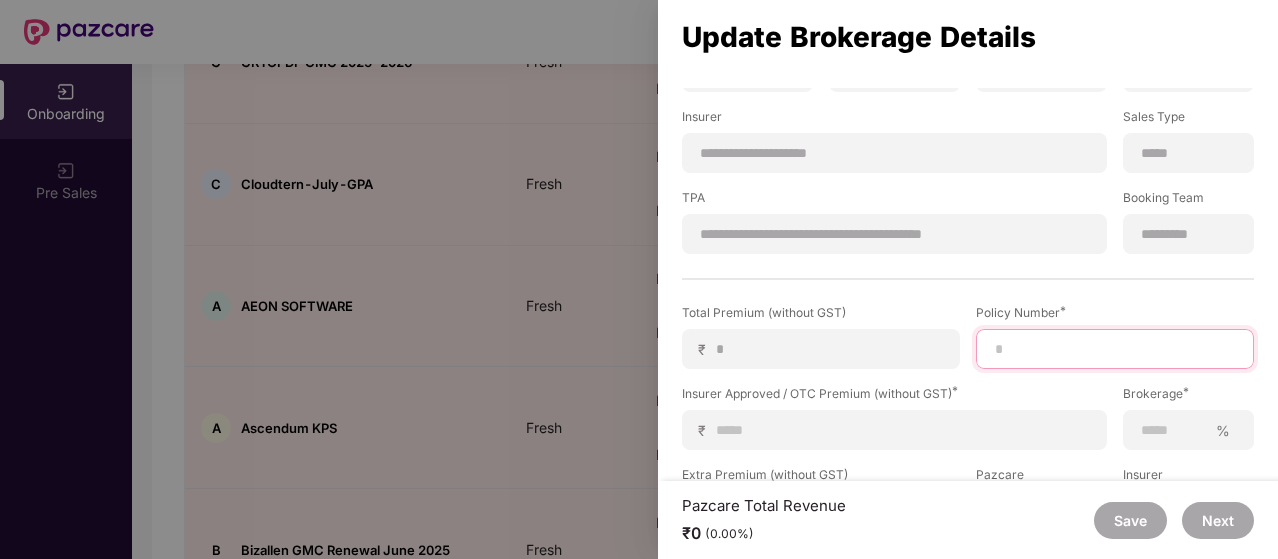 click at bounding box center [1115, 349] 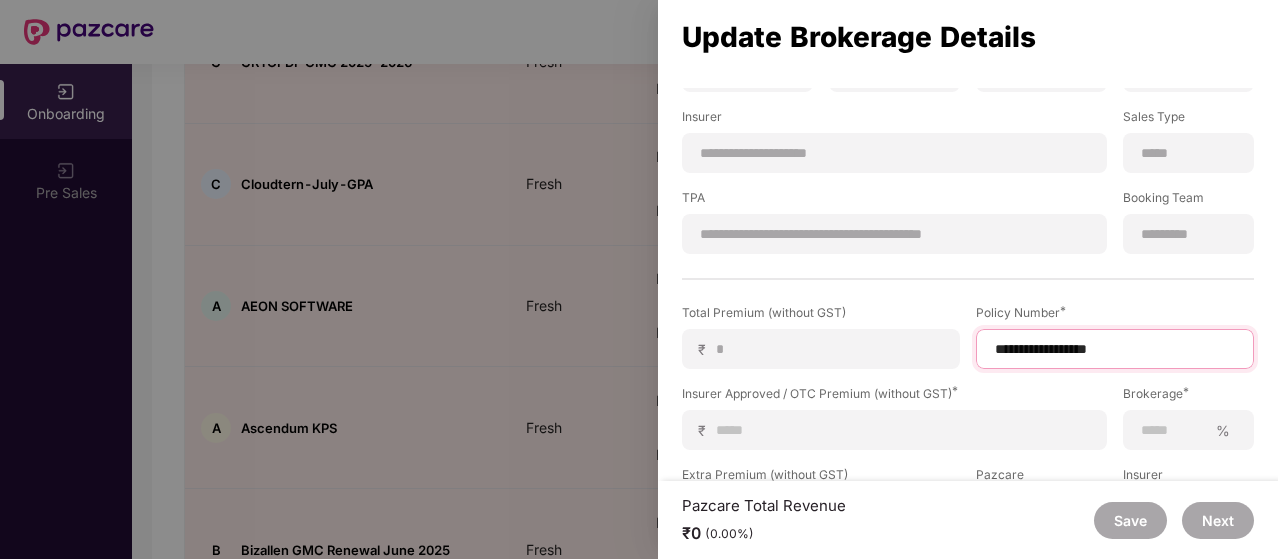 type on "**********" 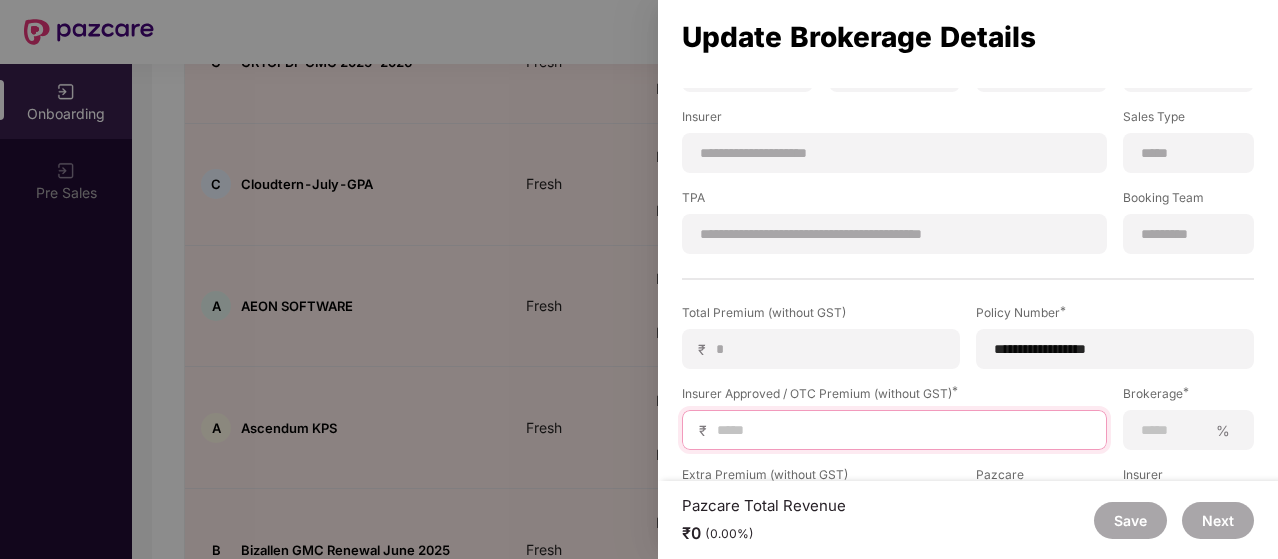 click at bounding box center (902, 430) 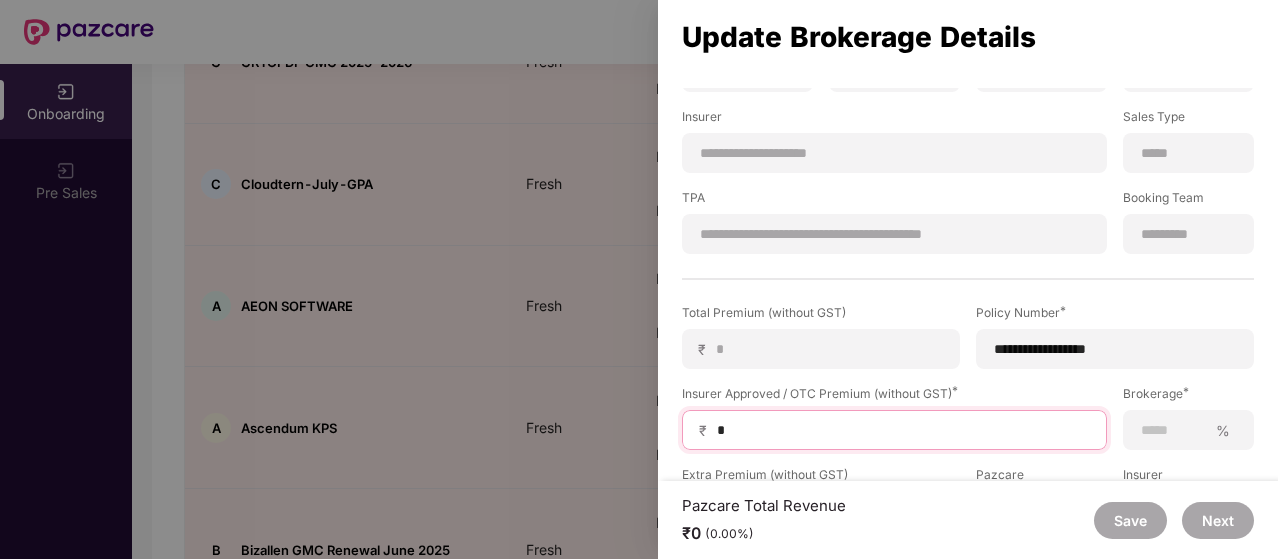 type on "**" 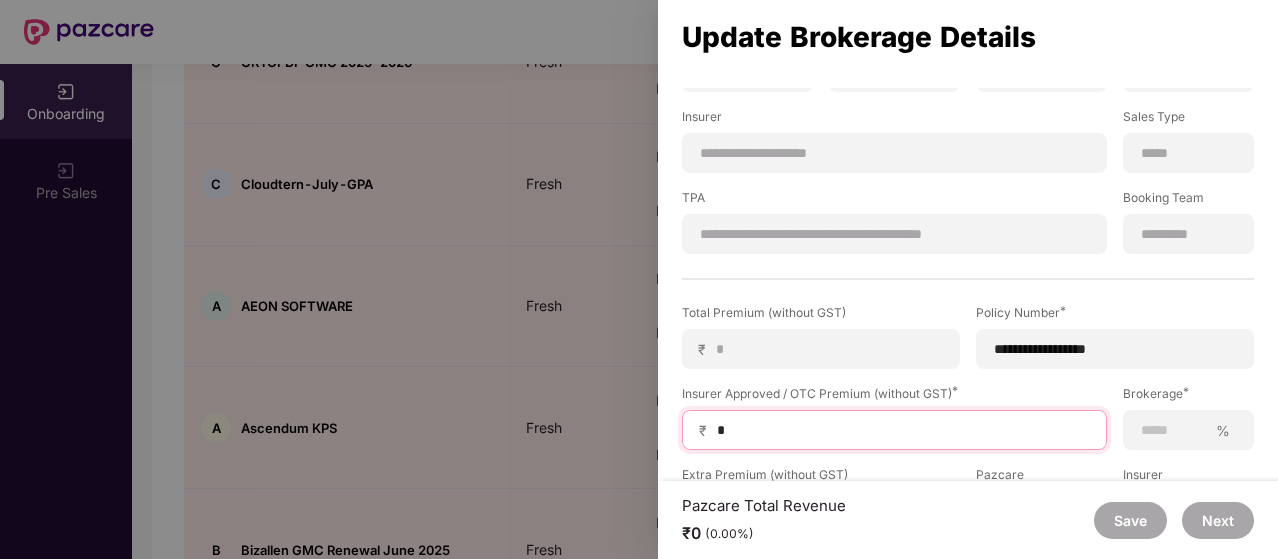 type on "**" 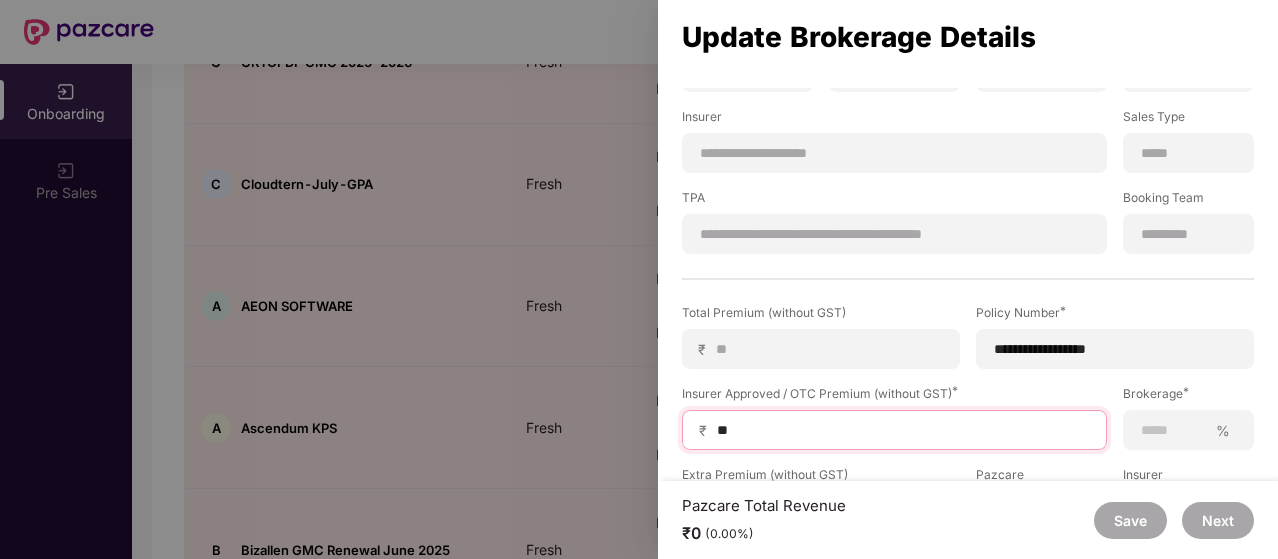 type on "***" 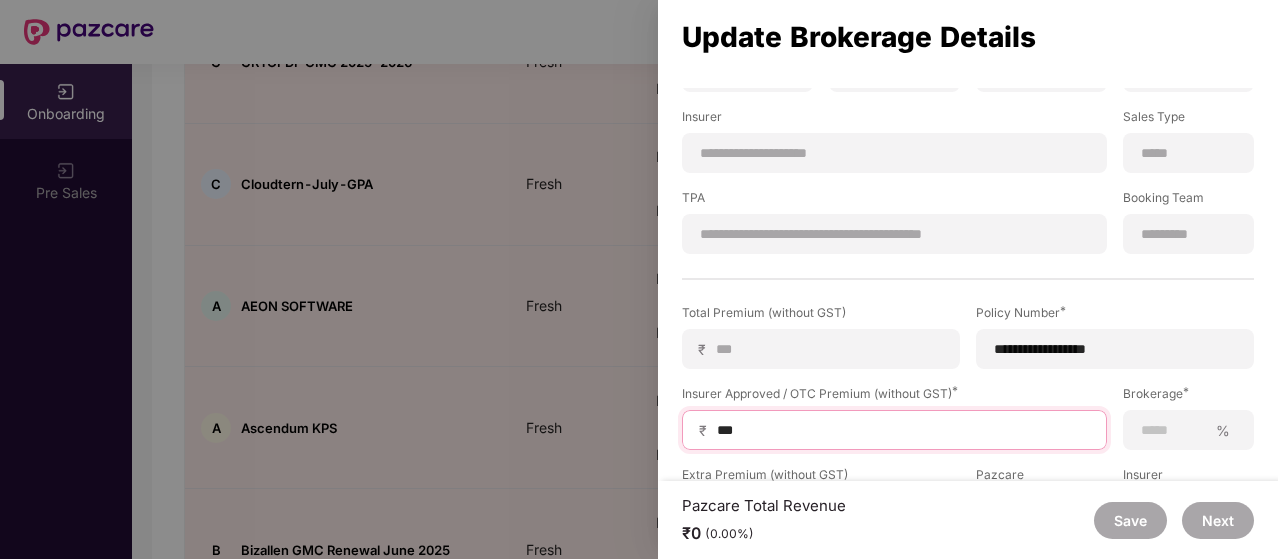 type on "****" 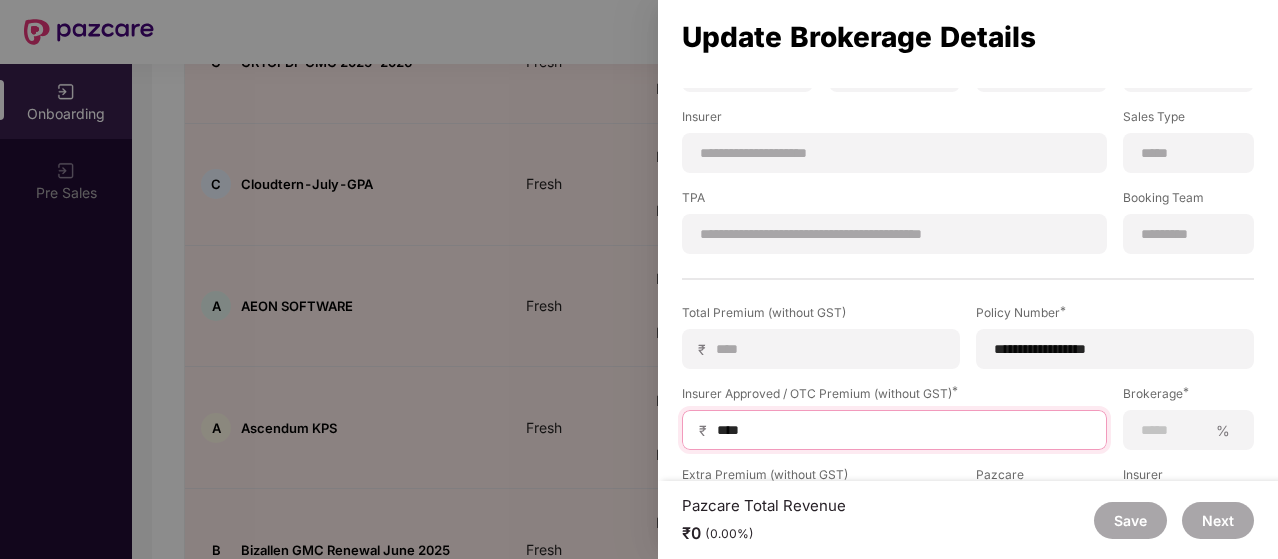 type on "*****" 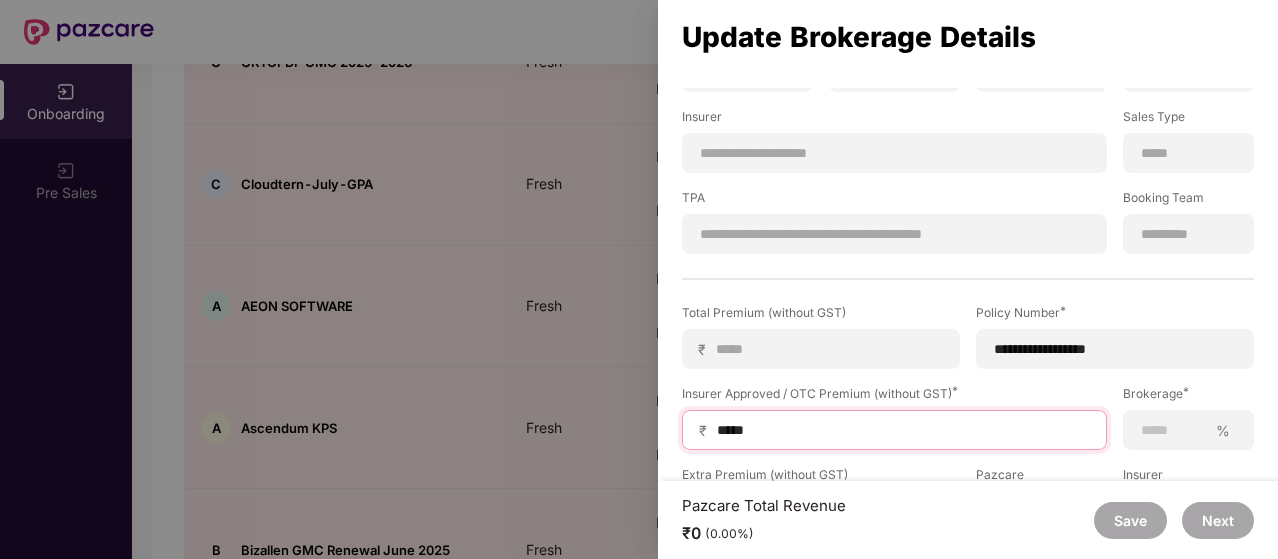 type on "******" 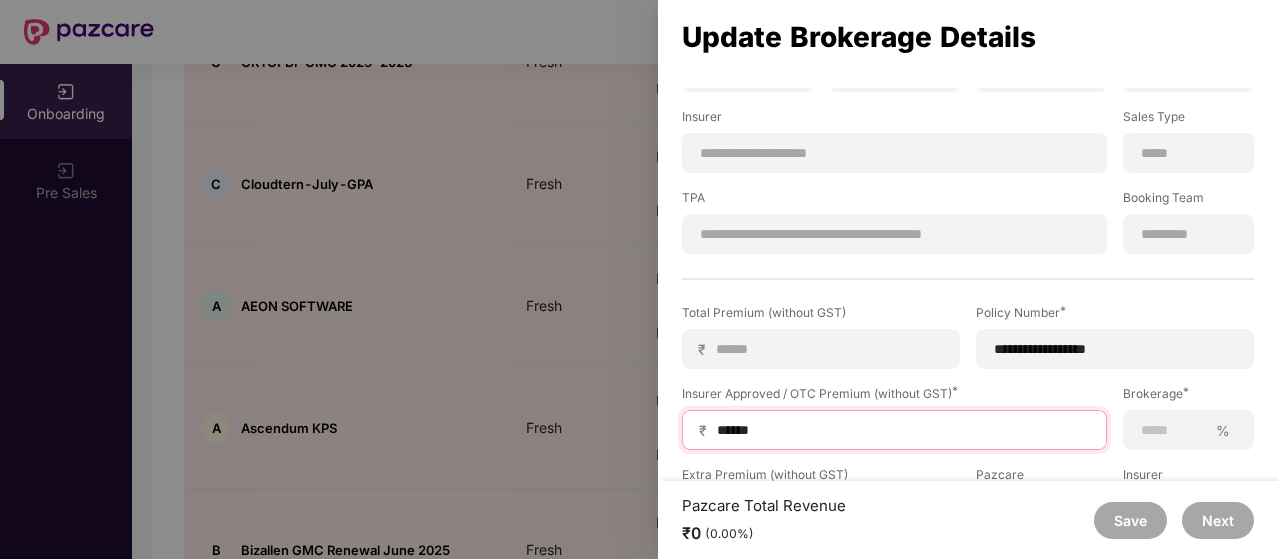 type on "*******" 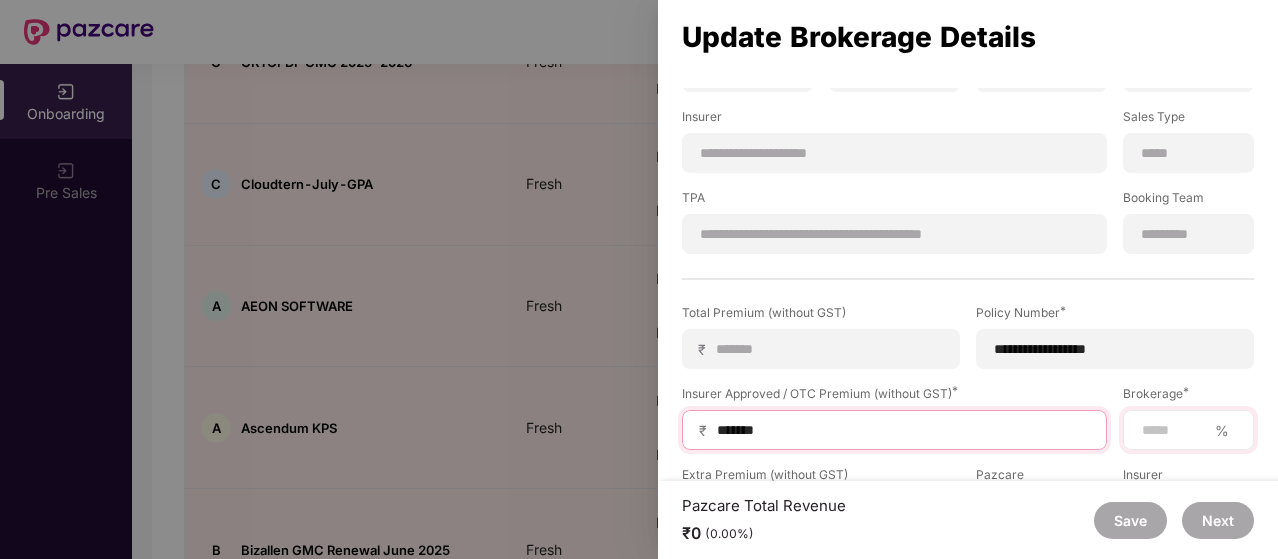 type on "*******" 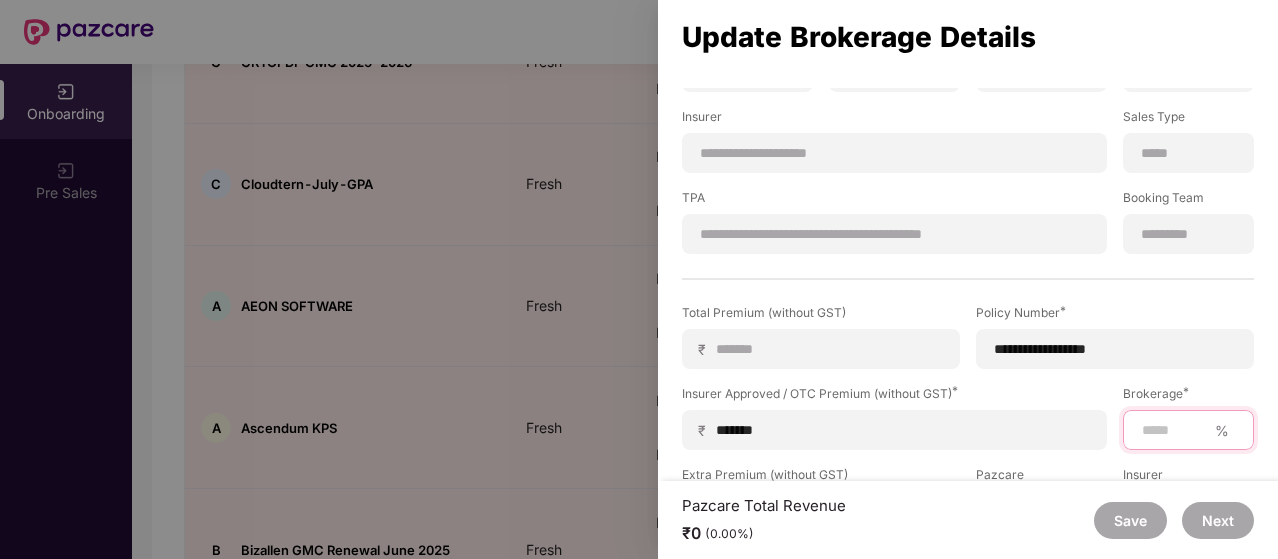 click at bounding box center (1173, 430) 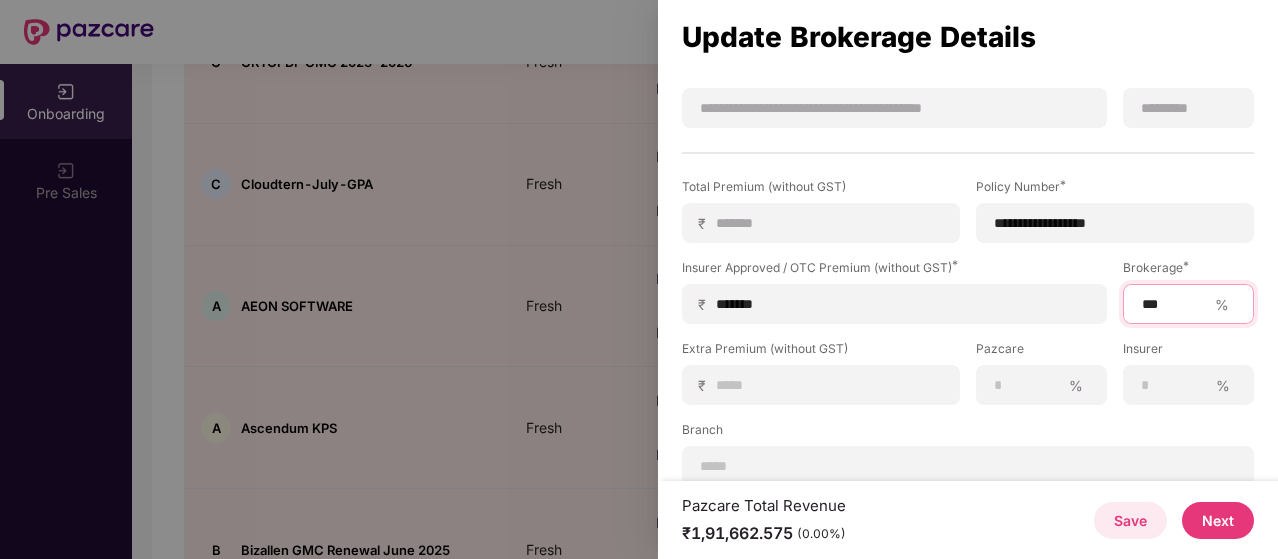 scroll, scrollTop: 420, scrollLeft: 0, axis: vertical 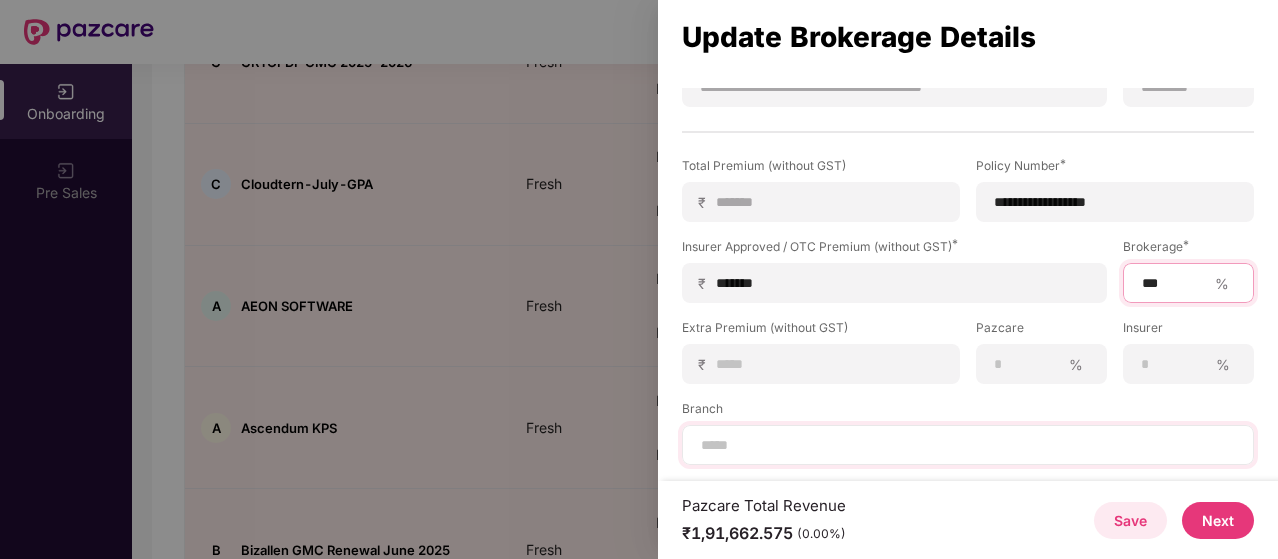 type on "***" 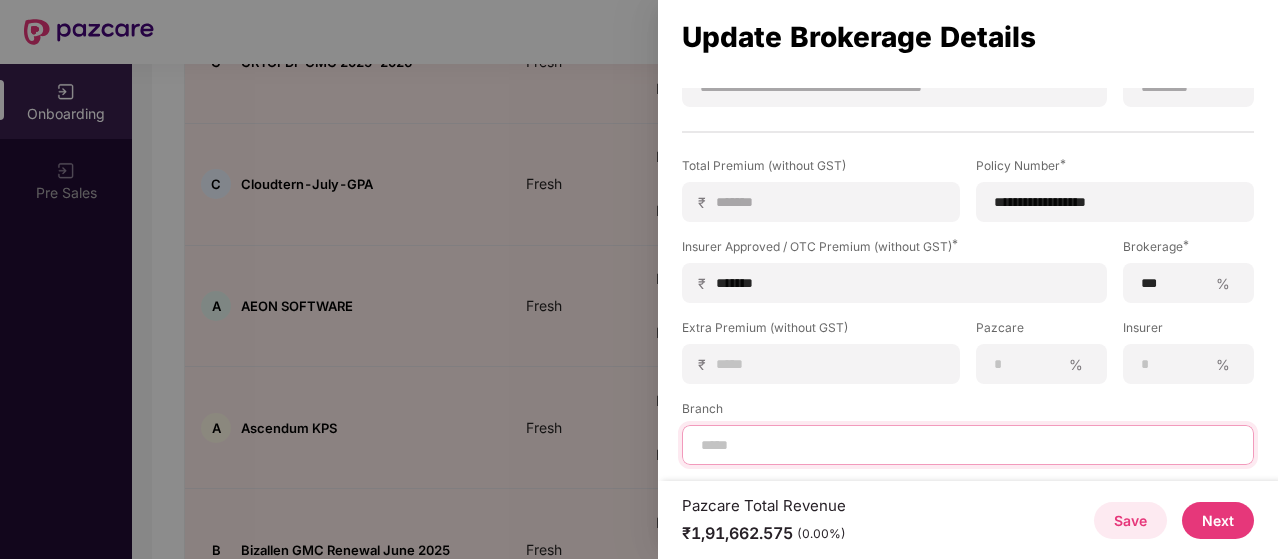 click at bounding box center (968, 445) 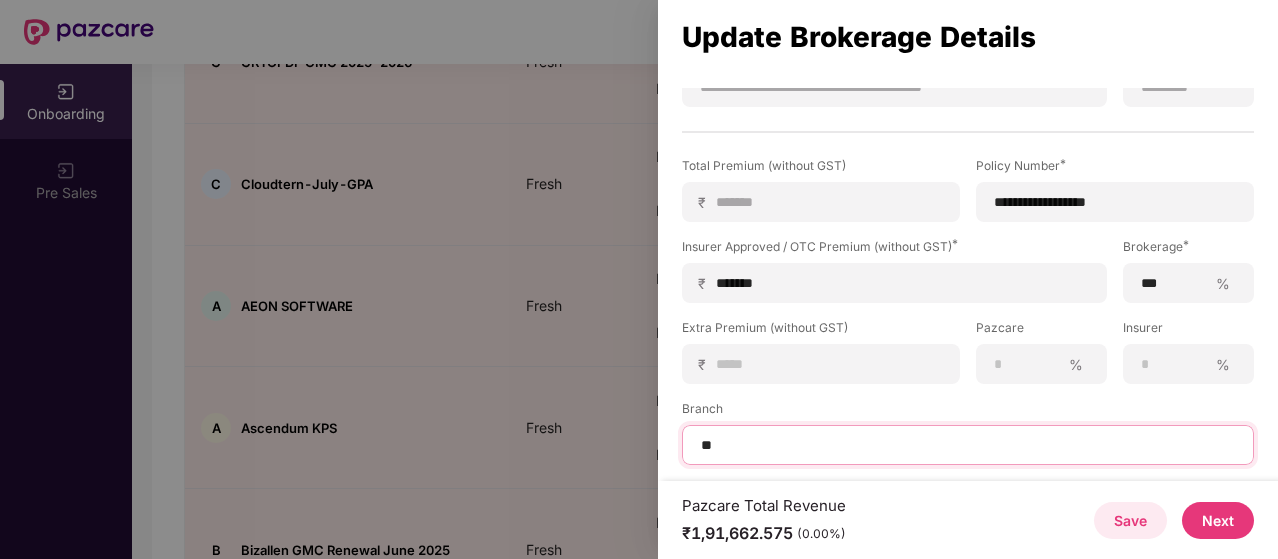 type on "*" 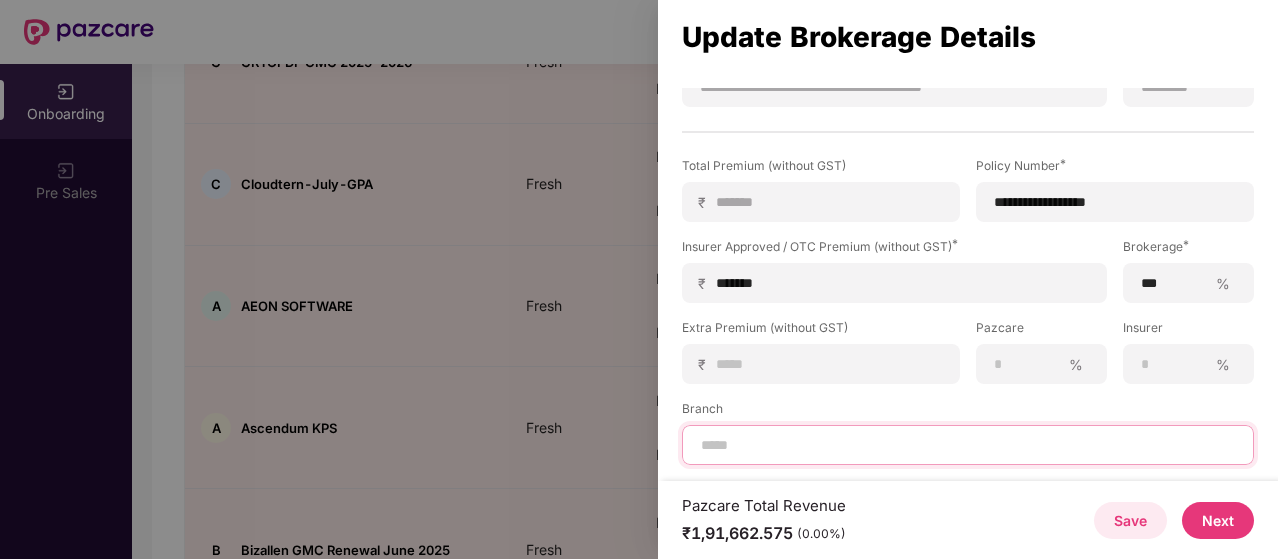 type on "*" 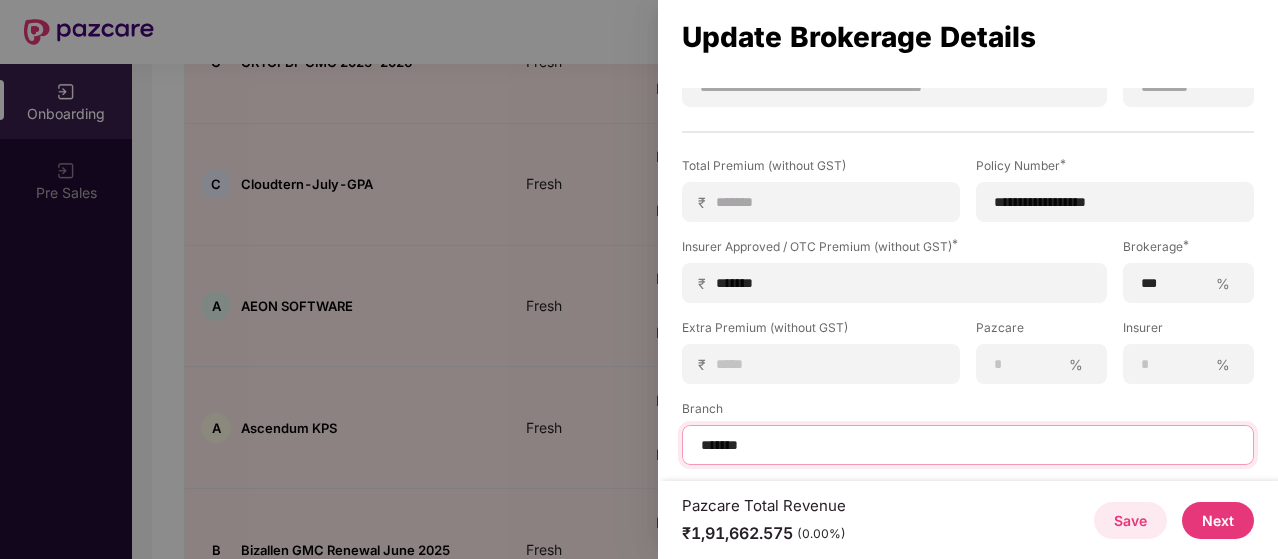 type on "*******" 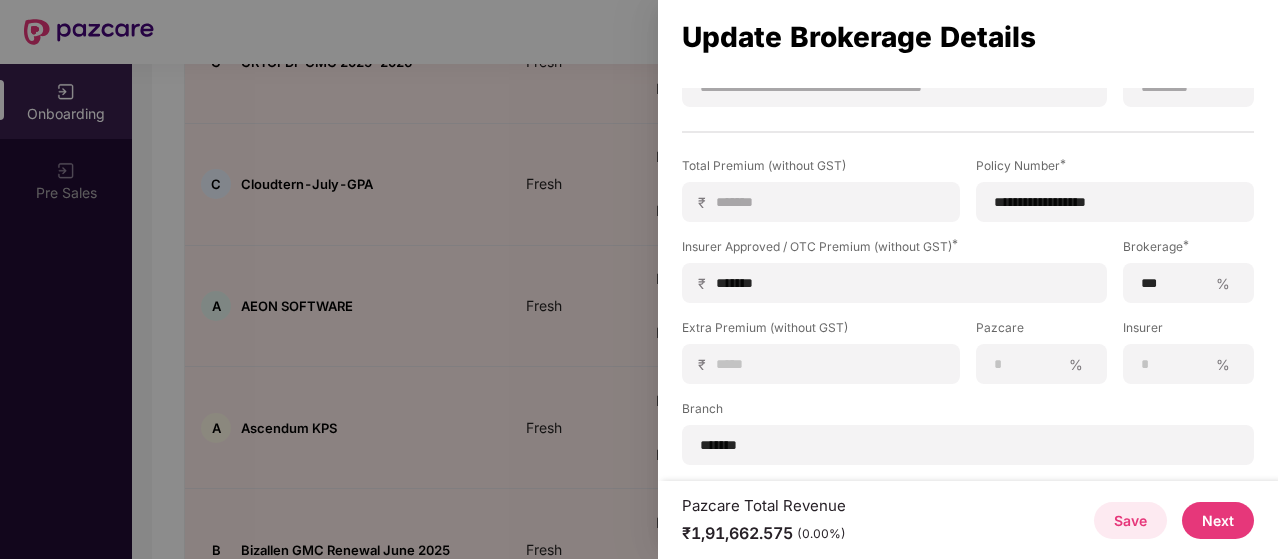 click on "Next" at bounding box center (1218, 520) 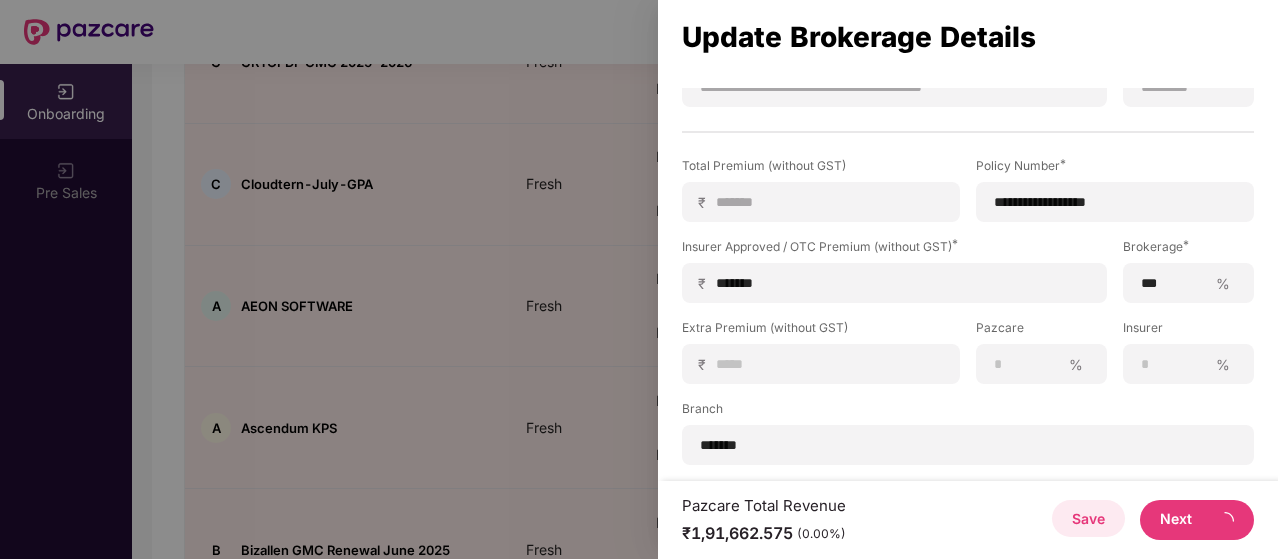 scroll, scrollTop: 0, scrollLeft: 0, axis: both 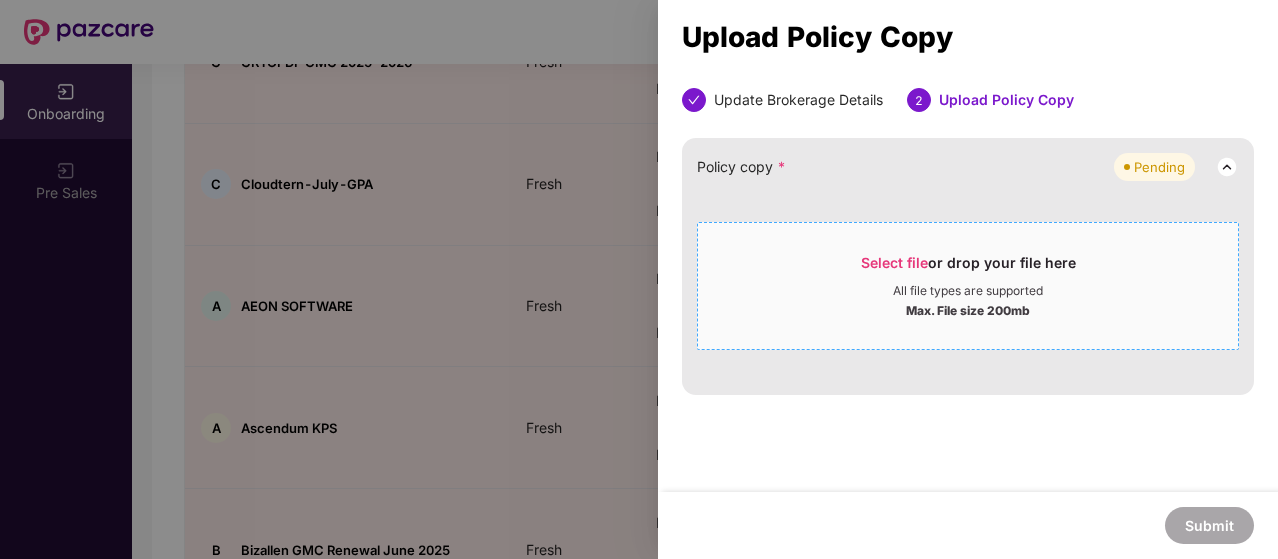 drag, startPoint x: 882, startPoint y: 208, endPoint x: 889, endPoint y: 235, distance: 27.89265 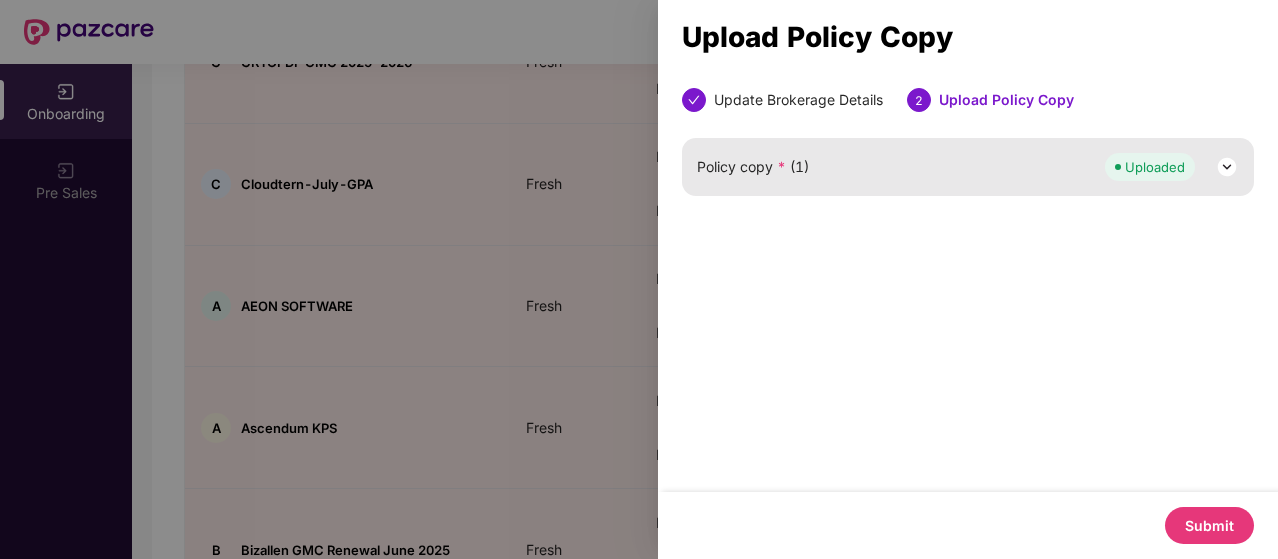 click on "Submit" at bounding box center [1209, 525] 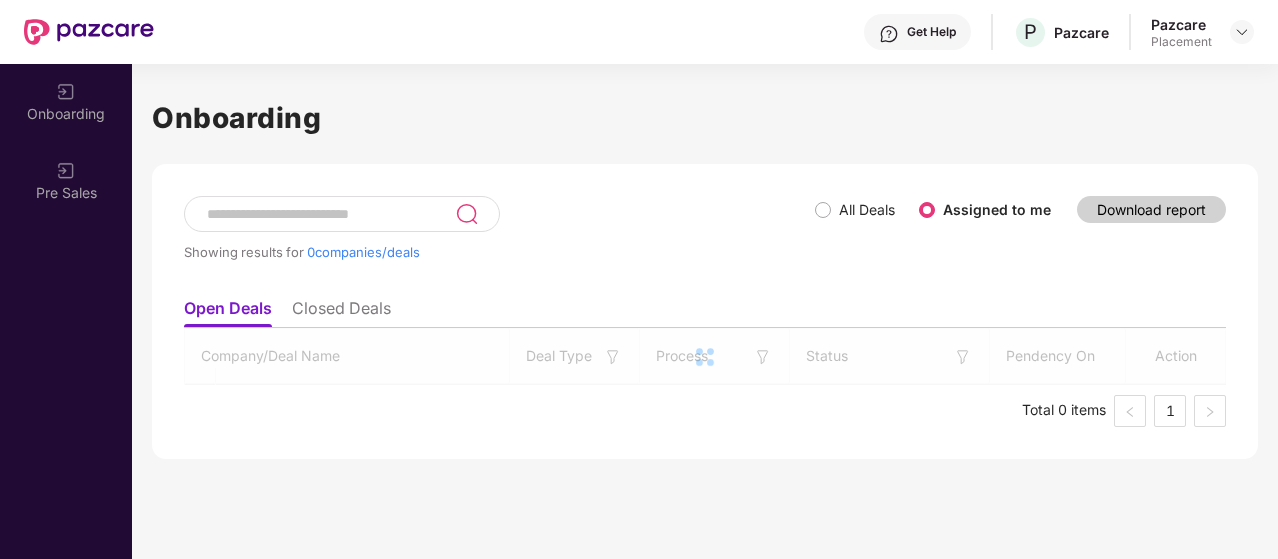 scroll, scrollTop: 0, scrollLeft: 0, axis: both 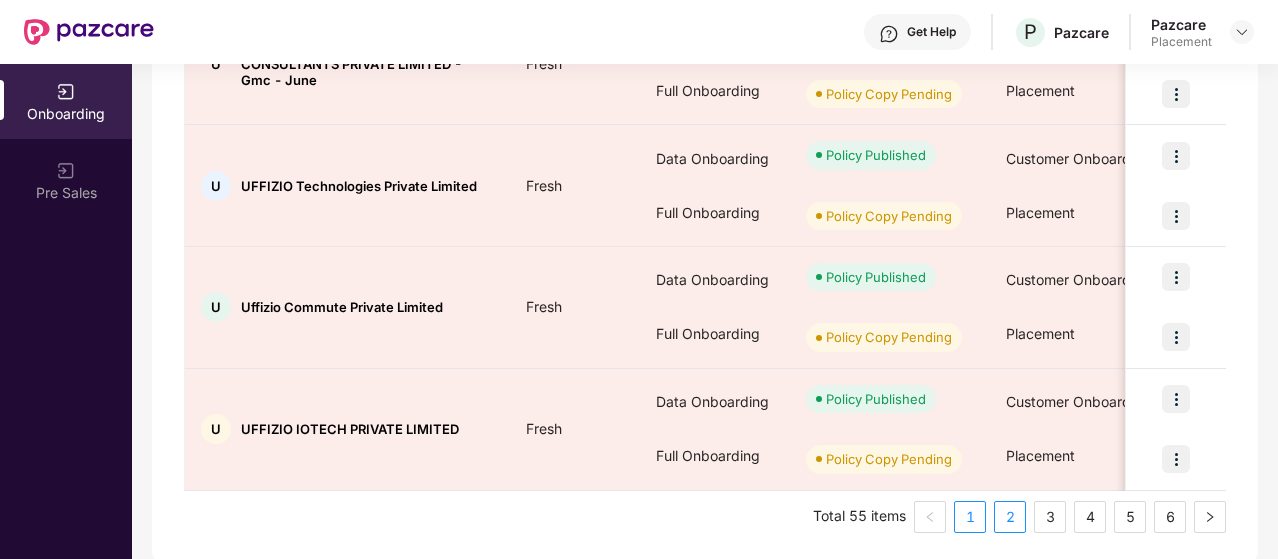 click on "2" at bounding box center [1010, 517] 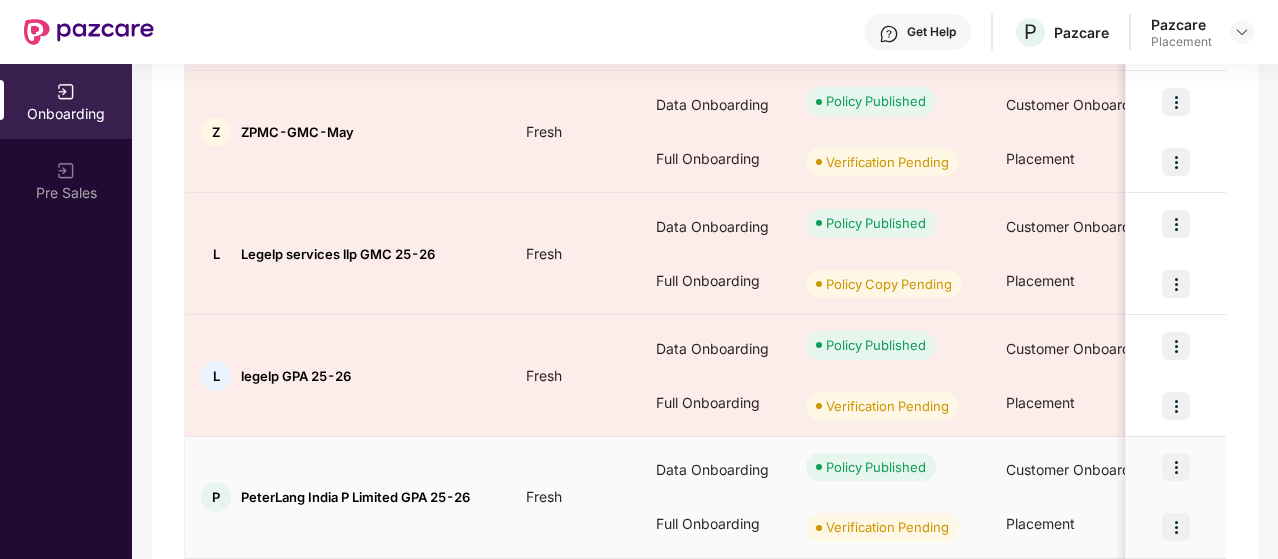 scroll, scrollTop: 918, scrollLeft: 0, axis: vertical 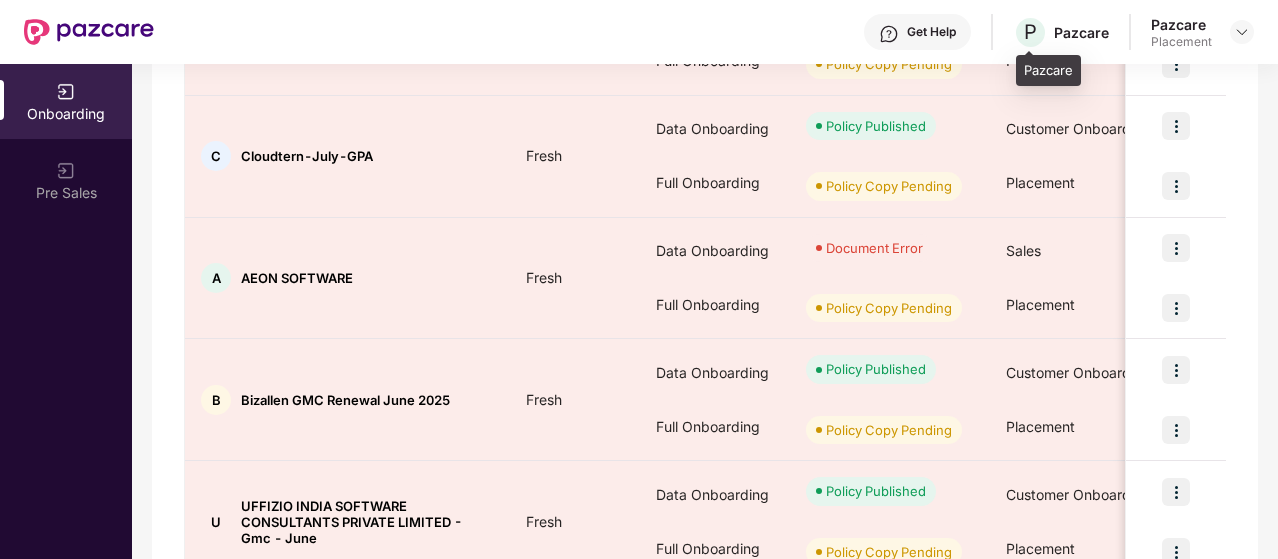click on "P Pazcare" at bounding box center [1061, 32] 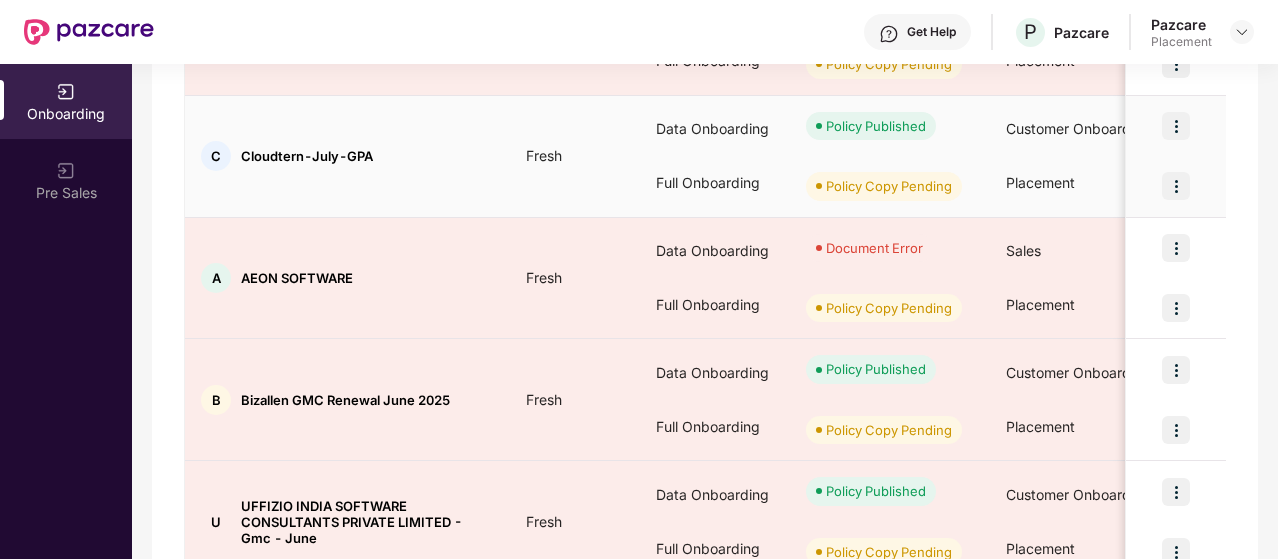 scroll, scrollTop: 0, scrollLeft: 0, axis: both 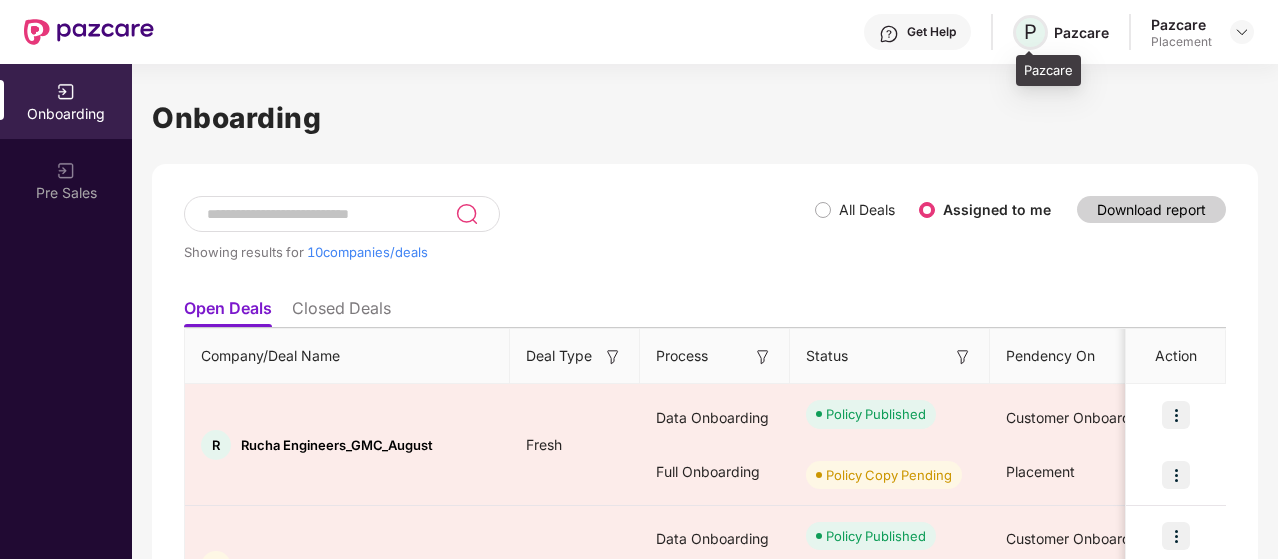 click on "P" at bounding box center [1030, 32] 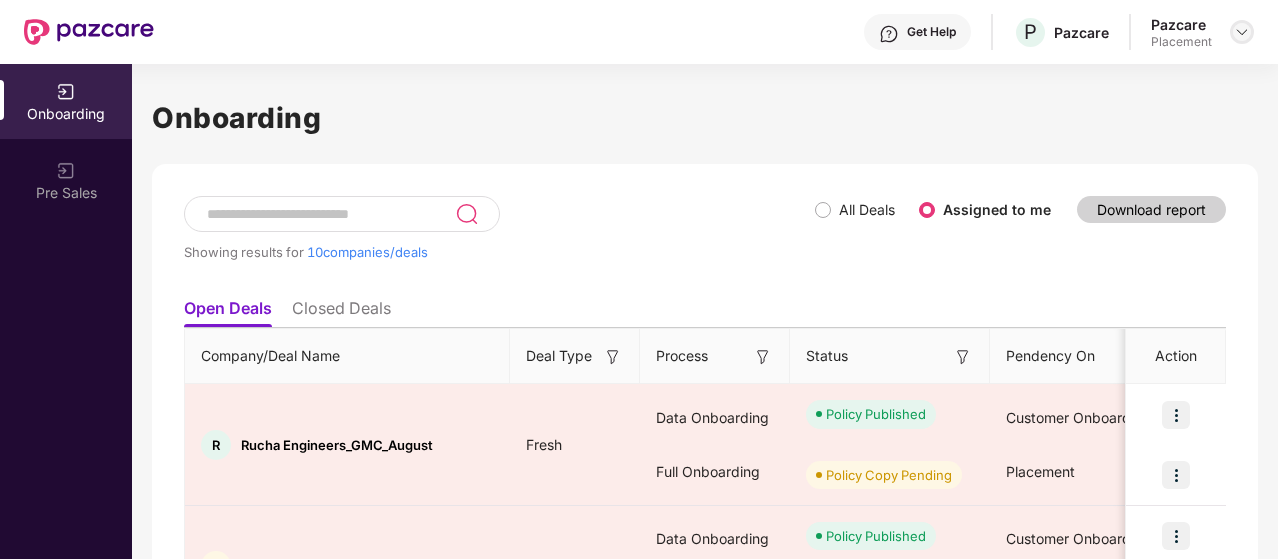 click at bounding box center (1242, 32) 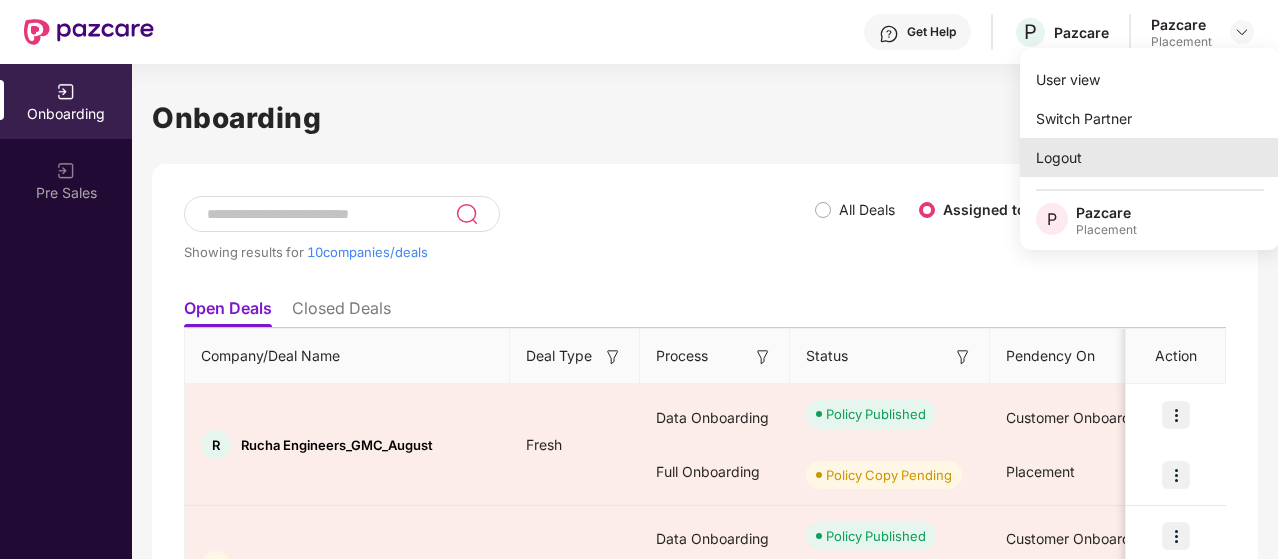 click on "Logout" at bounding box center (1150, 157) 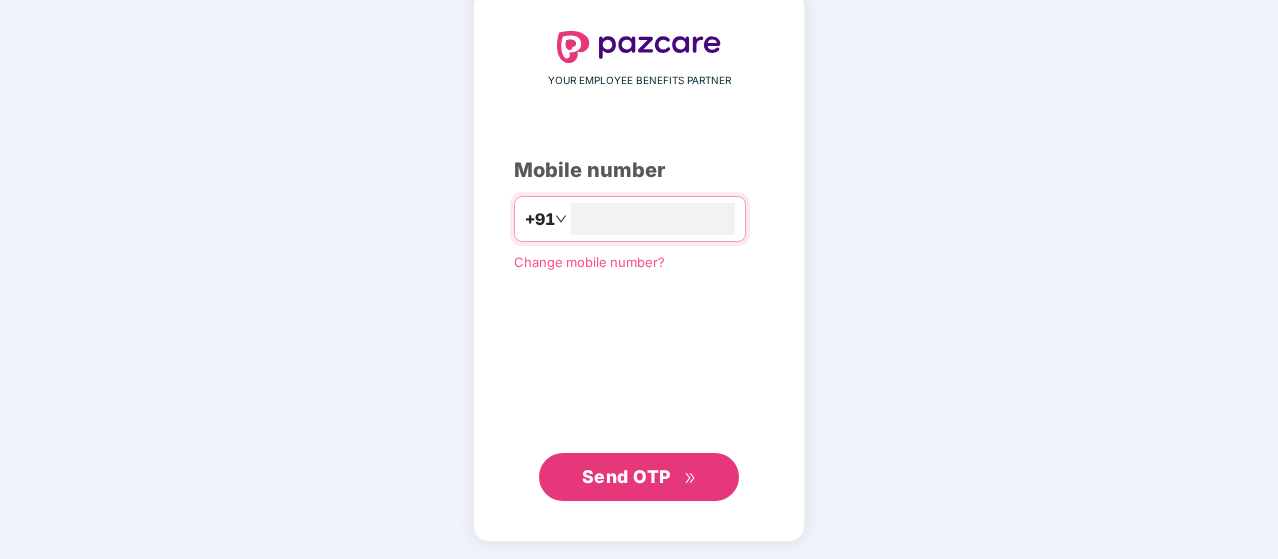 type on "**********" 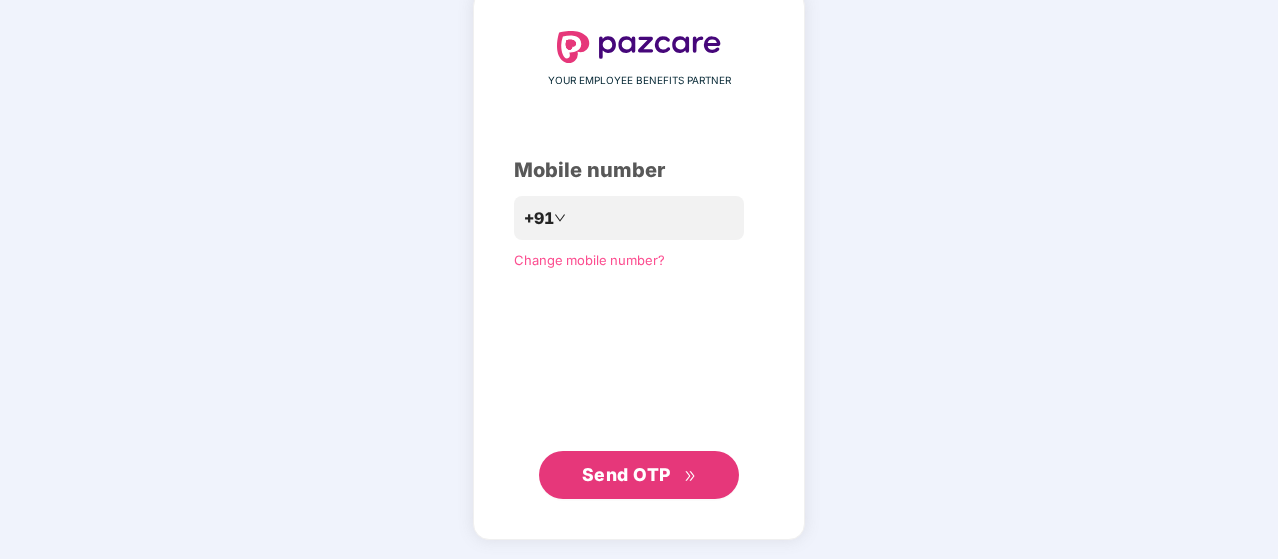 scroll, scrollTop: 101, scrollLeft: 0, axis: vertical 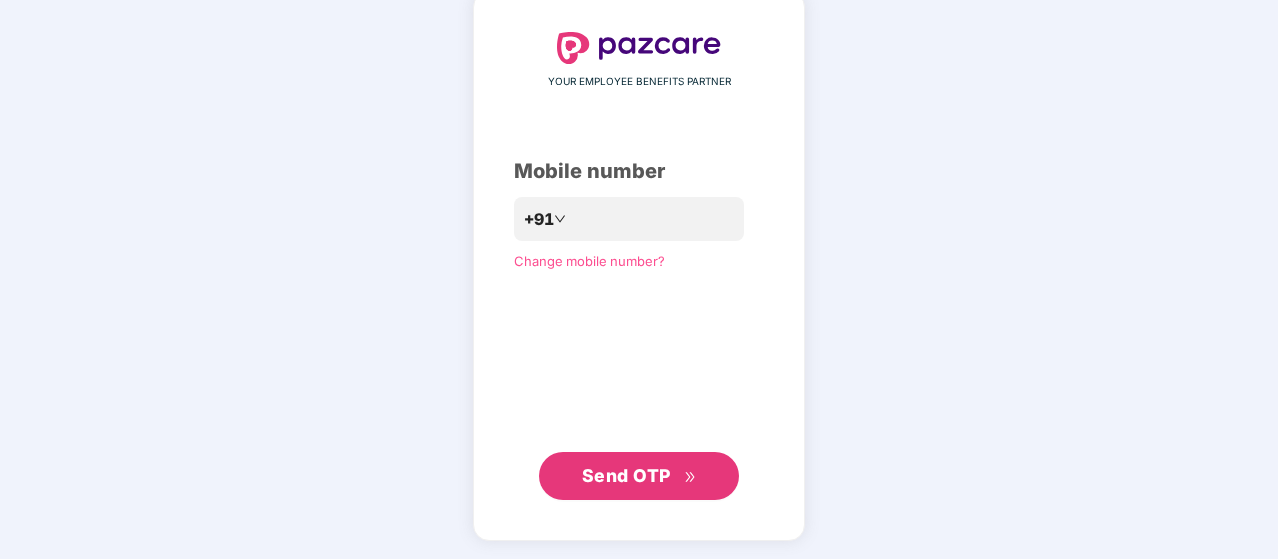click on "Send OTP" at bounding box center [639, 476] 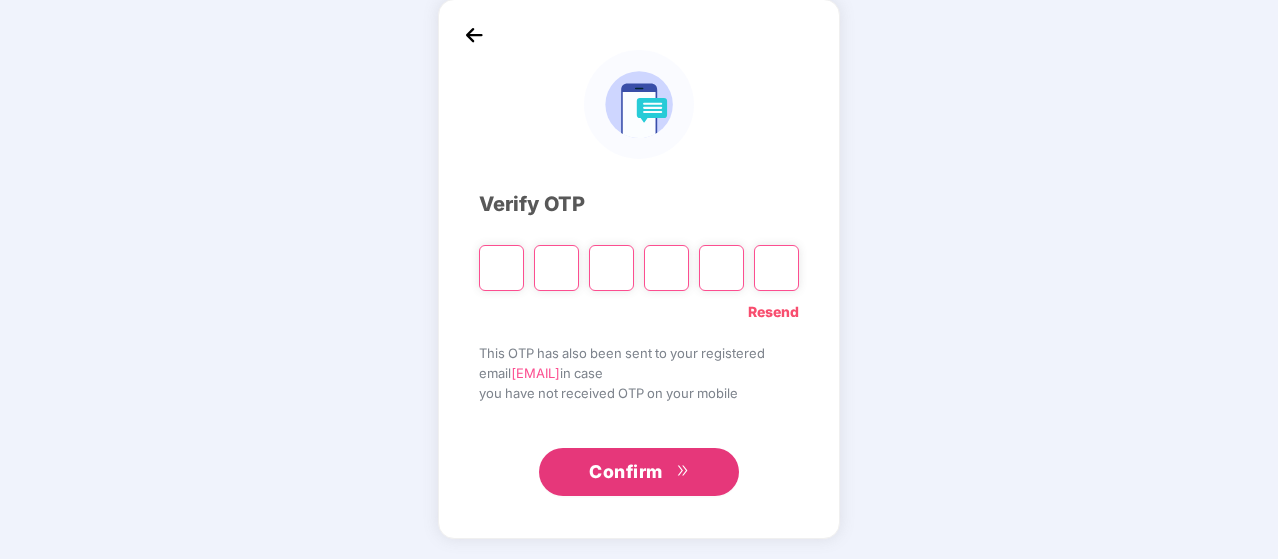 scroll, scrollTop: 92, scrollLeft: 0, axis: vertical 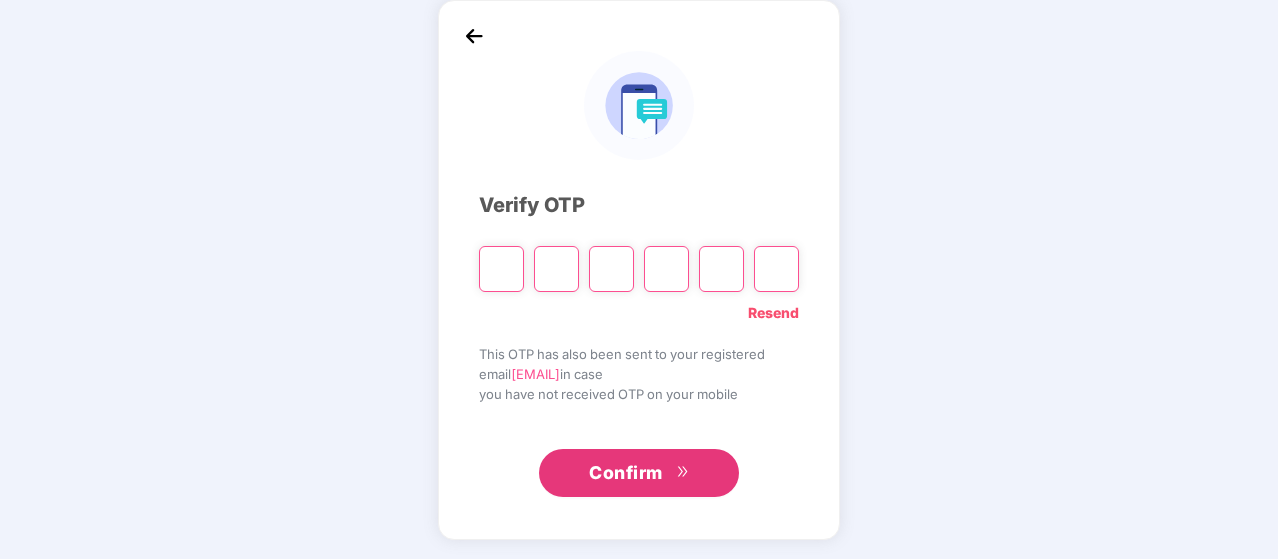 type on "*" 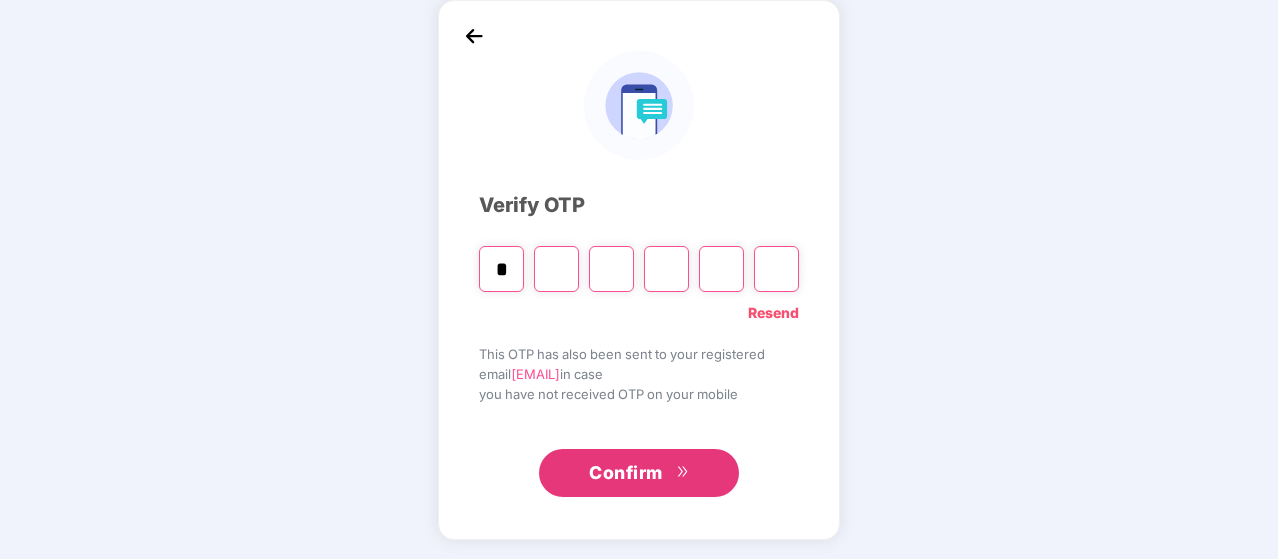 type on "*" 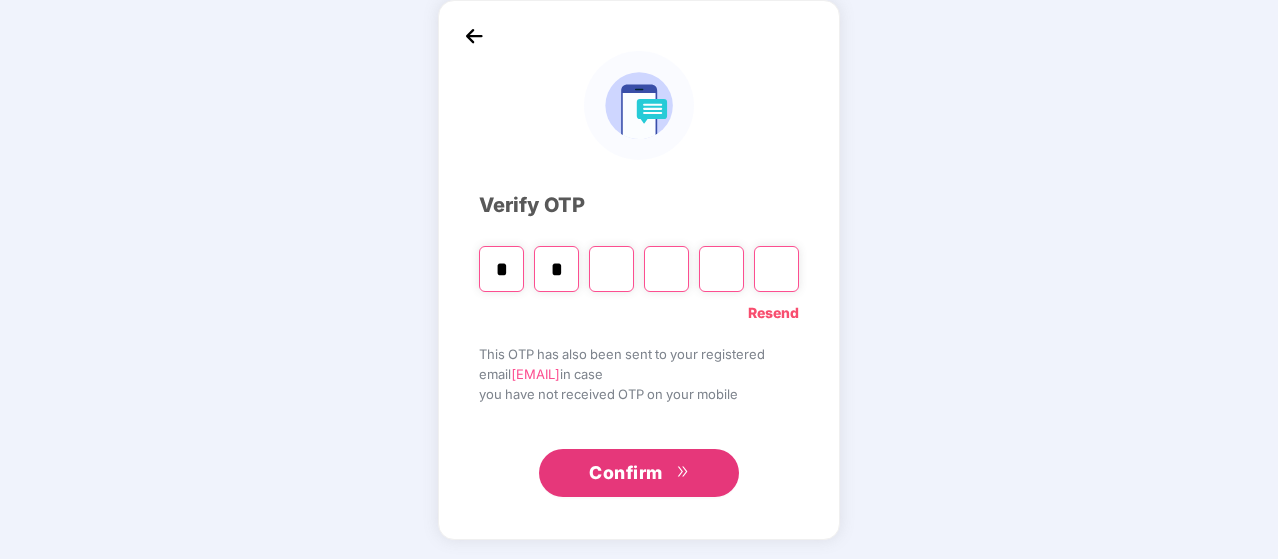 type on "*" 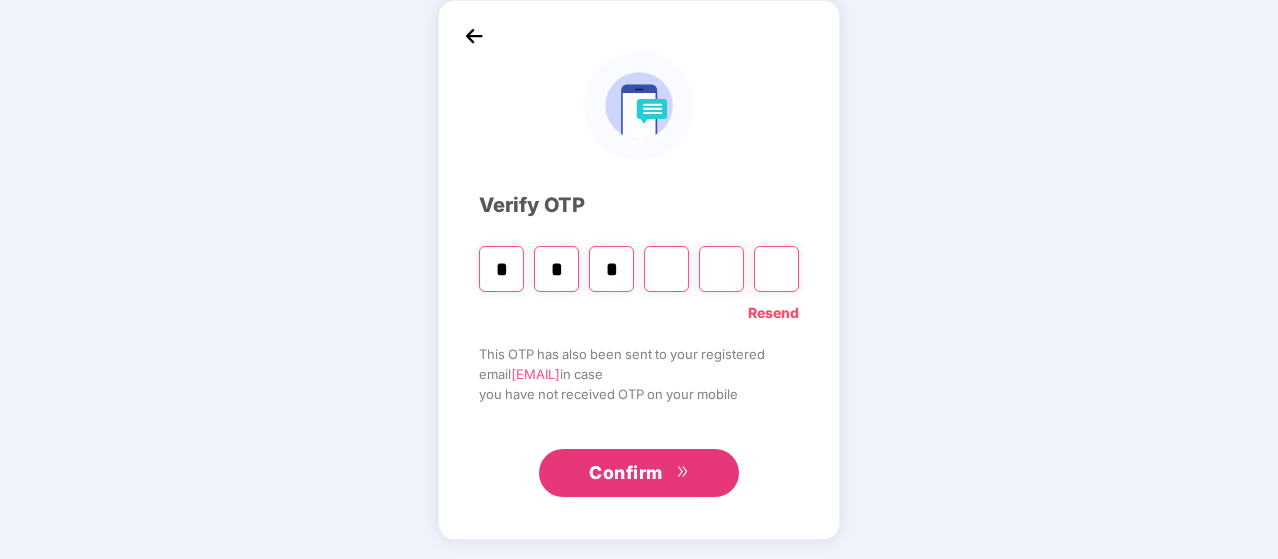 type on "*" 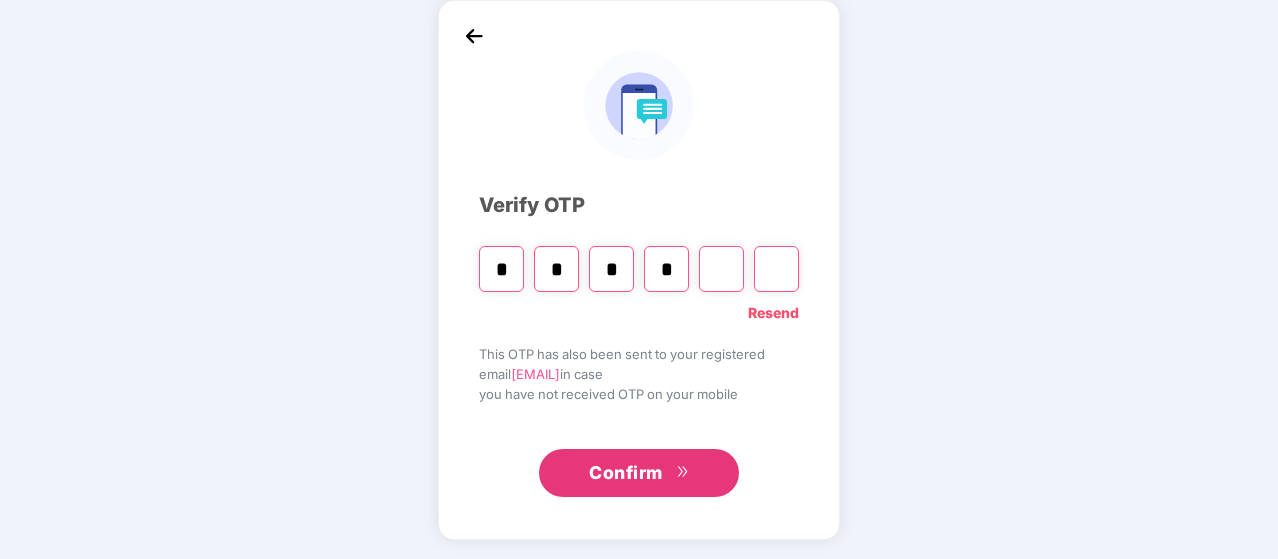 type on "*" 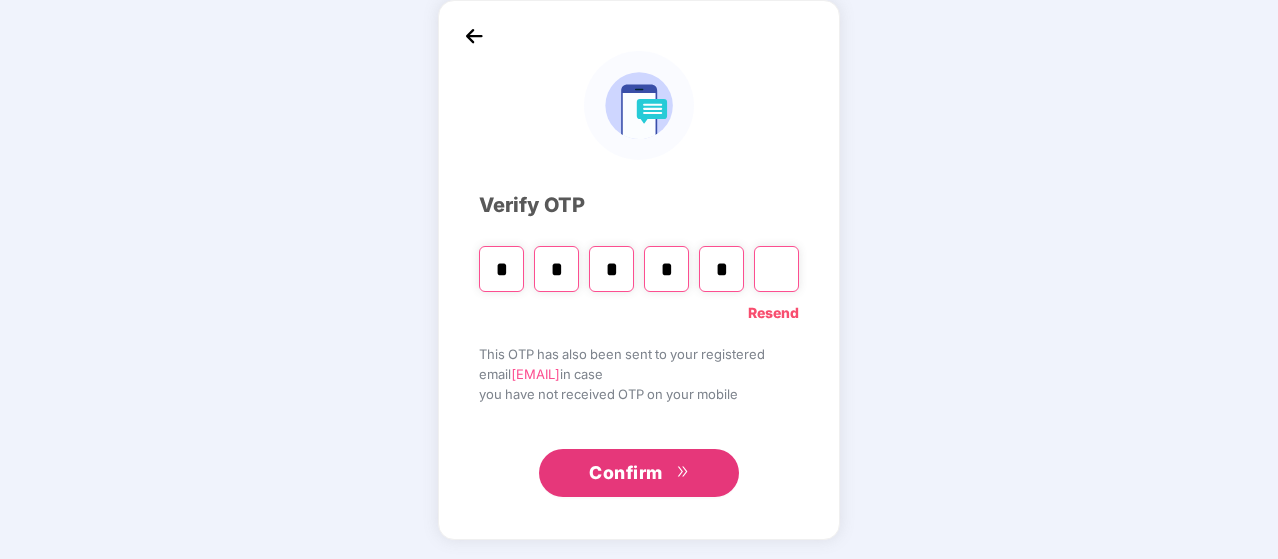 type on "*" 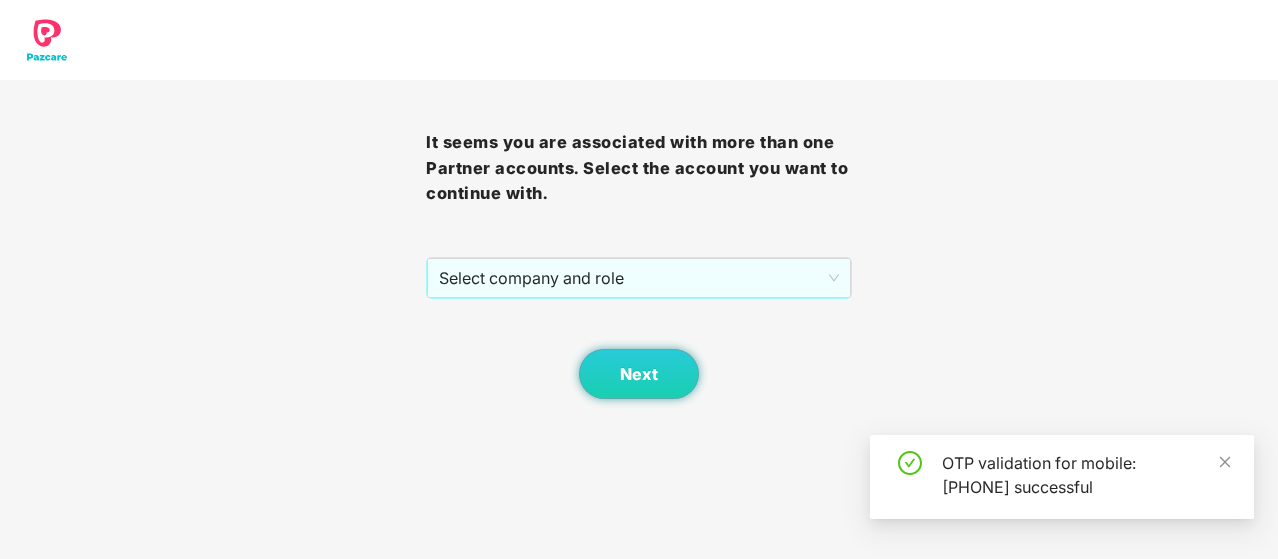 scroll, scrollTop: 0, scrollLeft: 0, axis: both 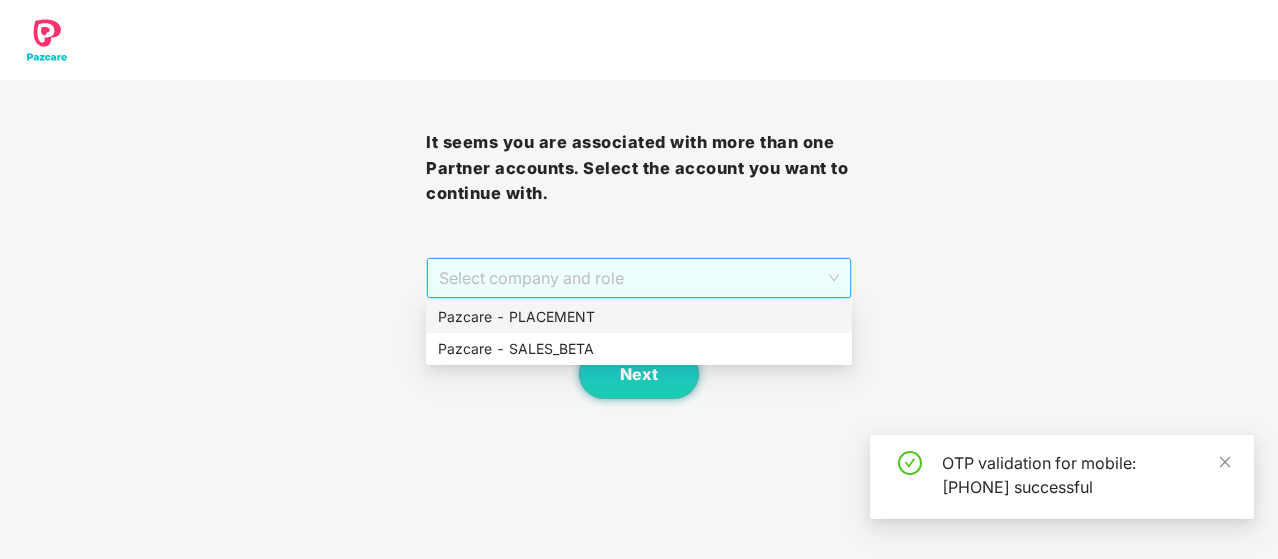 click on "Select company and role" at bounding box center [639, 278] 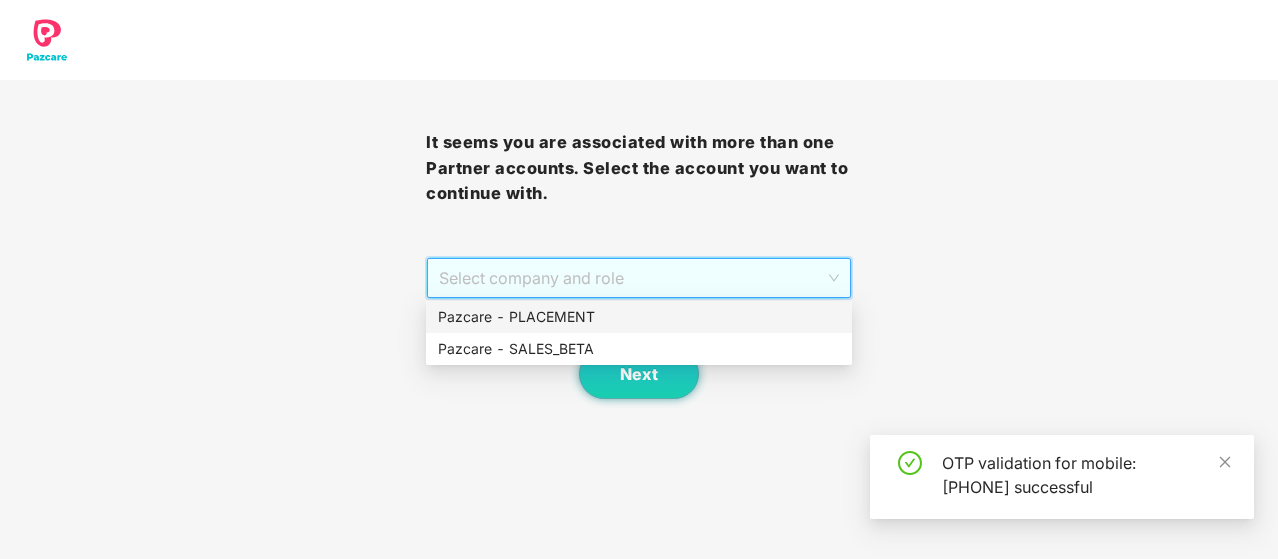click on "Pazcare - PLACEMENT" at bounding box center [639, 317] 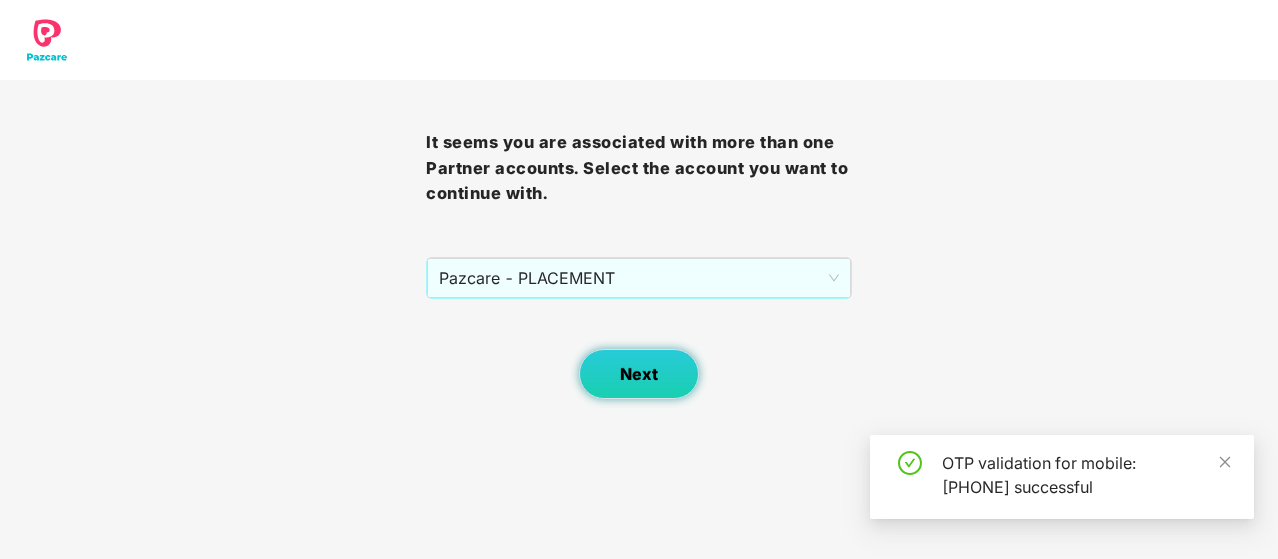 click on "Next" at bounding box center [639, 374] 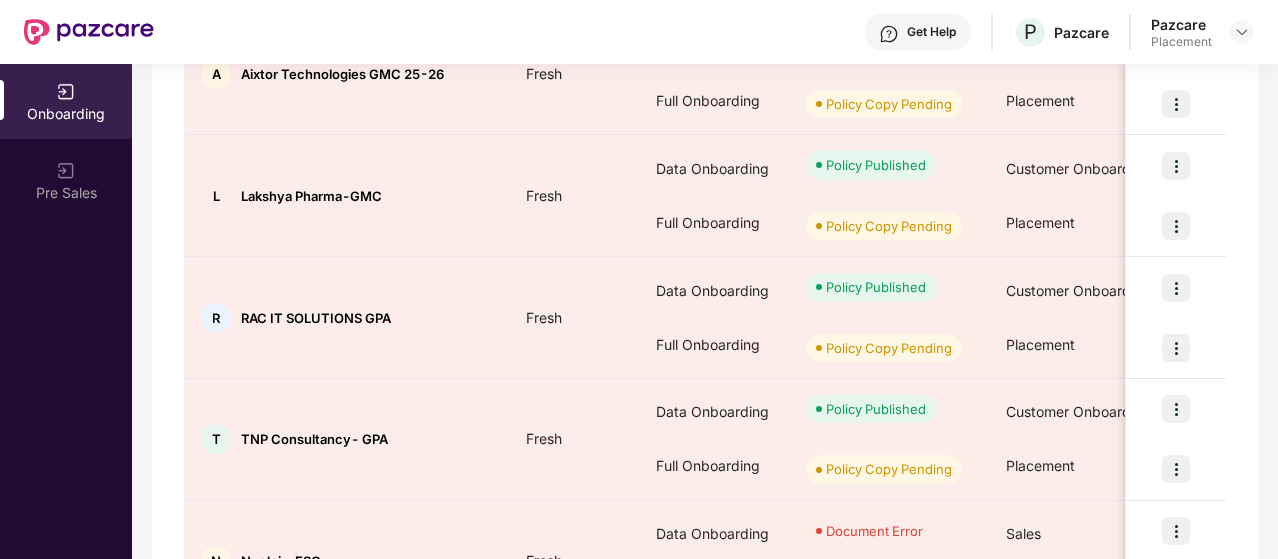 scroll, scrollTop: 1112, scrollLeft: 0, axis: vertical 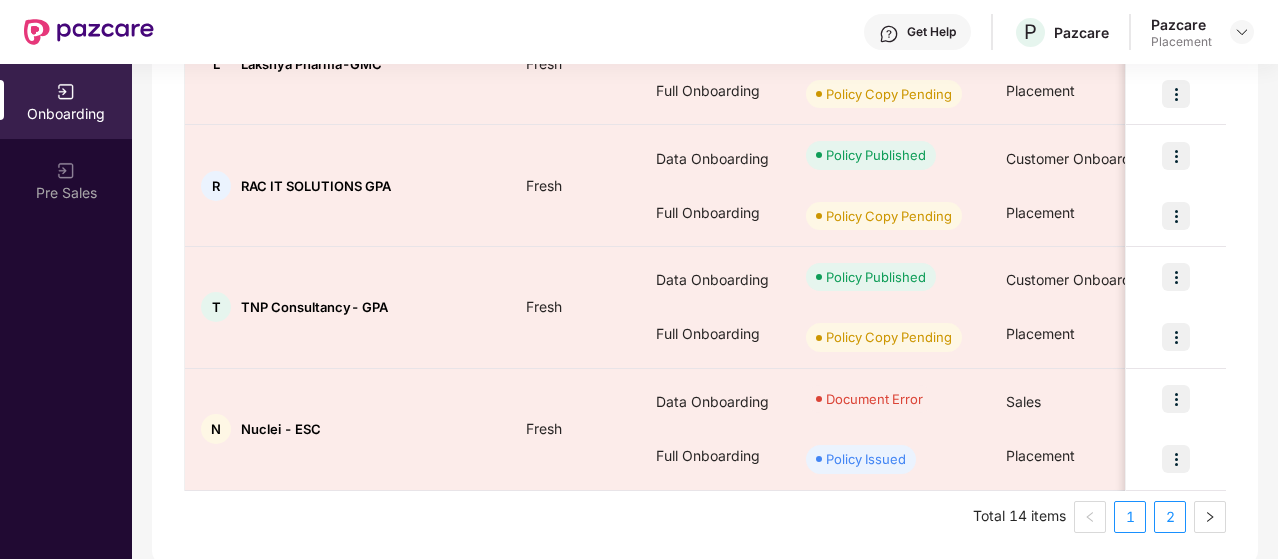 click on "2" at bounding box center (1170, 517) 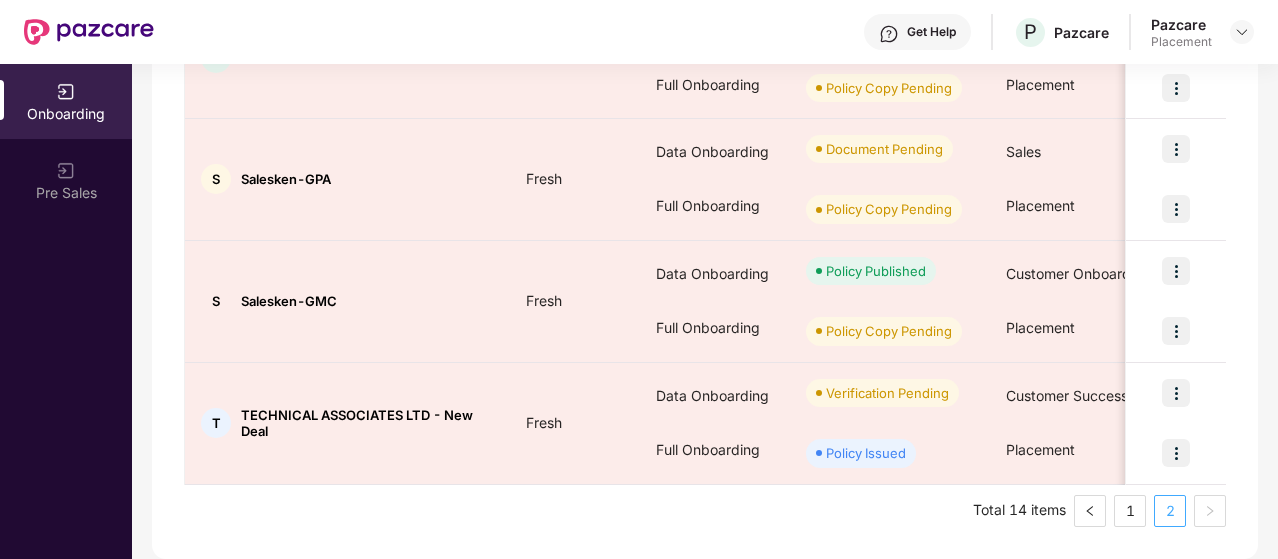 scroll, scrollTop: 383, scrollLeft: 0, axis: vertical 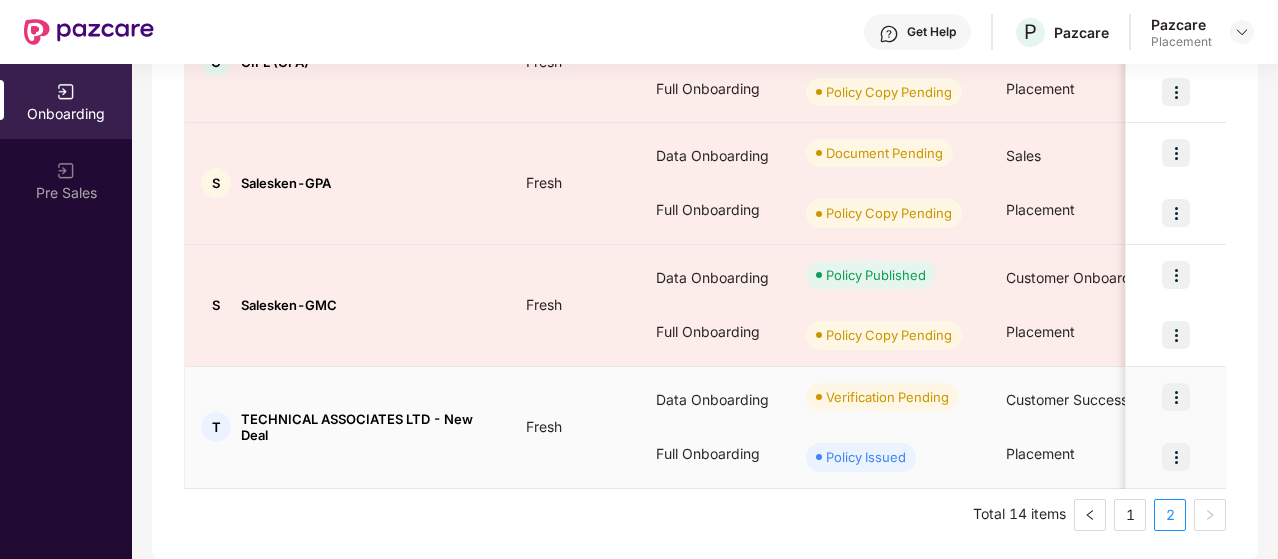 type 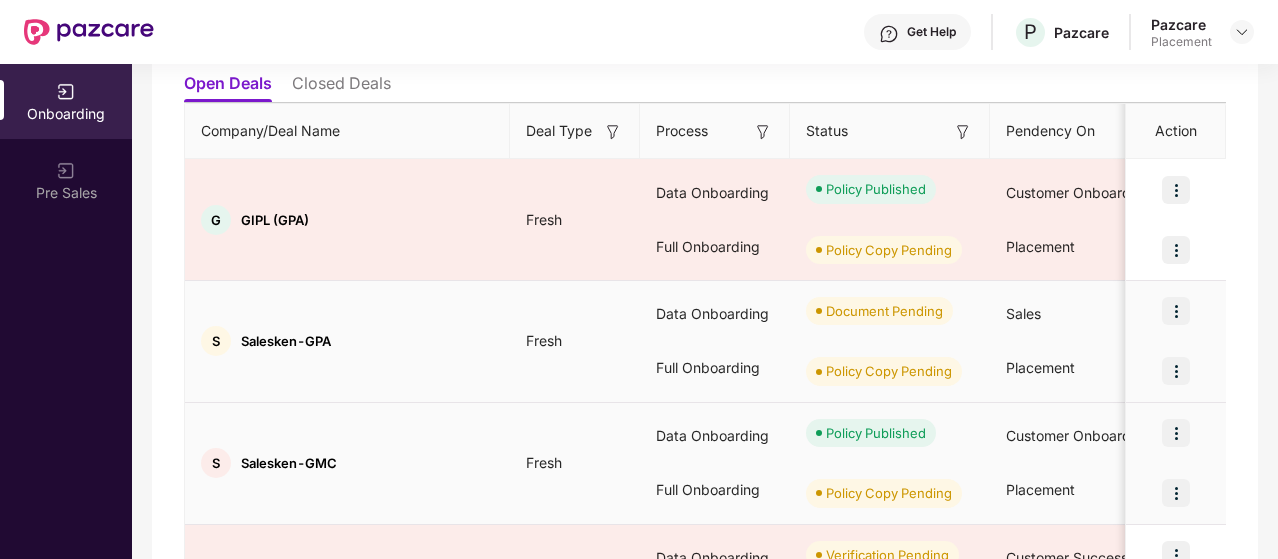 scroll, scrollTop: 226, scrollLeft: 0, axis: vertical 